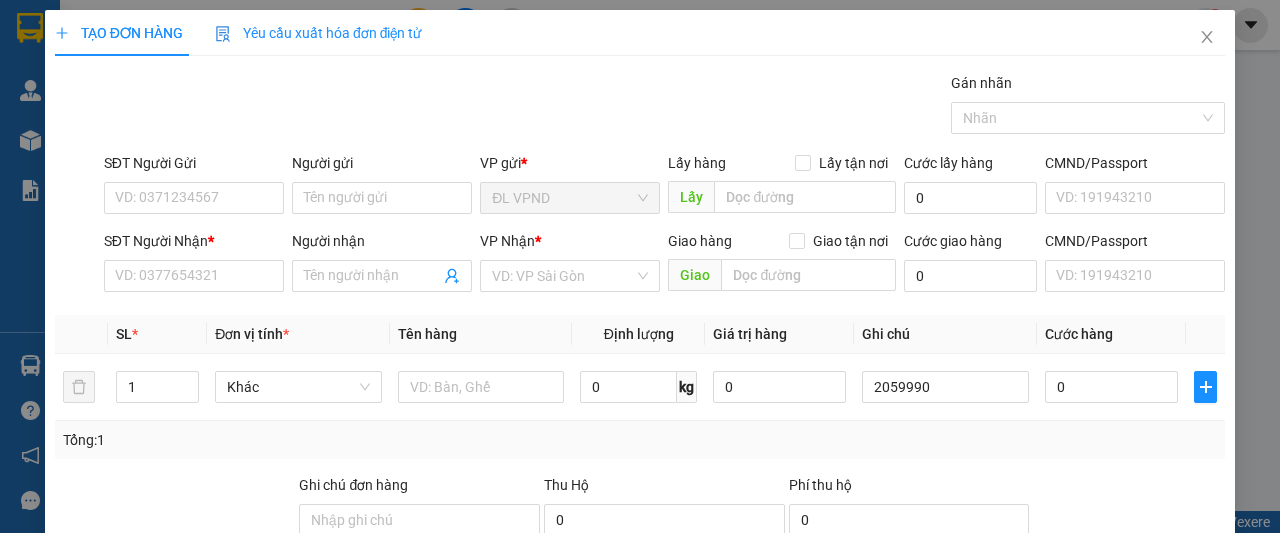 scroll, scrollTop: 0, scrollLeft: 0, axis: both 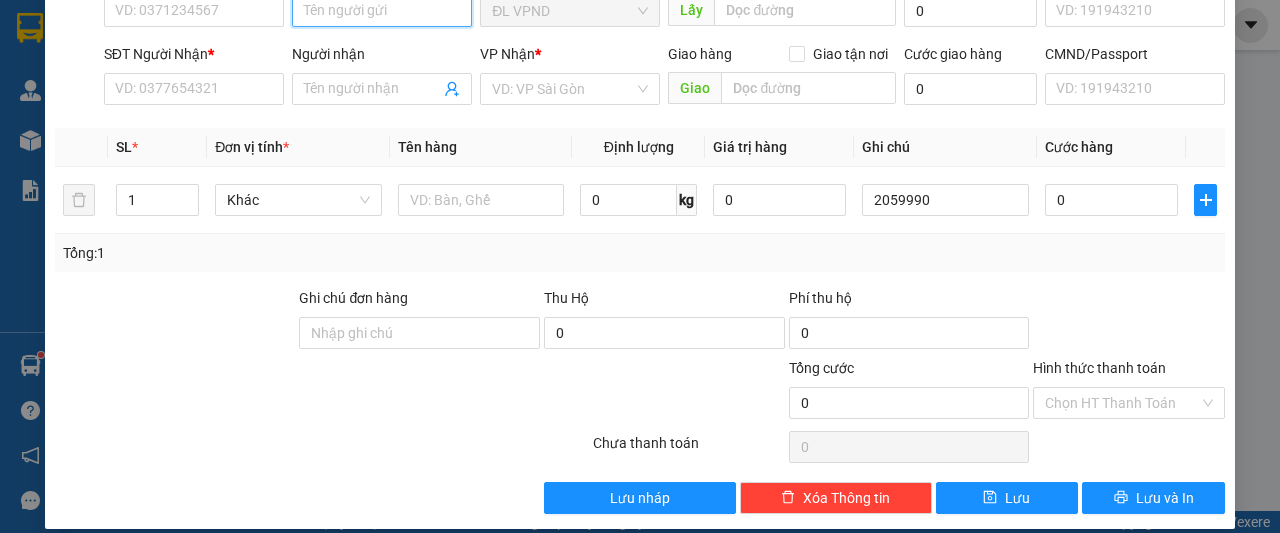 click on "Người gửi" at bounding box center [382, 11] 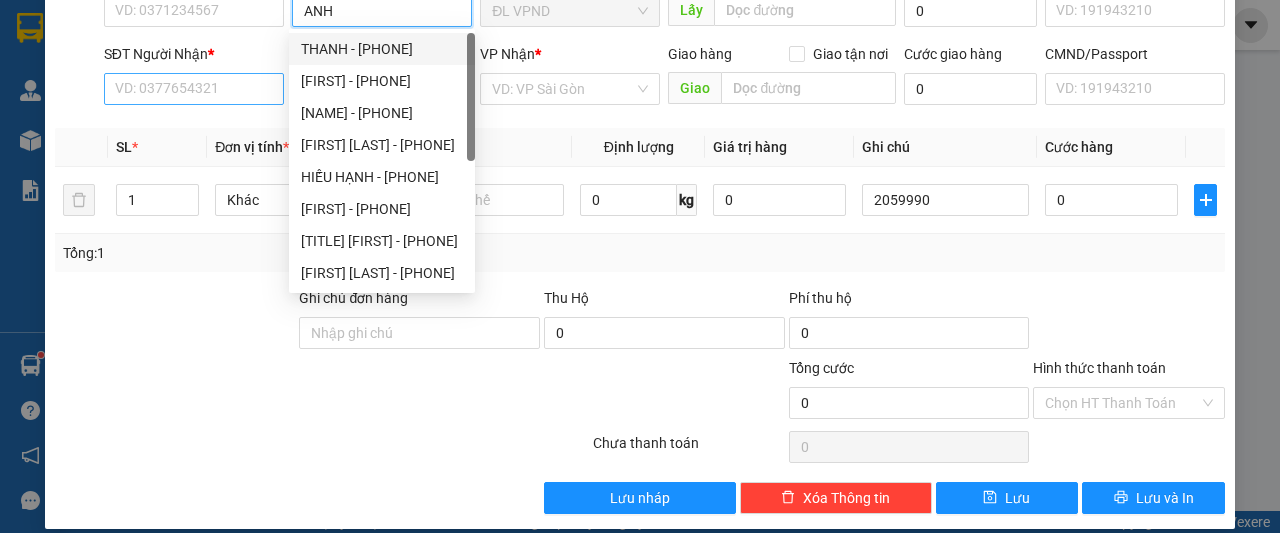 type on "ANH" 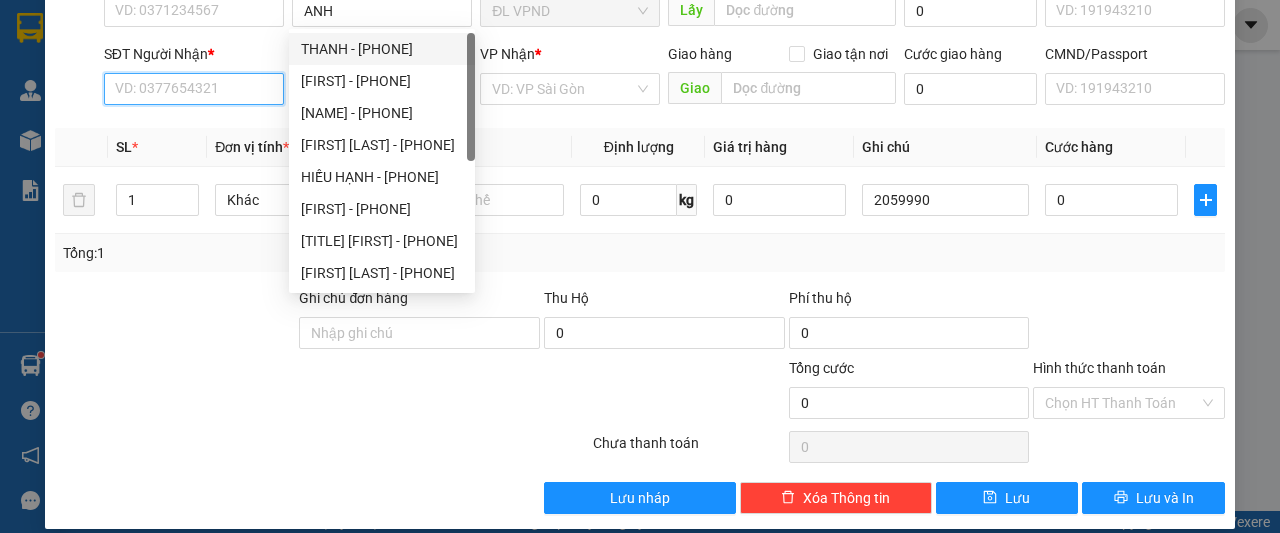 click on "SĐT Người Nhận  *" at bounding box center (194, 89) 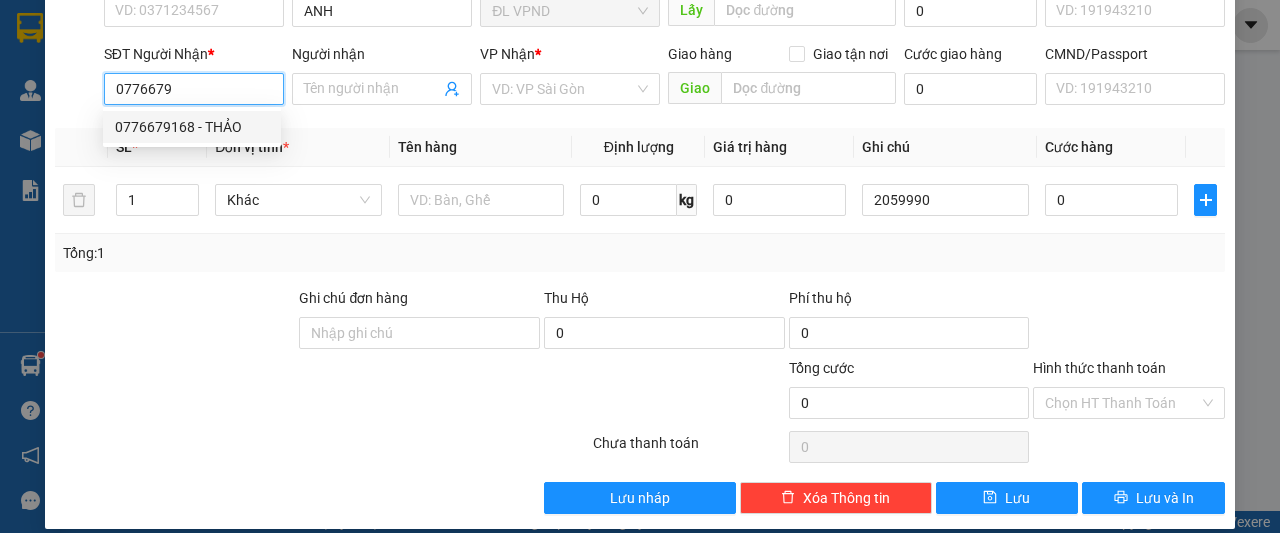 click on "0776679168 - THẢO" at bounding box center (192, 127) 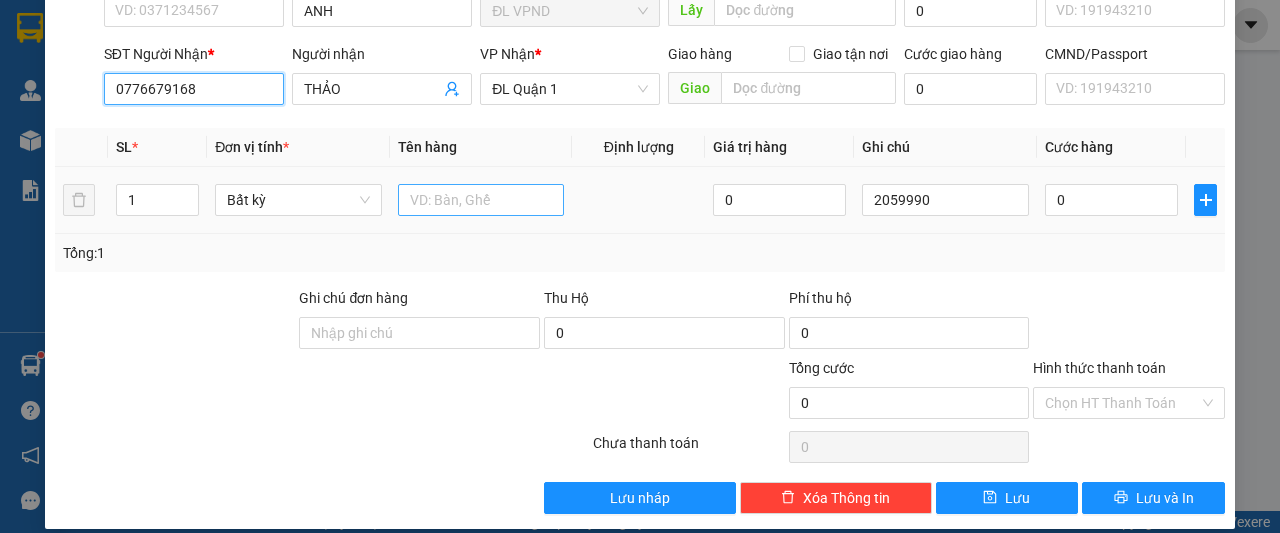 type on "0776679168" 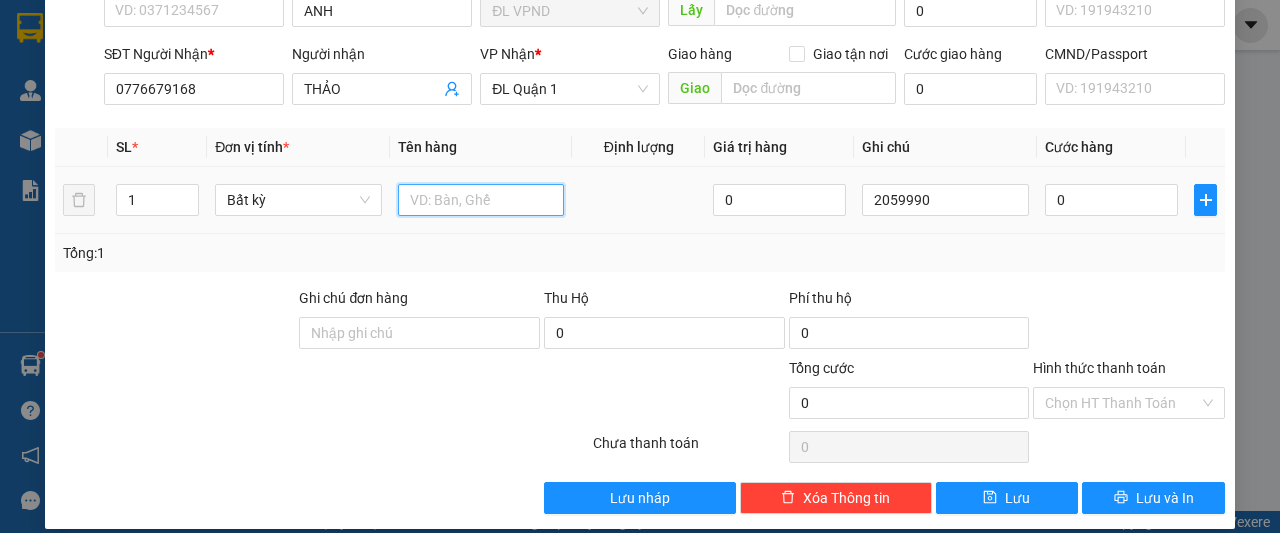 click at bounding box center [481, 200] 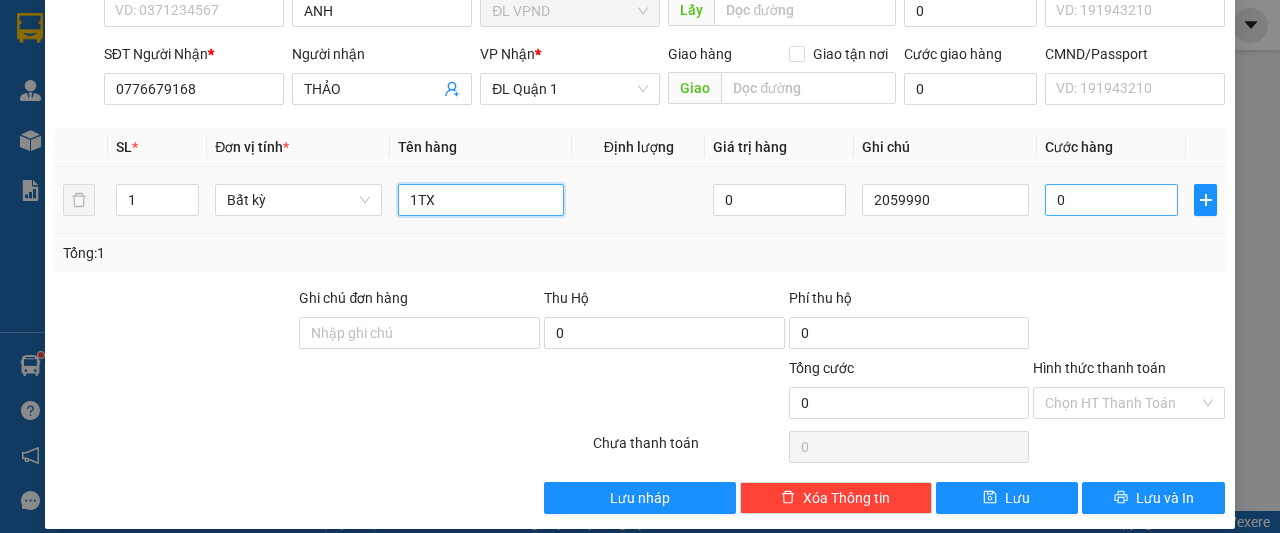 type on "1TX" 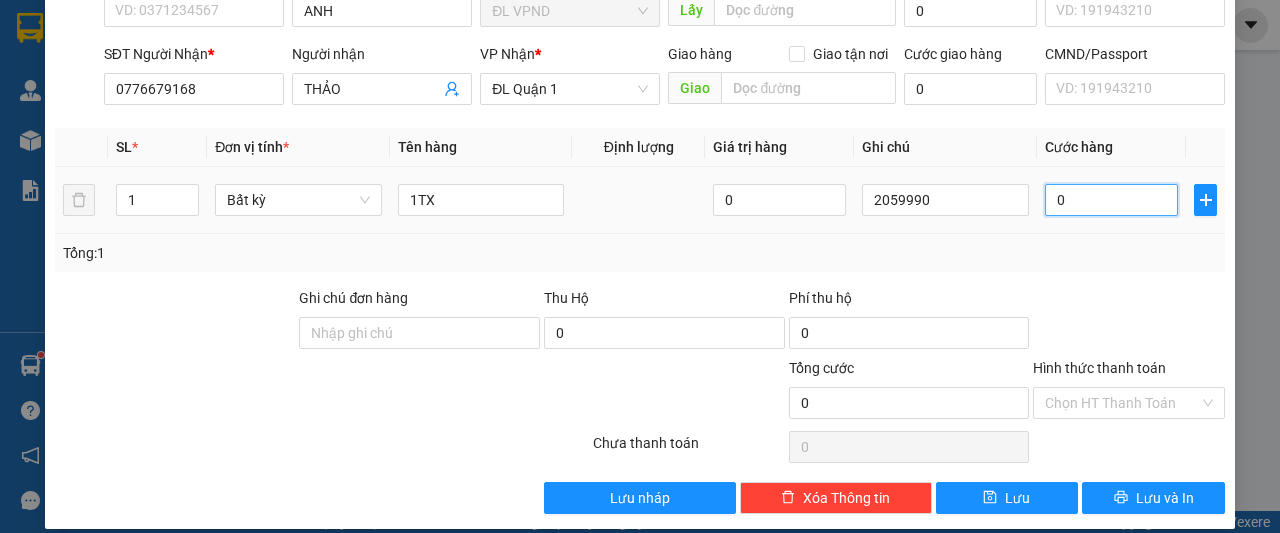 click on "0" at bounding box center (1111, 200) 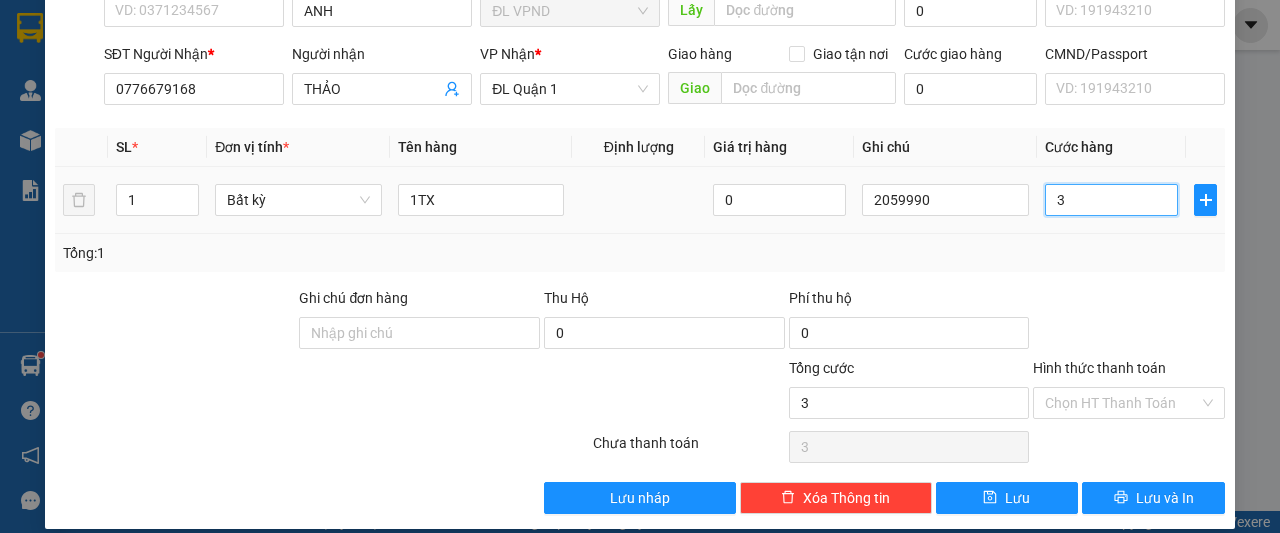 type on "30" 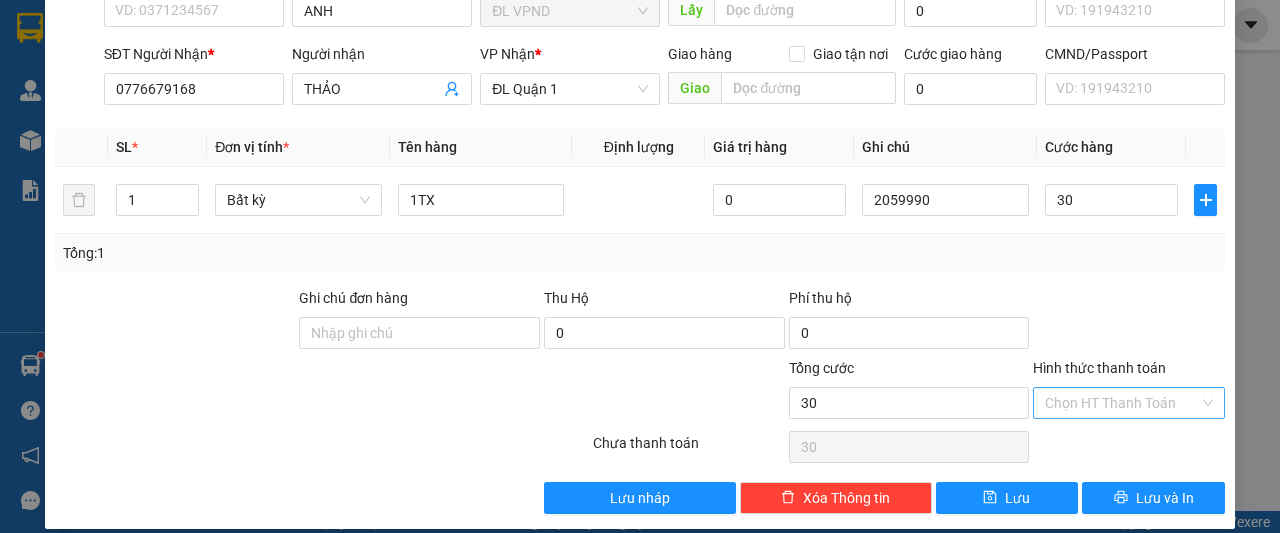 type on "30.000" 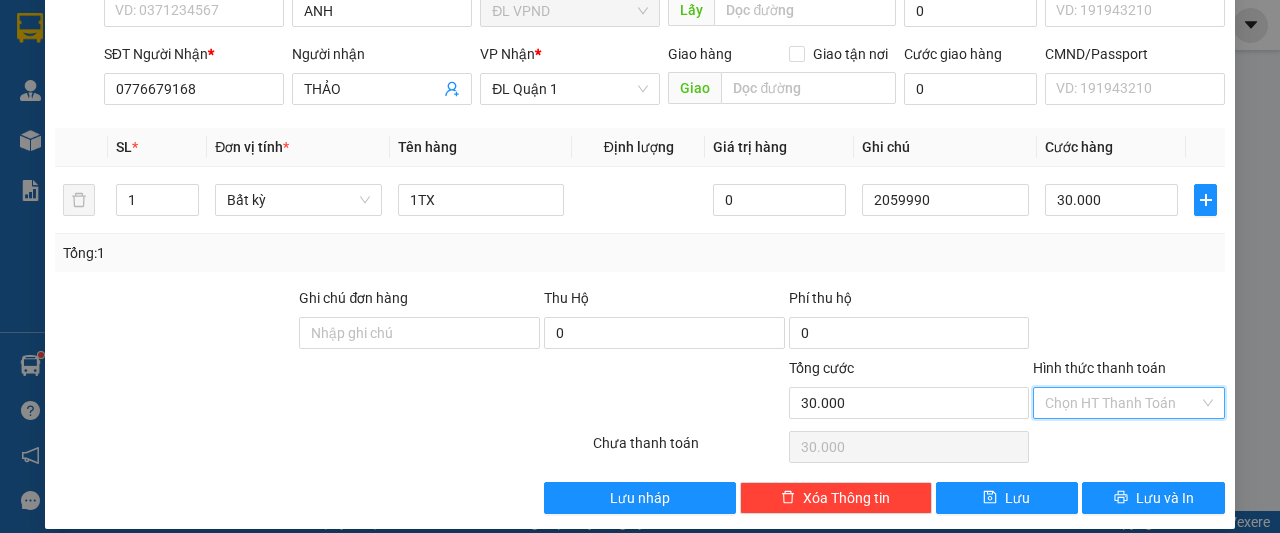 click on "Hình thức thanh toán" at bounding box center [1122, 403] 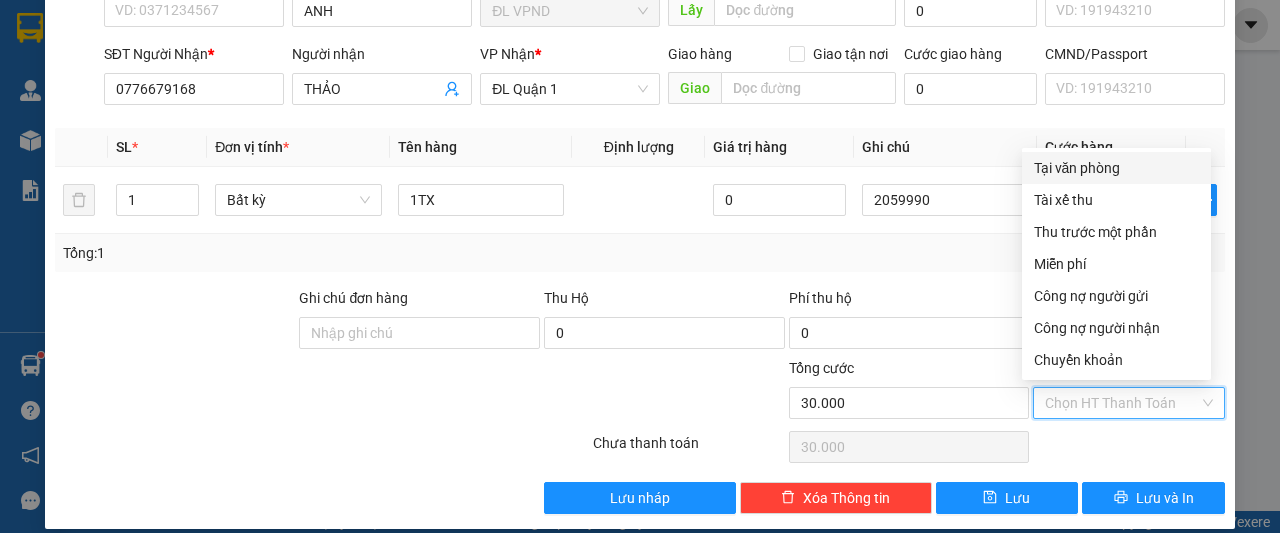 click on "Tại văn phòng" at bounding box center (1116, 168) 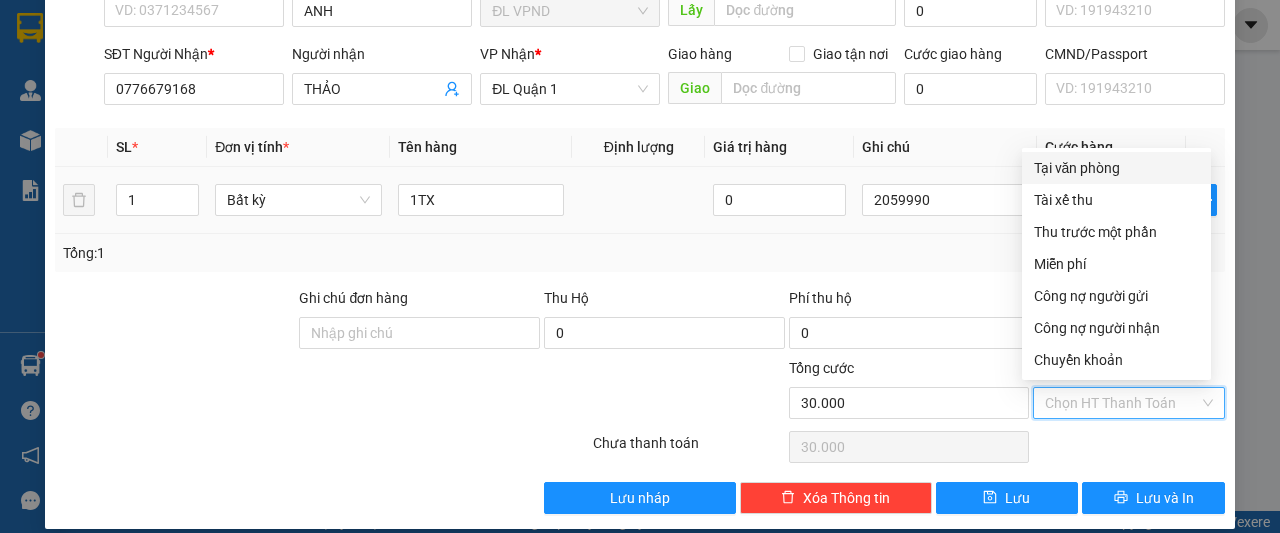 type on "0" 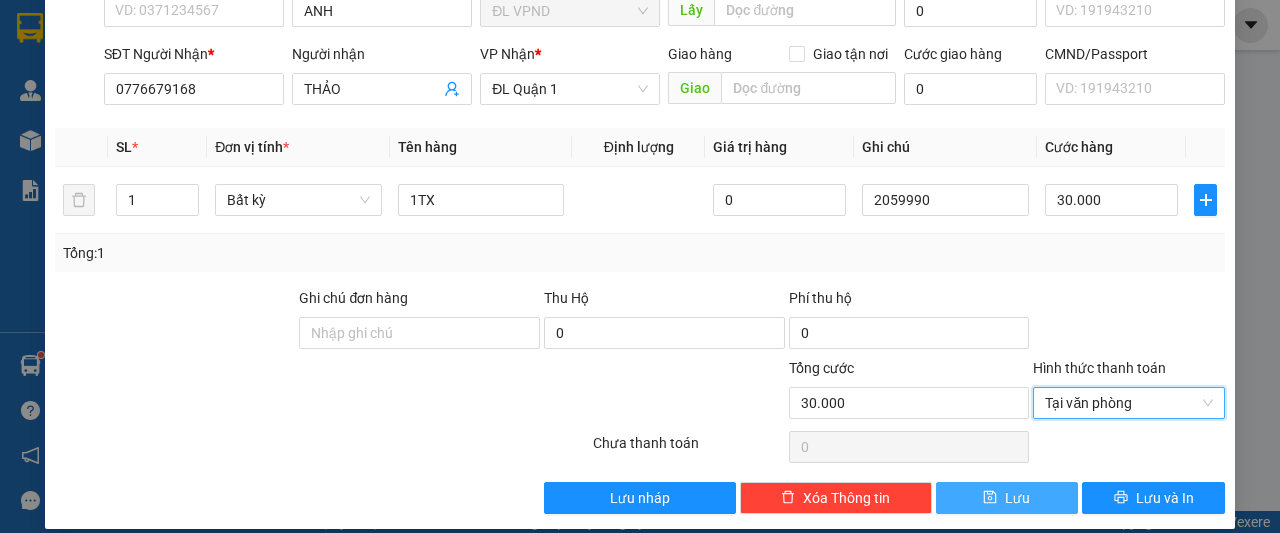 click on "Lưu" at bounding box center (1007, 498) 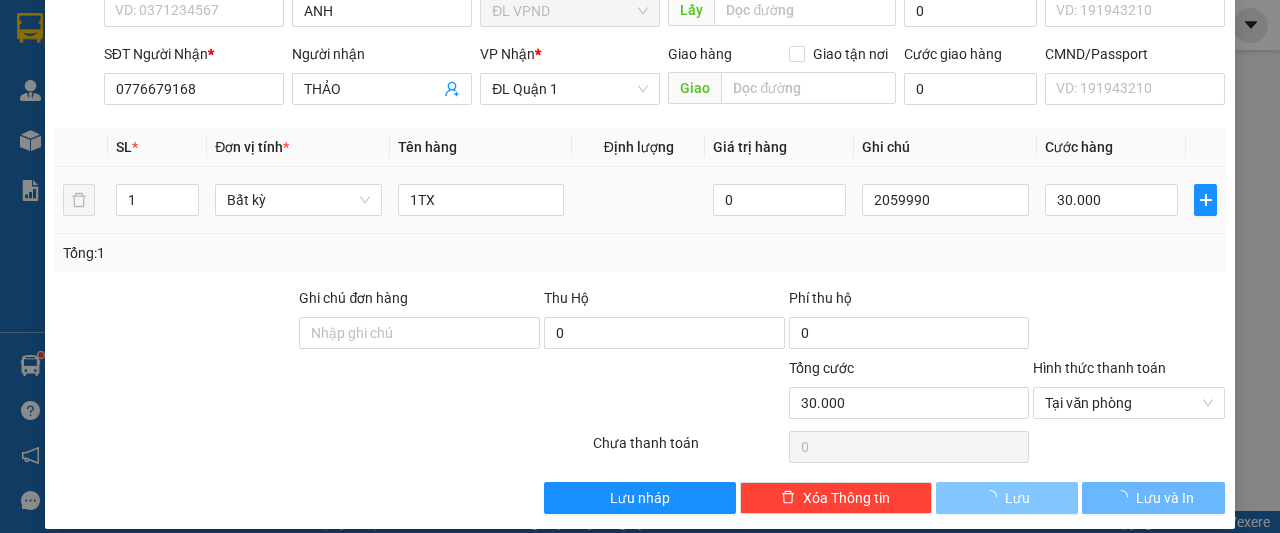 type 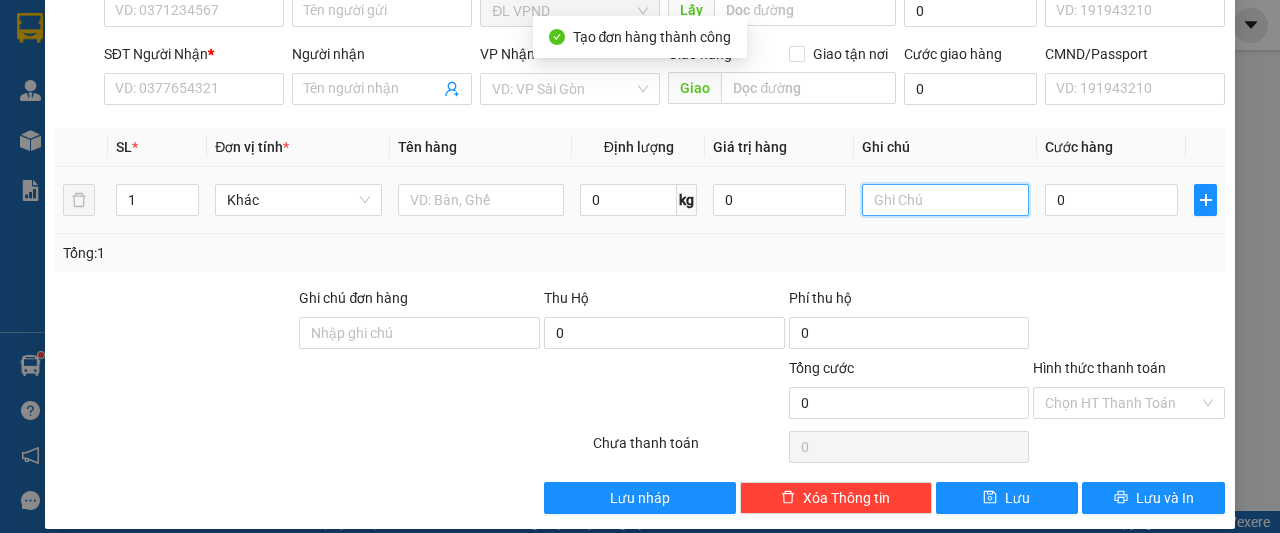 click at bounding box center (945, 200) 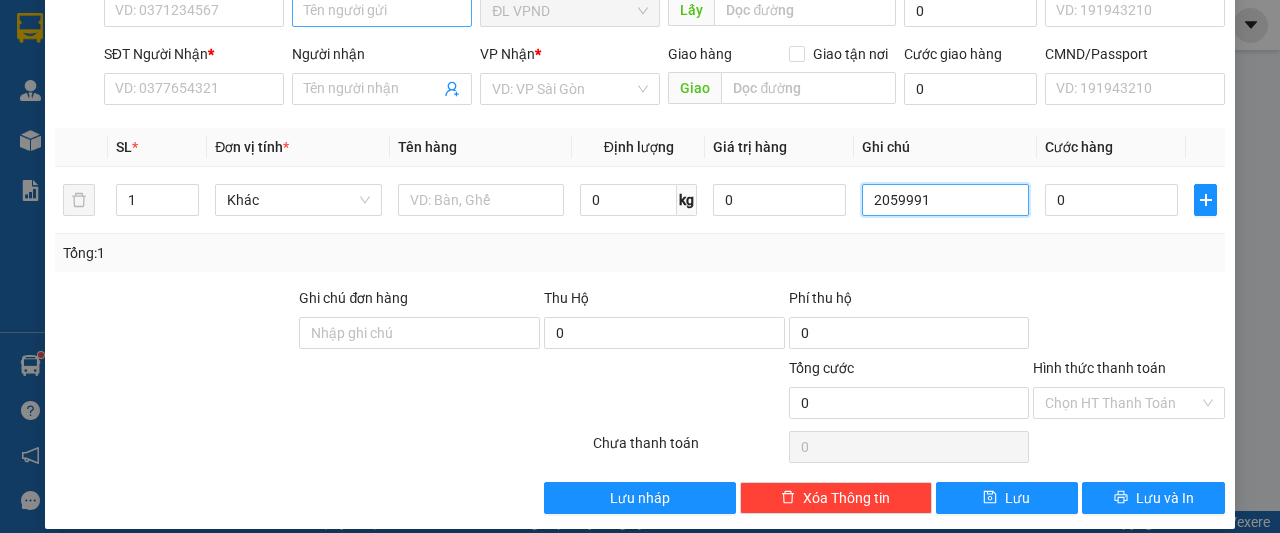 type on "2059991" 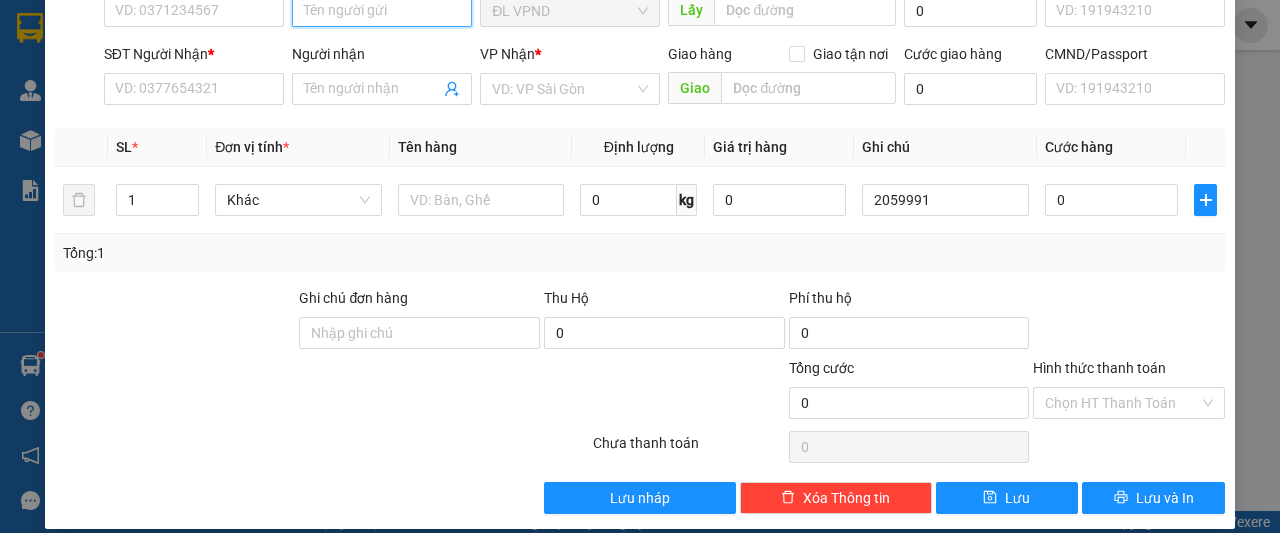click on "Người gửi" at bounding box center [382, 11] 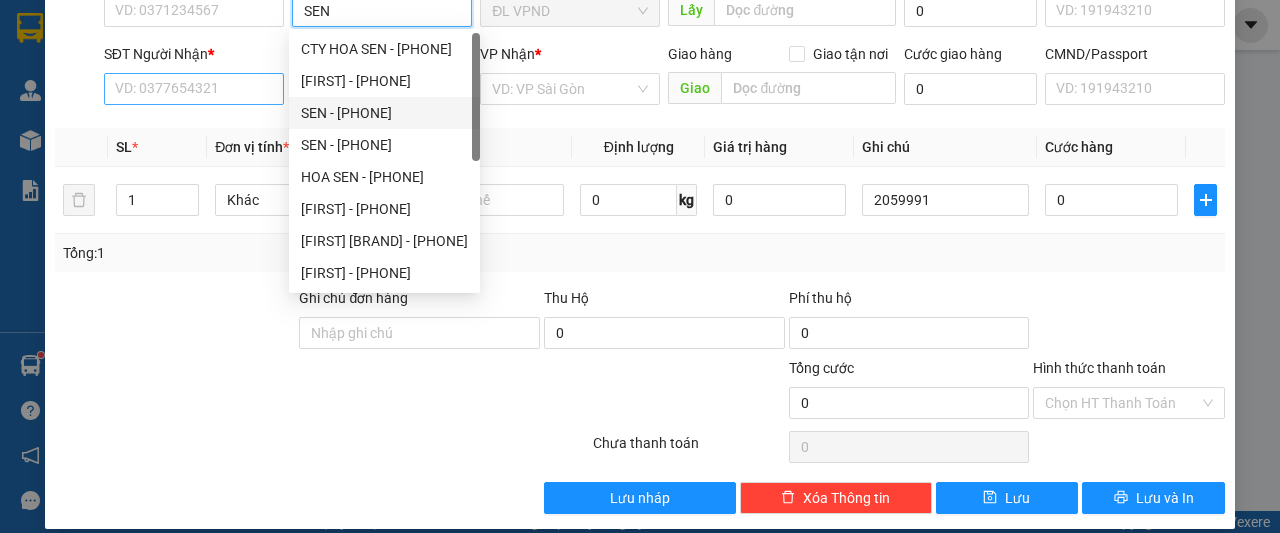 type on "SEN" 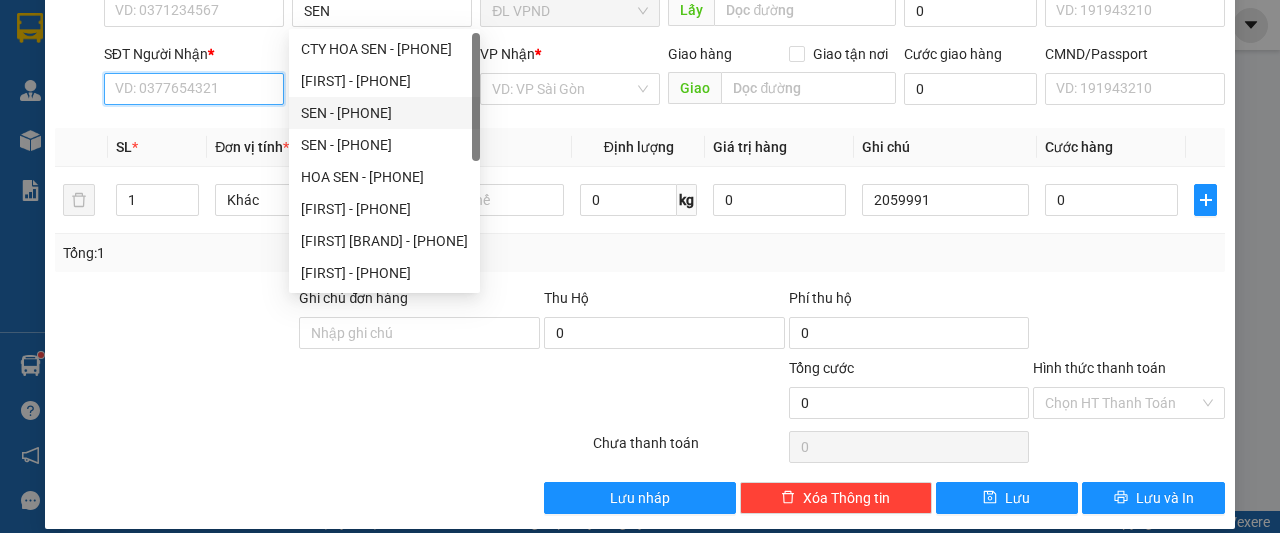 click on "SĐT Người Nhận  *" at bounding box center (194, 89) 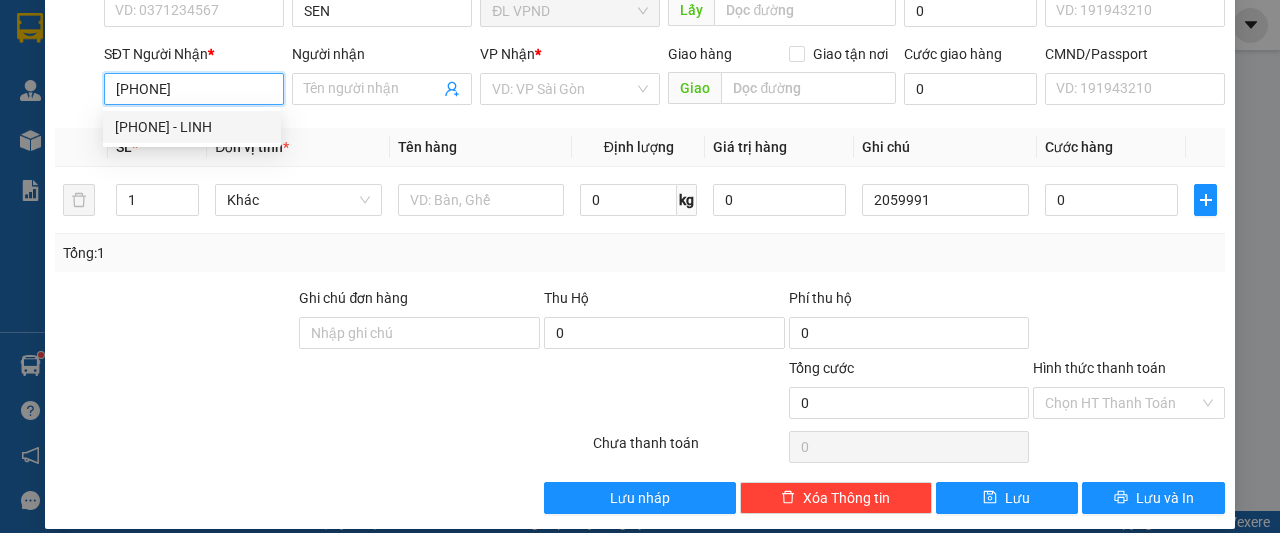 click on "[PHONE] - LINH" at bounding box center (192, 127) 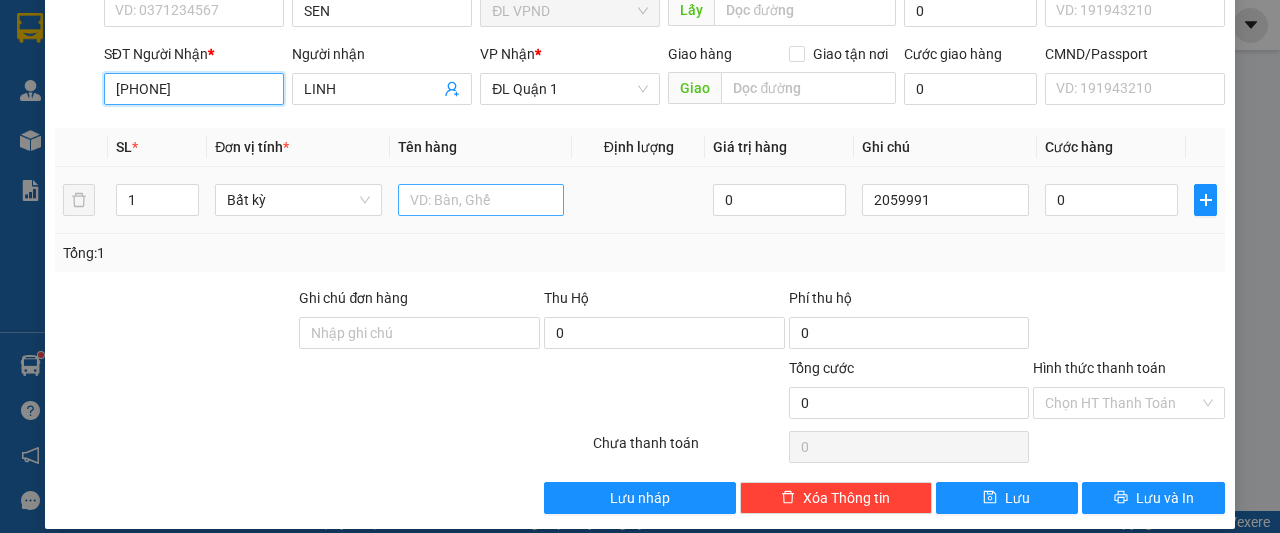 type on "[PHONE]" 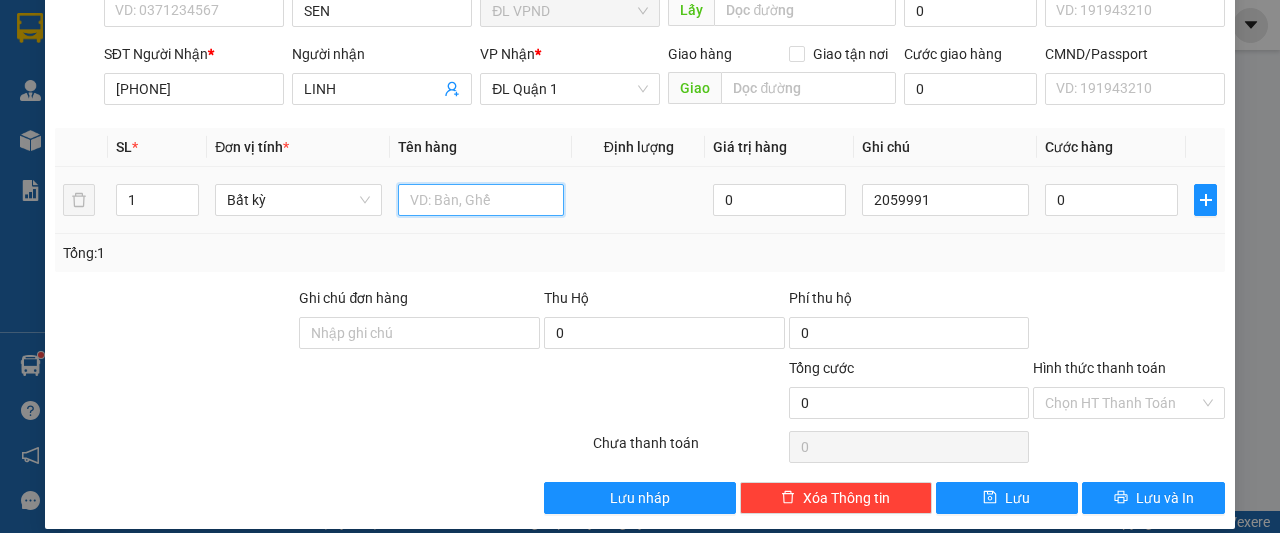 click at bounding box center [481, 200] 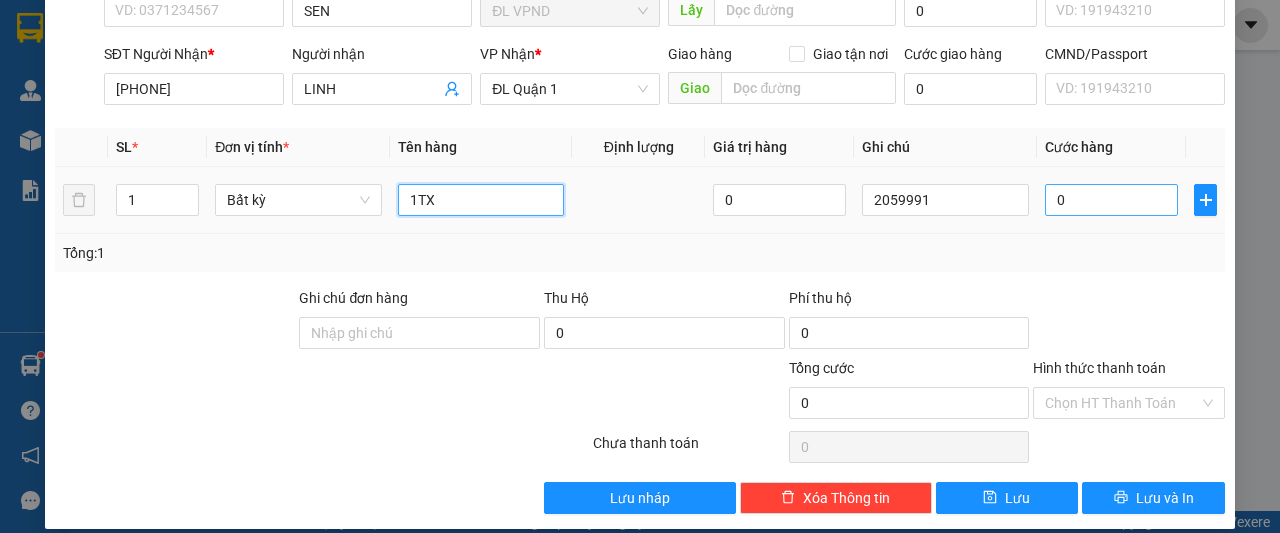 type on "1TX" 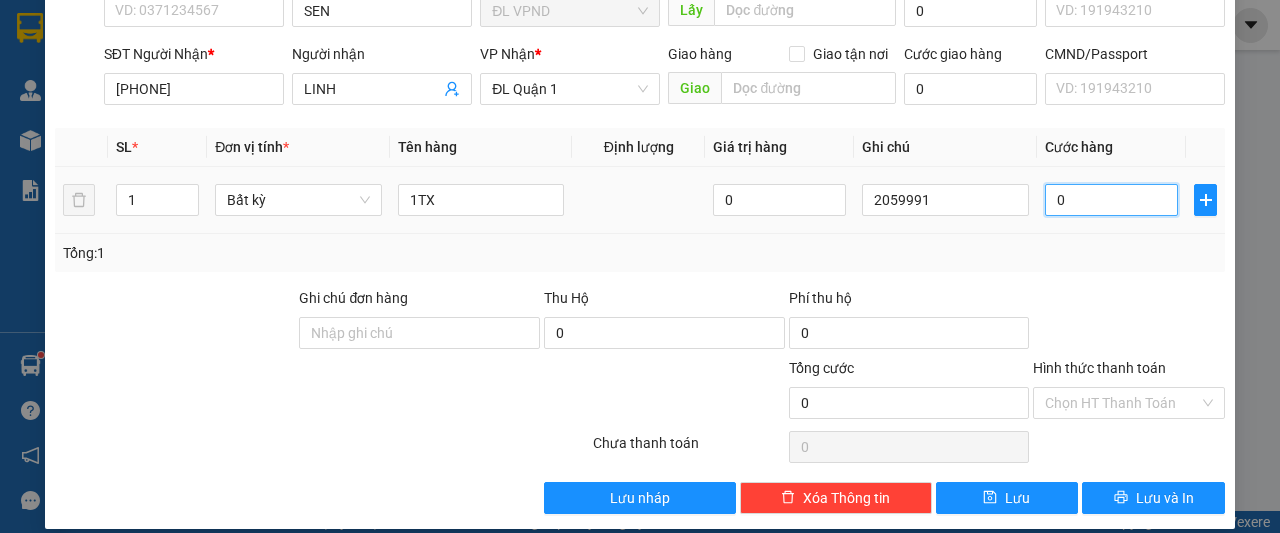 click on "0" at bounding box center (1111, 200) 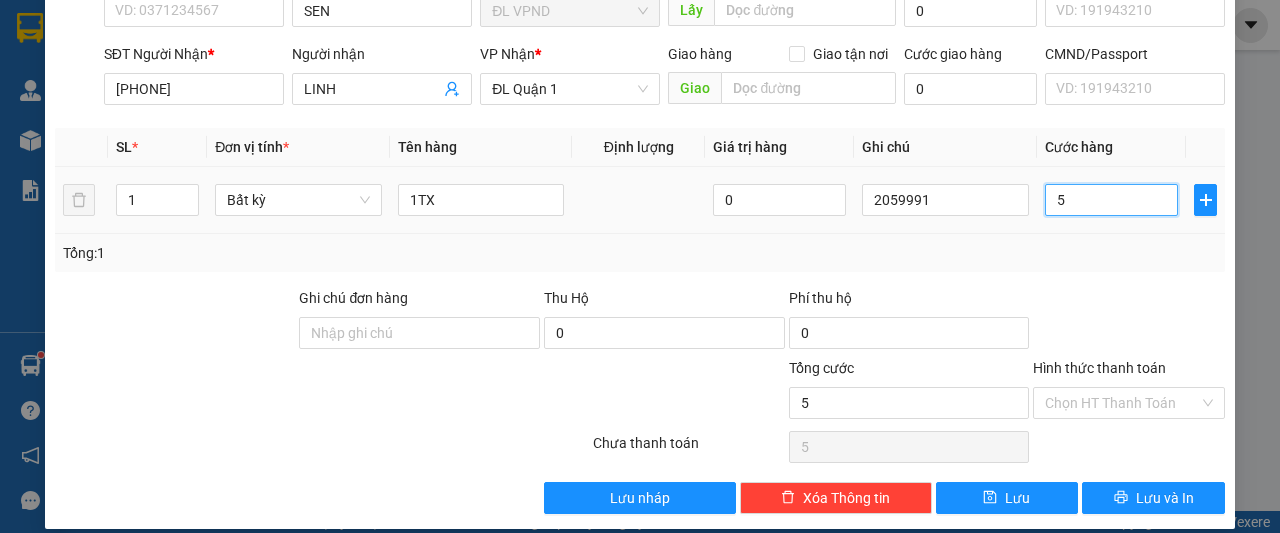 type on "50" 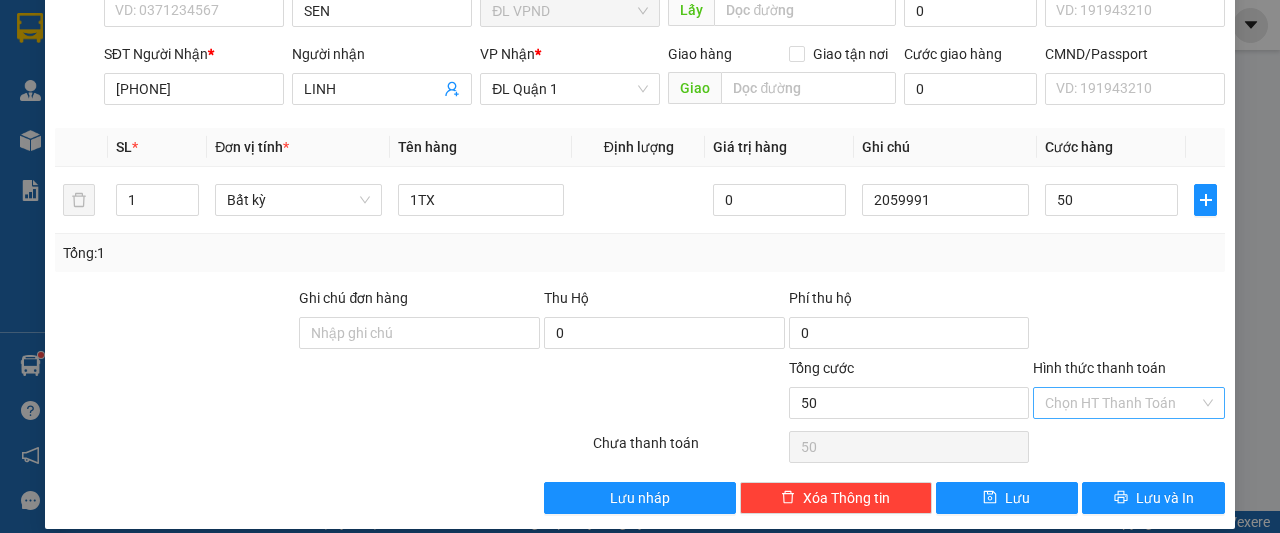 type on "50.000" 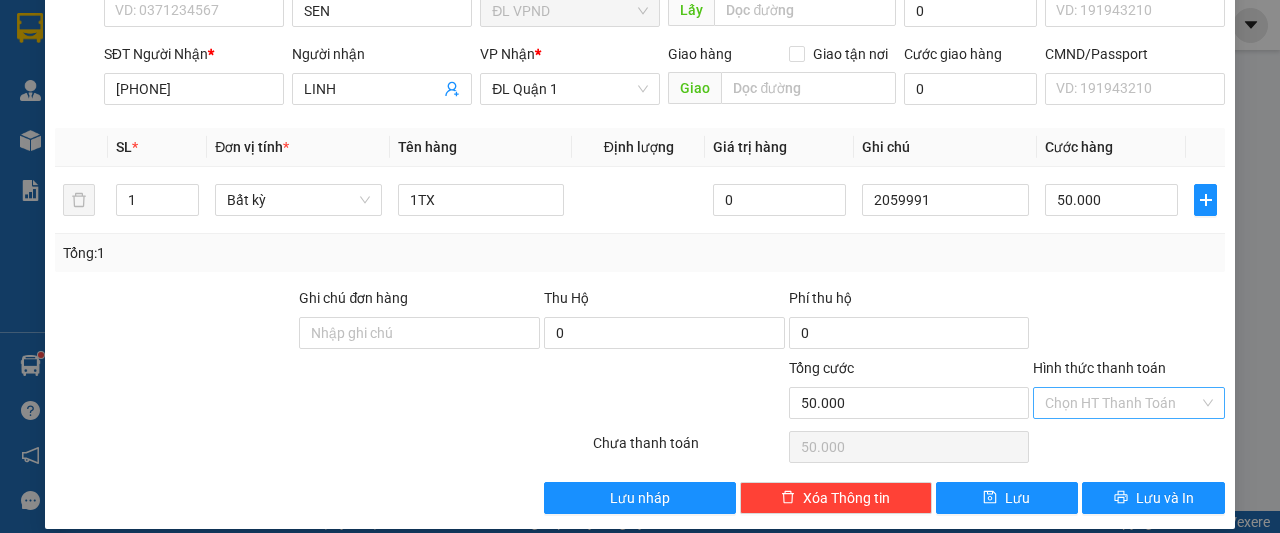 click on "Hình thức thanh toán" at bounding box center (1122, 403) 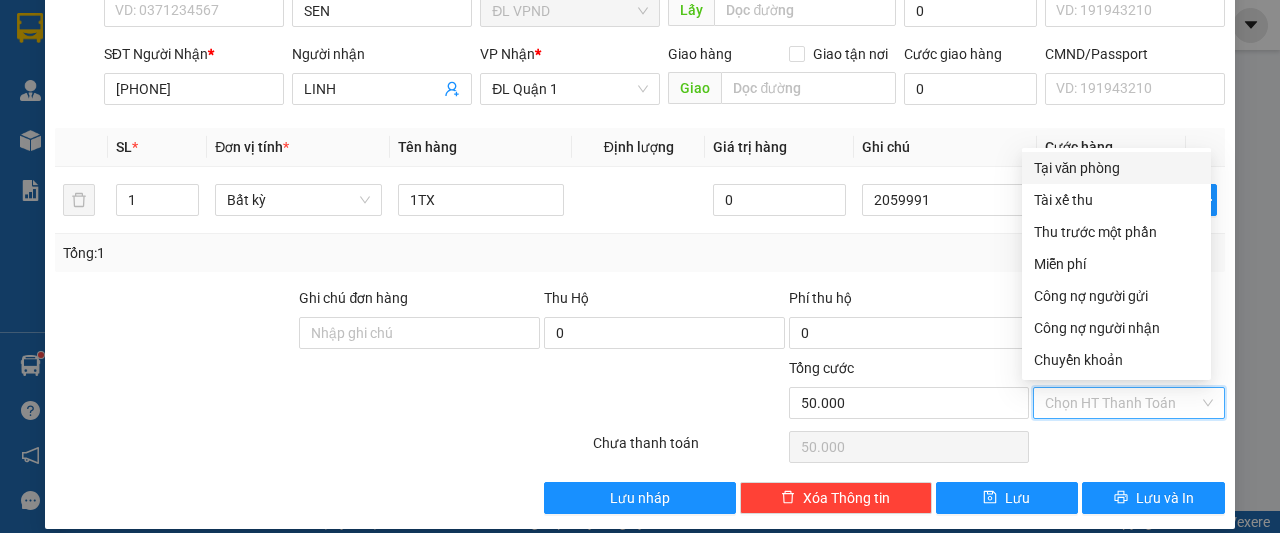 click on "Tại văn phòng" at bounding box center (1116, 168) 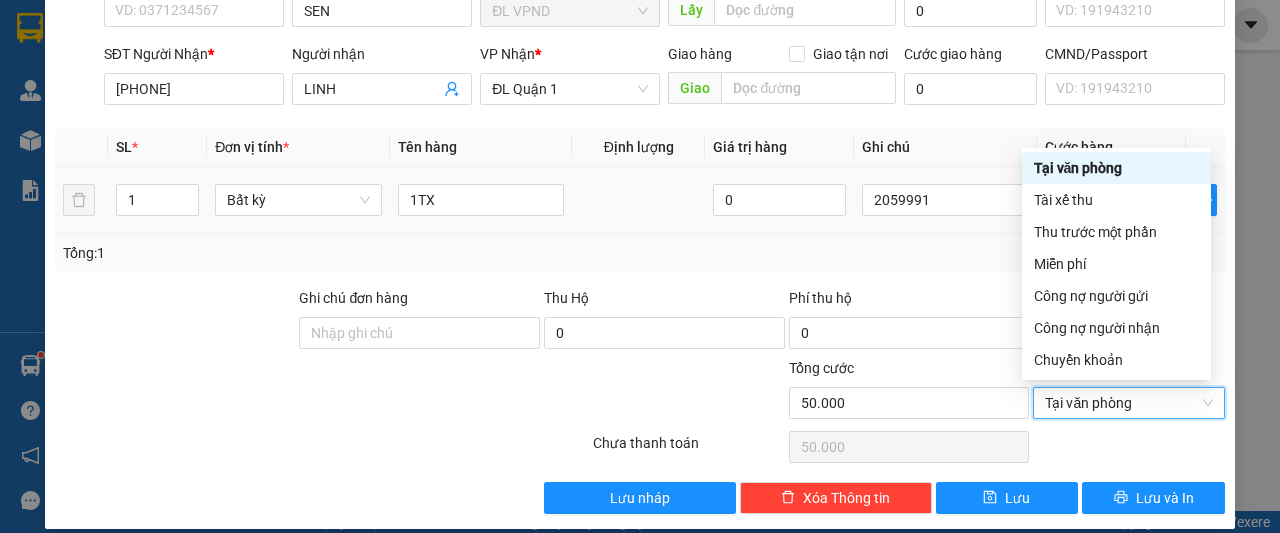 type on "0" 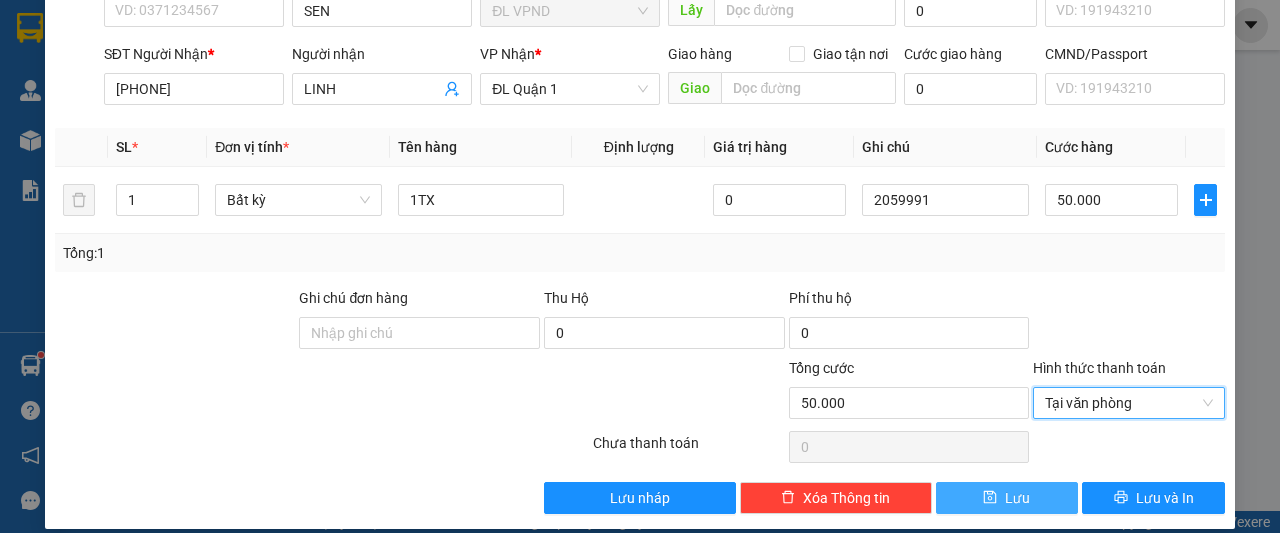 click on "Lưu" at bounding box center (1007, 498) 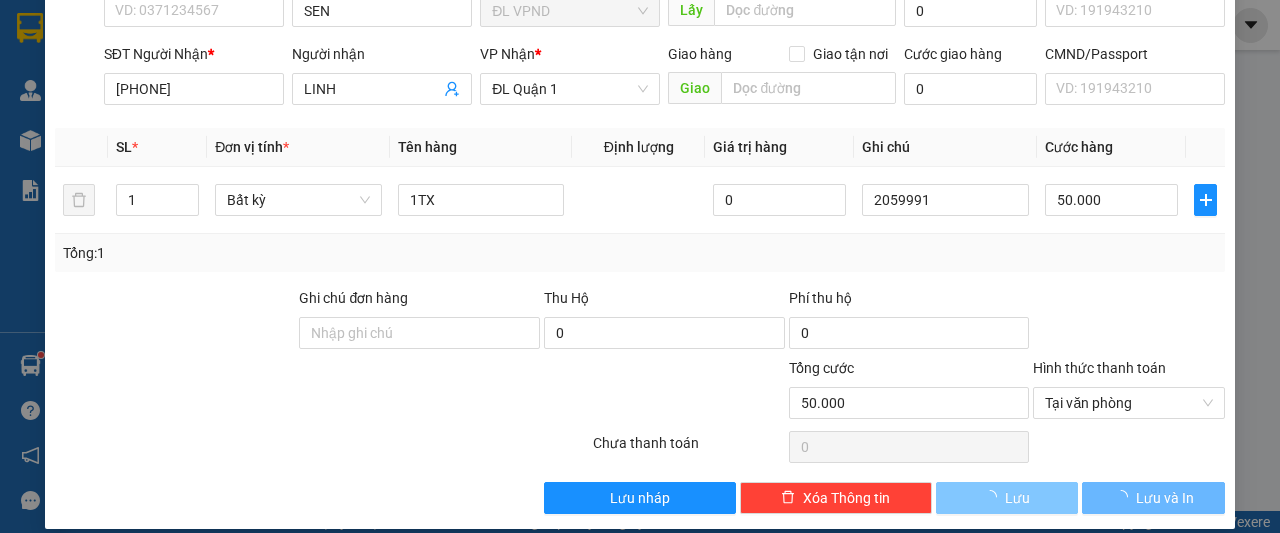 type 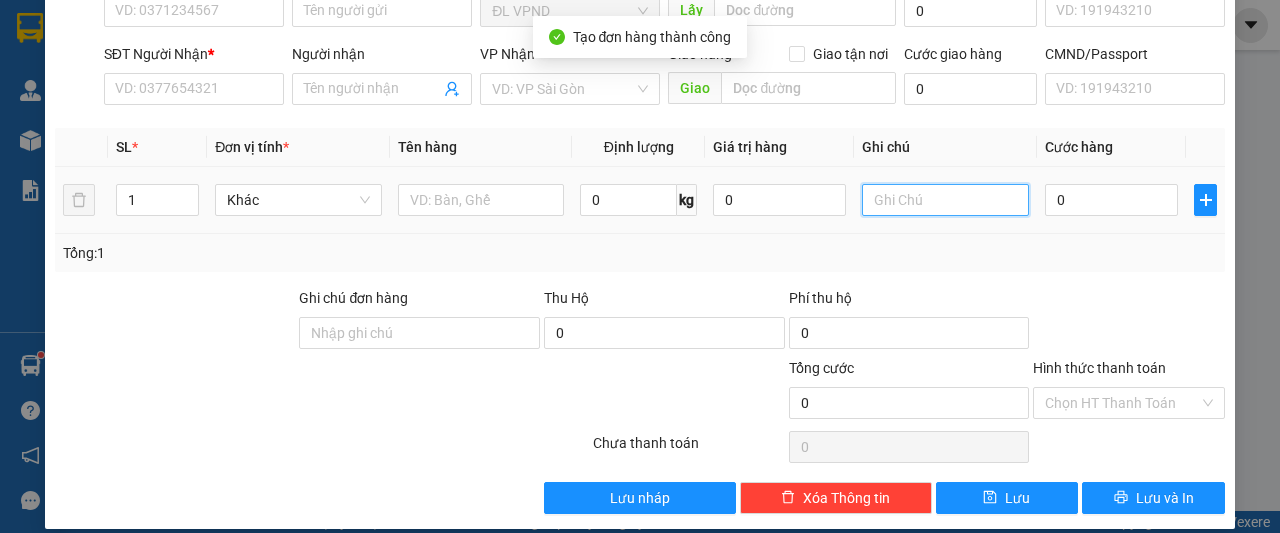 click at bounding box center (945, 200) 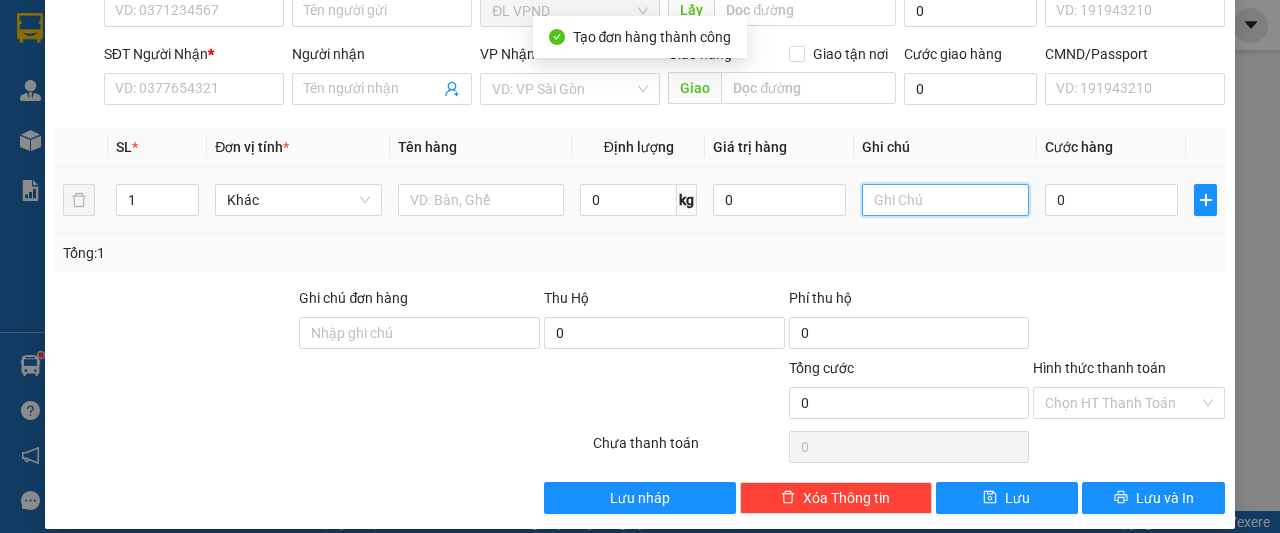 paste on "205999" 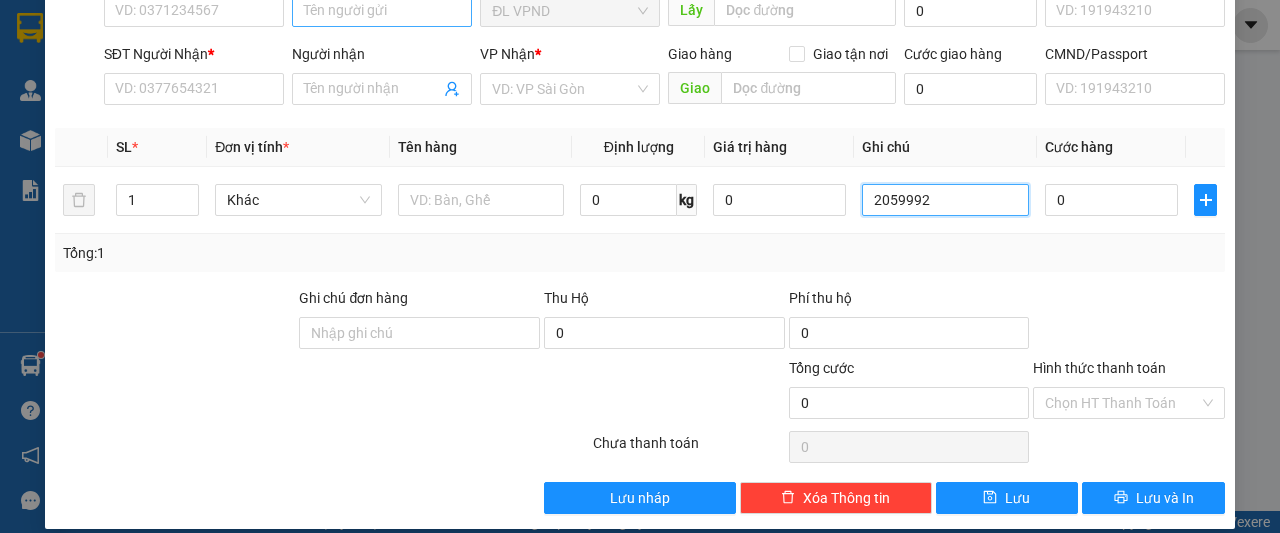 type on "2059992" 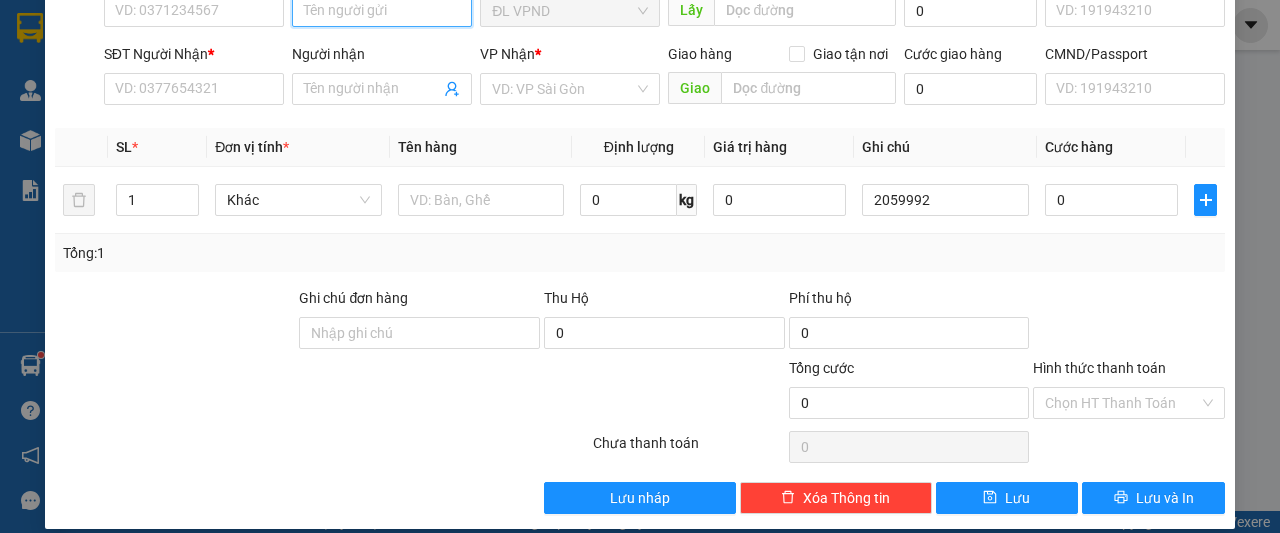 click on "Người gửi" at bounding box center (382, 11) 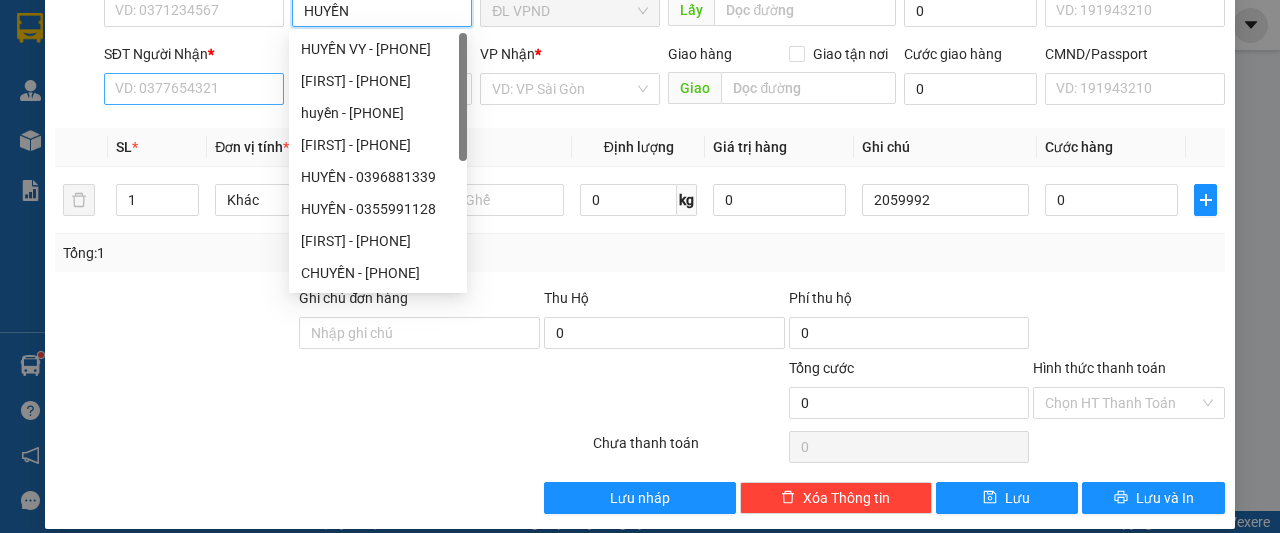 type on "HUYỀN" 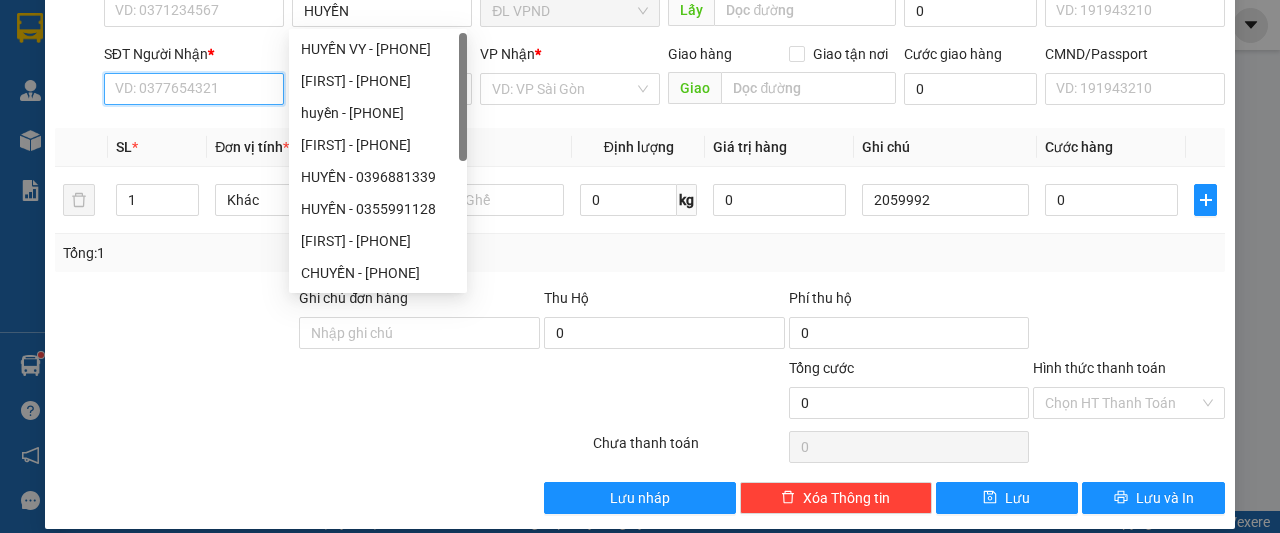 click on "SĐT Người Nhận  *" at bounding box center [194, 89] 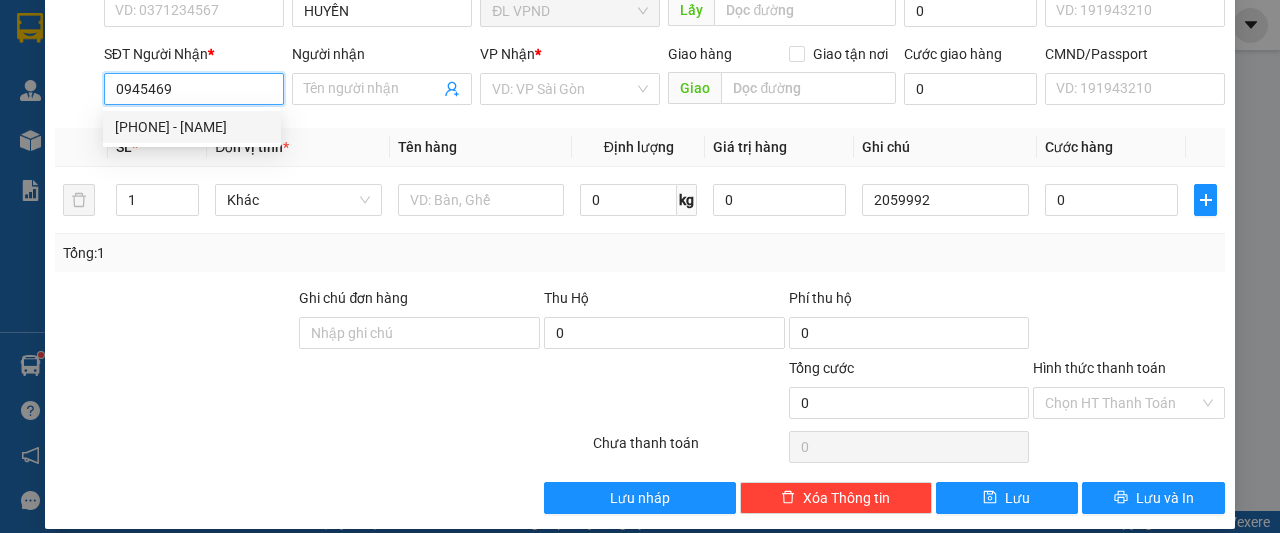 drag, startPoint x: 130, startPoint y: 121, endPoint x: 398, endPoint y: 187, distance: 276.00723 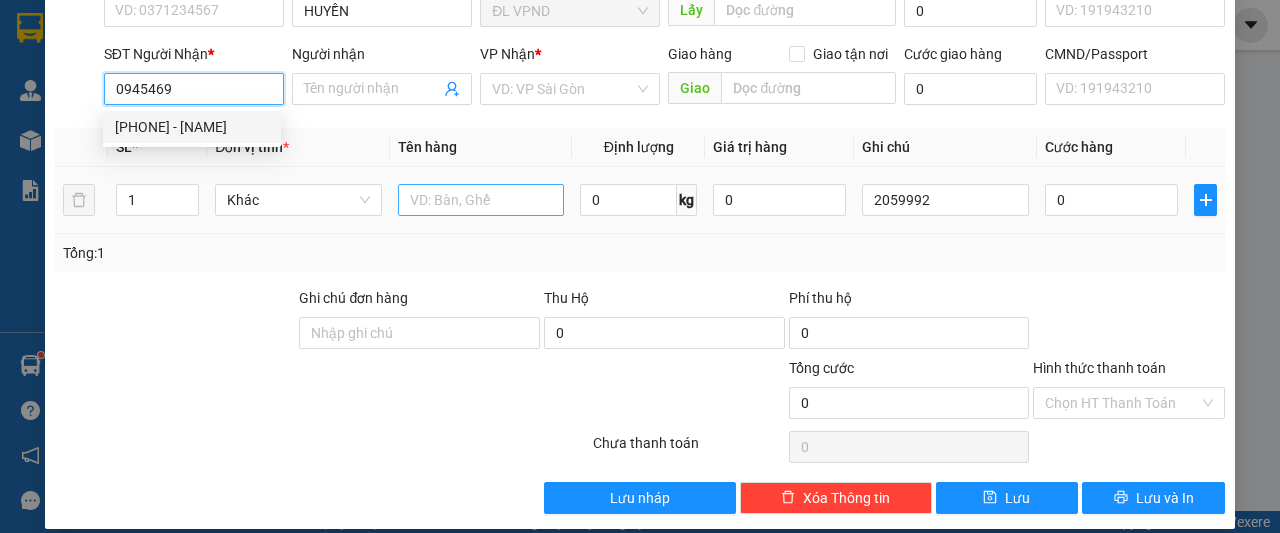 click on "[PHONE] - [NAME]" at bounding box center [192, 127] 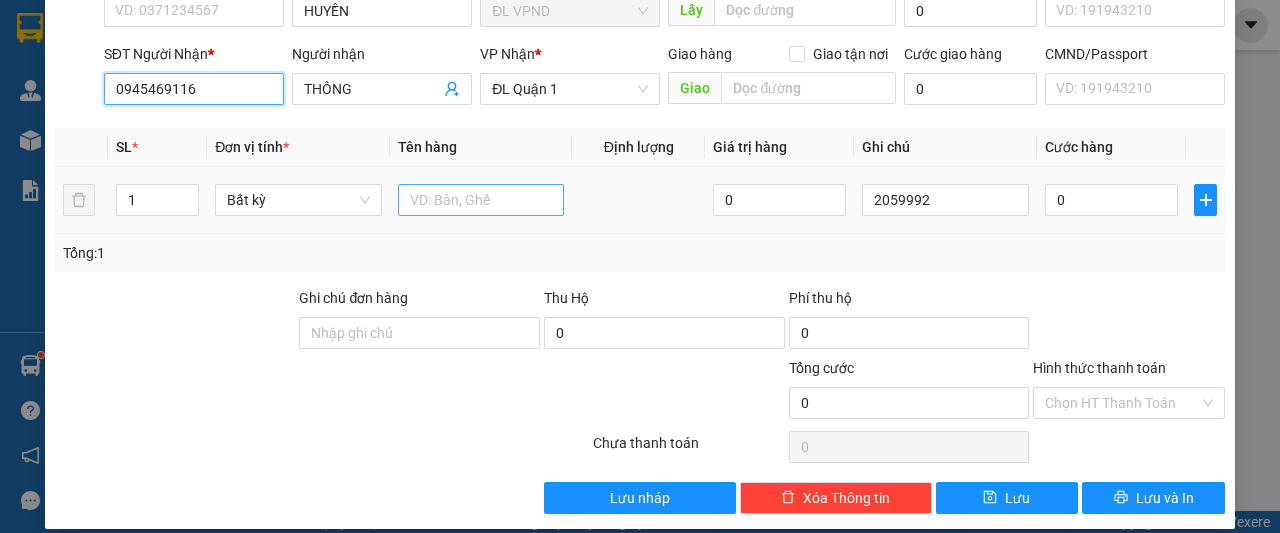 type on "0945469116" 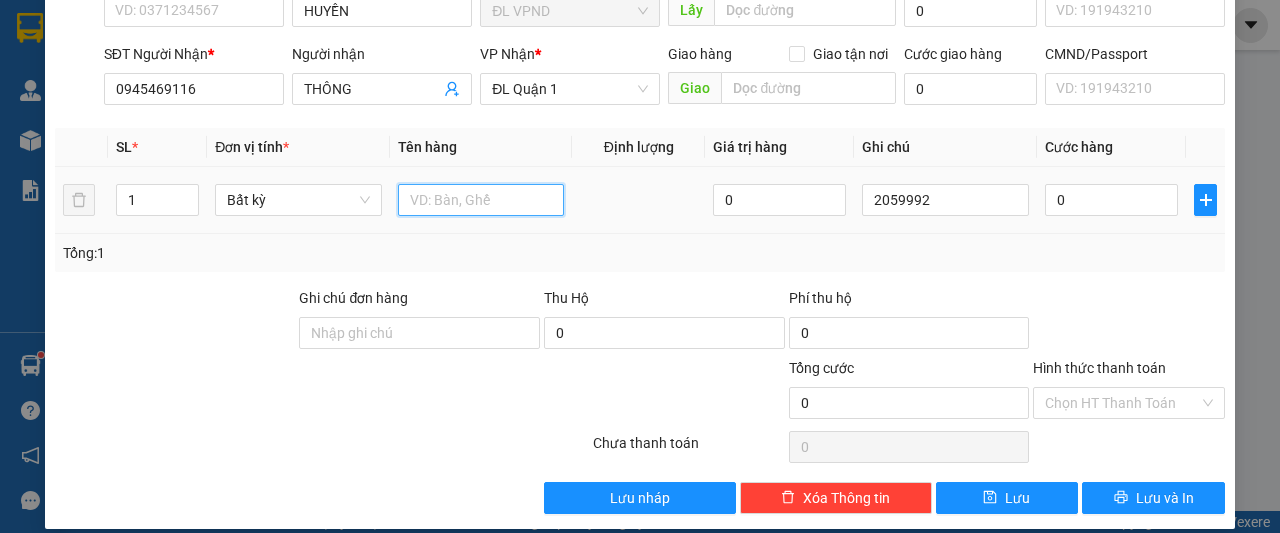 click at bounding box center (481, 200) 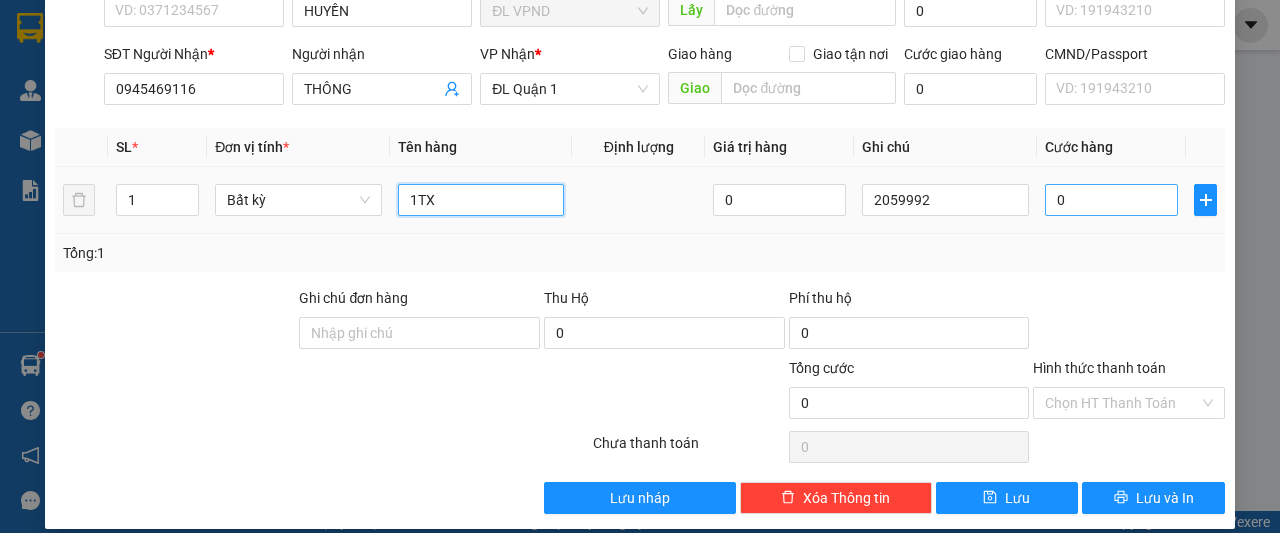 type on "1TX" 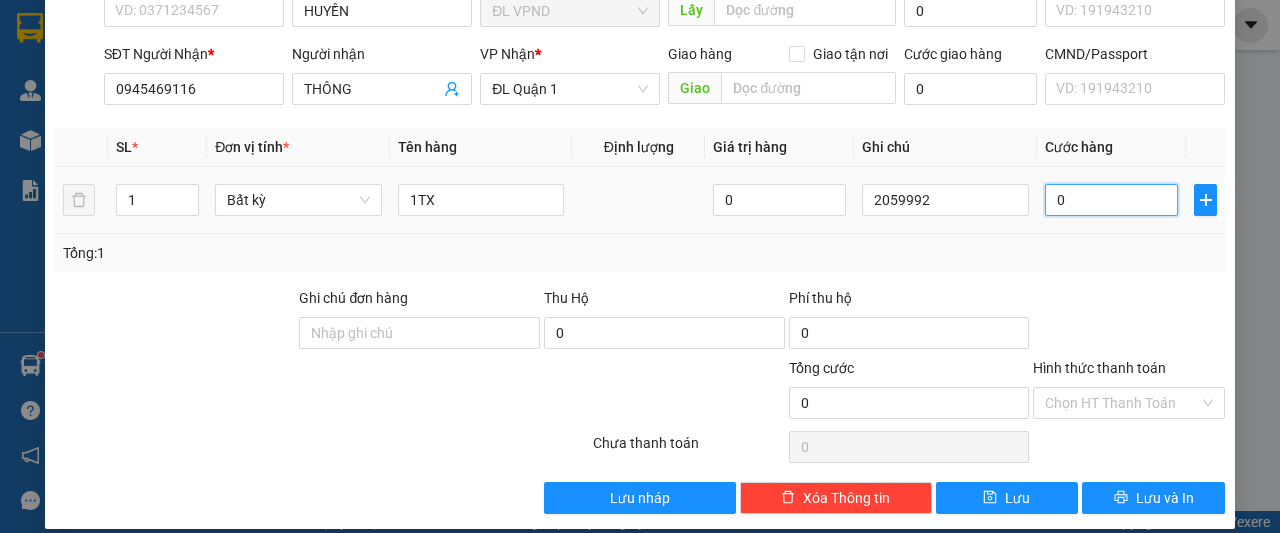 click on "0" at bounding box center [1111, 200] 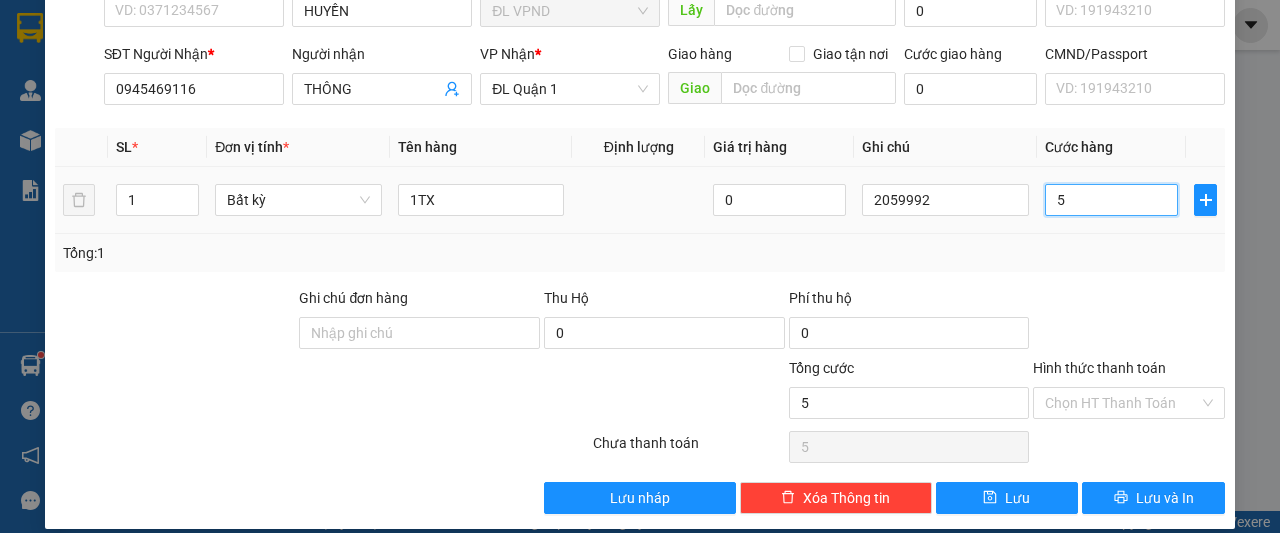 type on "50" 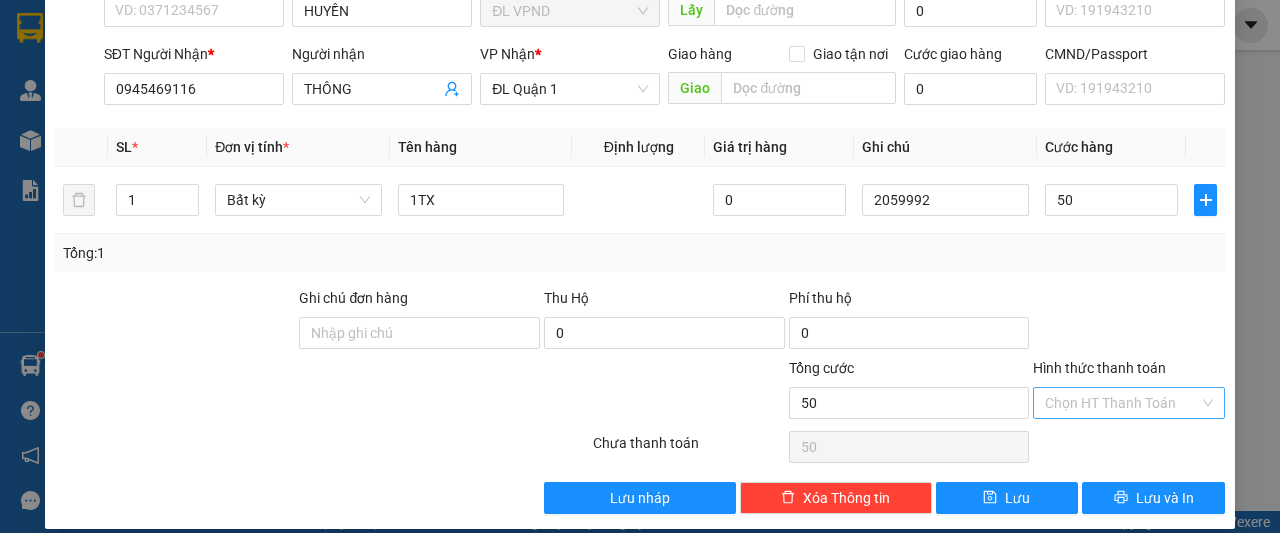 type on "50.000" 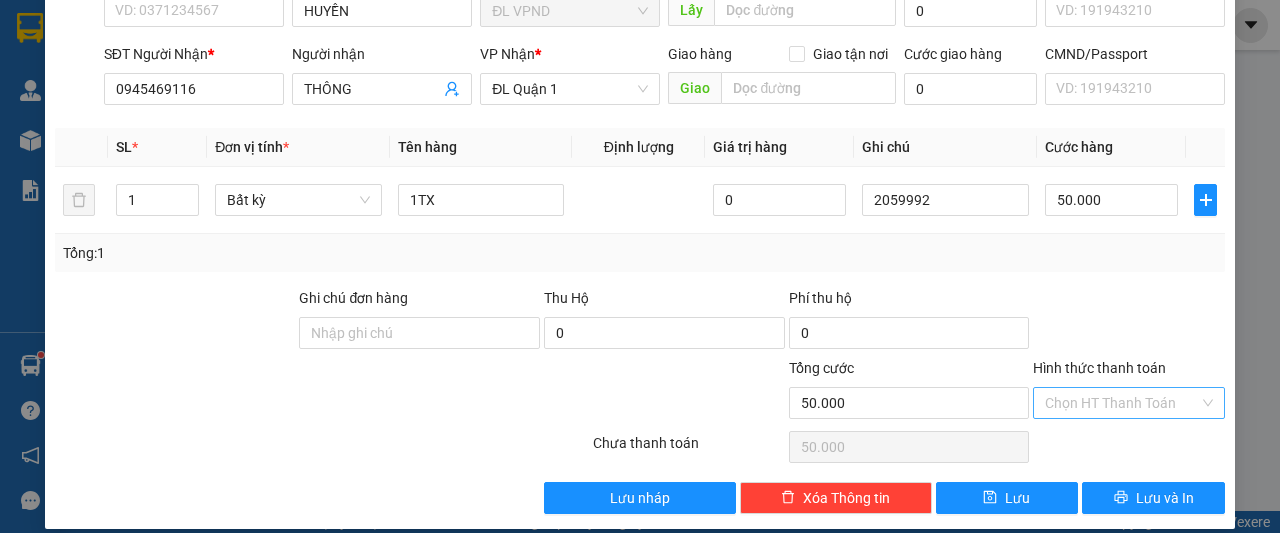 click on "Hình thức thanh toán" at bounding box center (1122, 403) 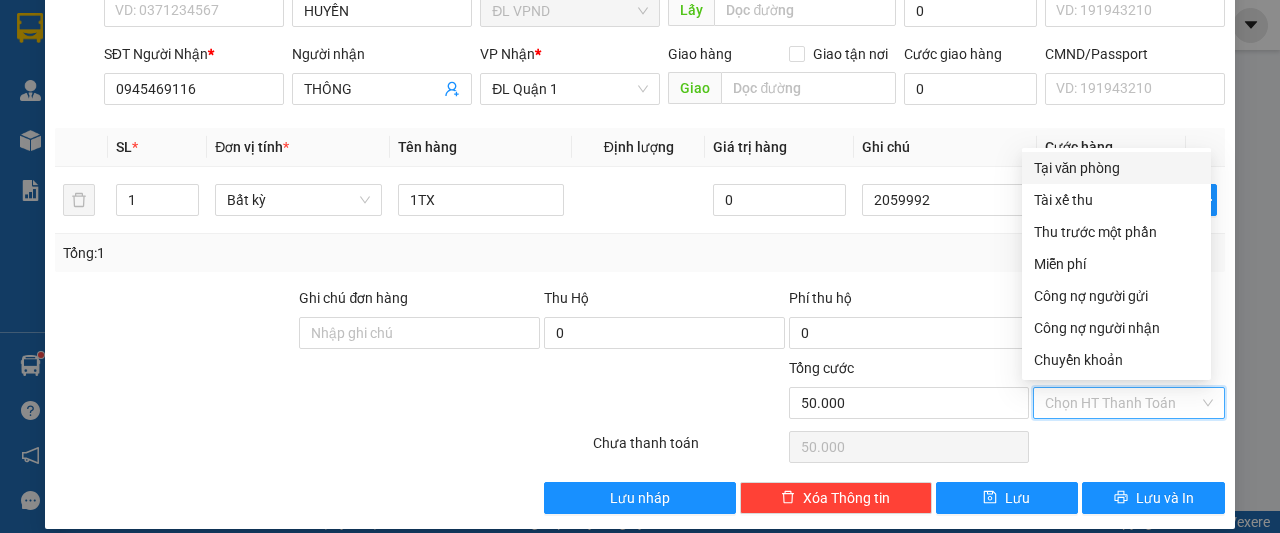 click on "Tại văn phòng" at bounding box center [1116, 168] 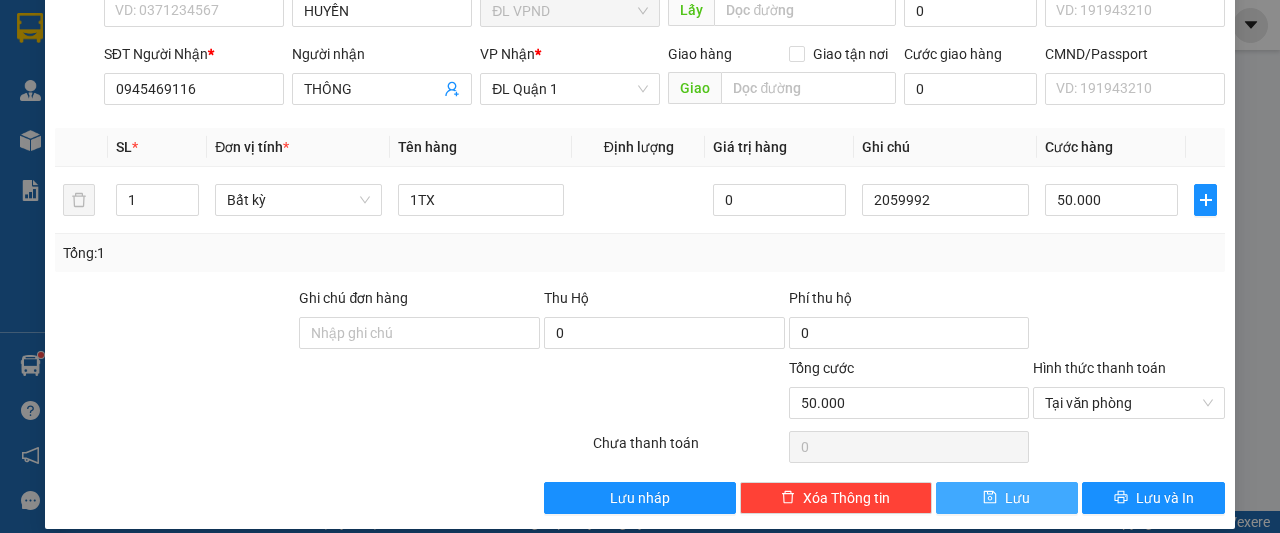click 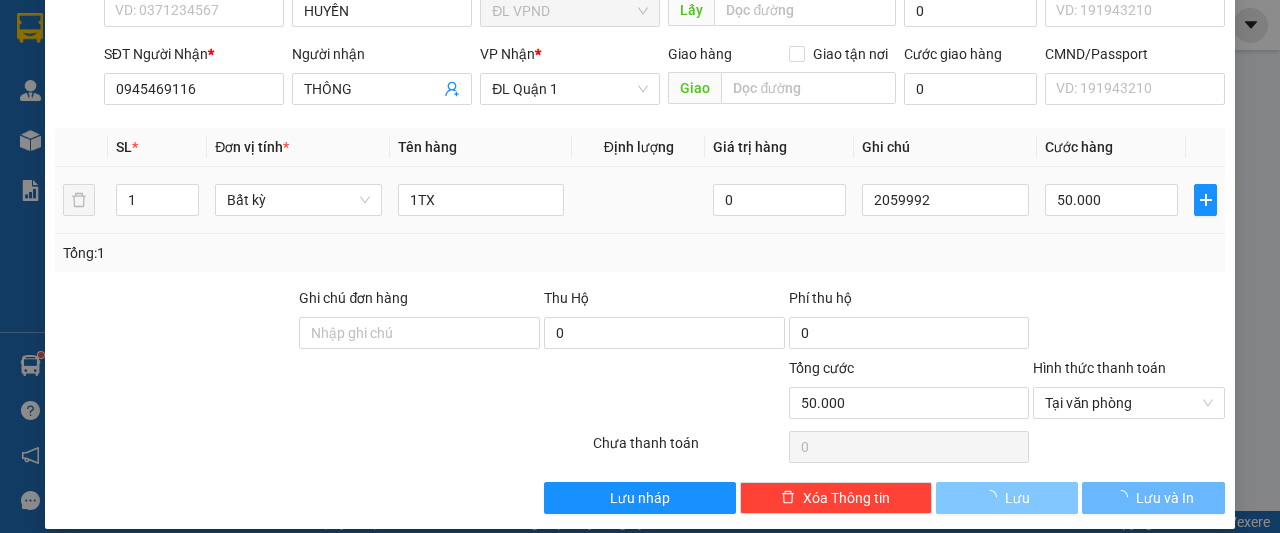 type 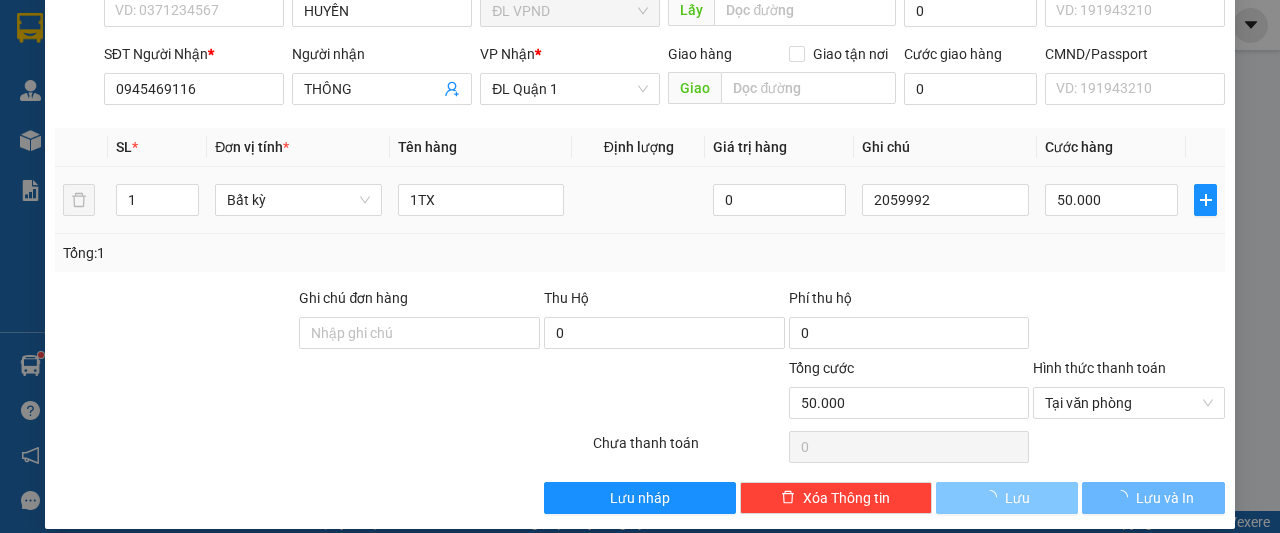 type on "0" 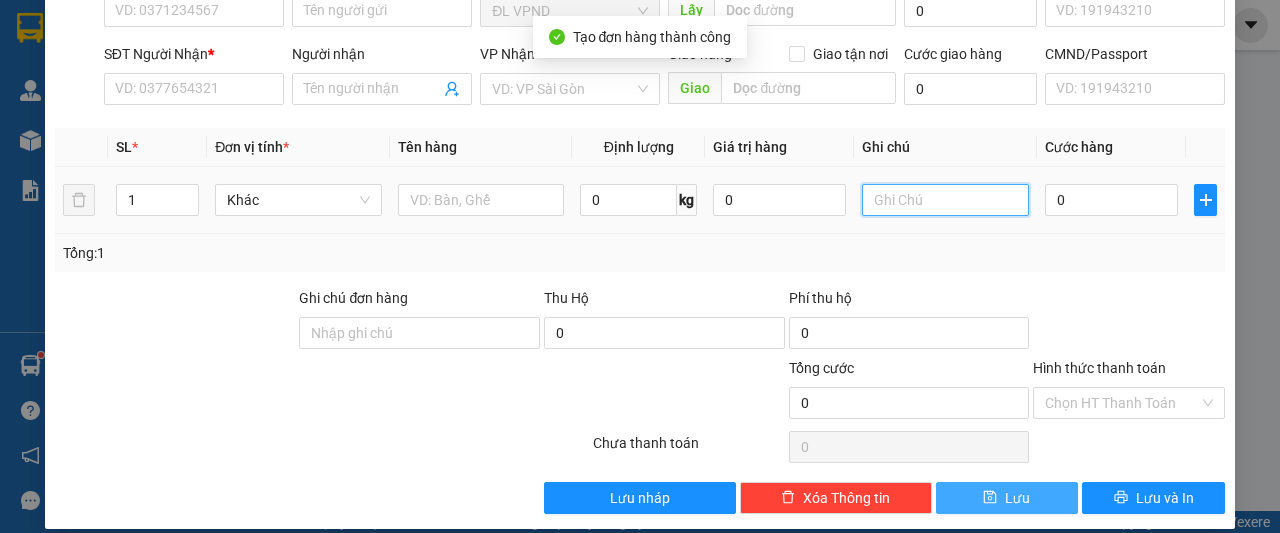 click at bounding box center [945, 200] 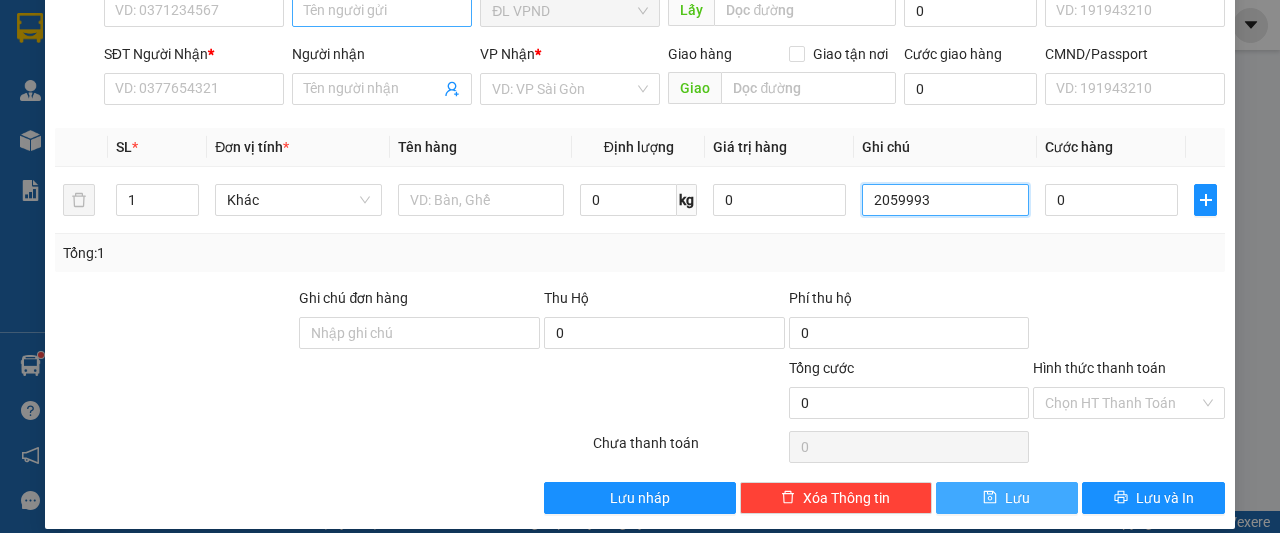 type on "2059993" 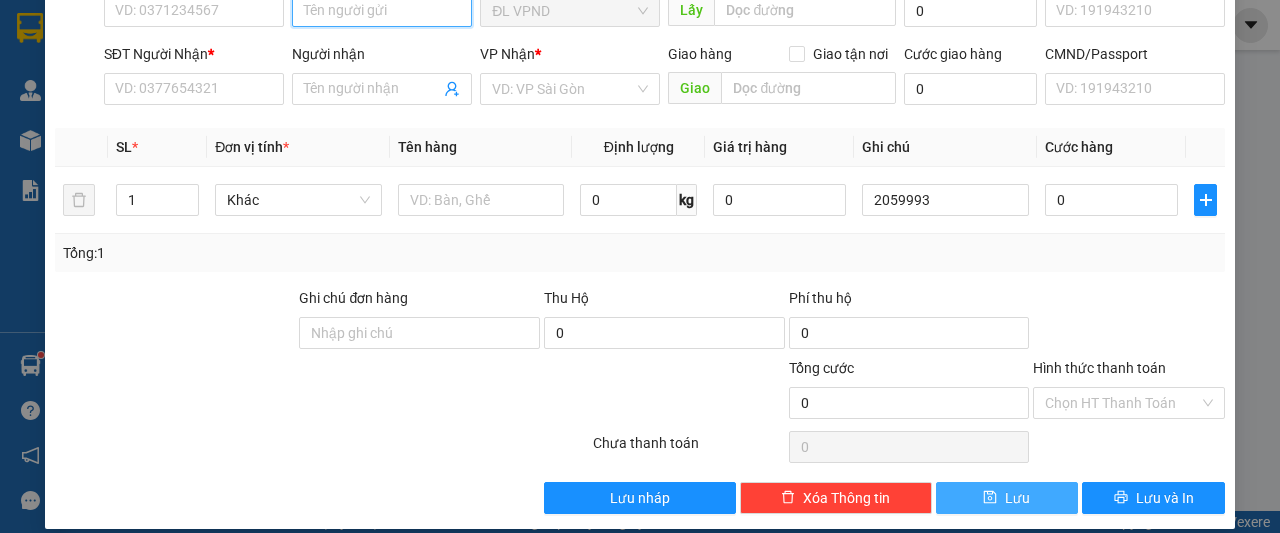 click on "Người gửi" at bounding box center (382, 11) 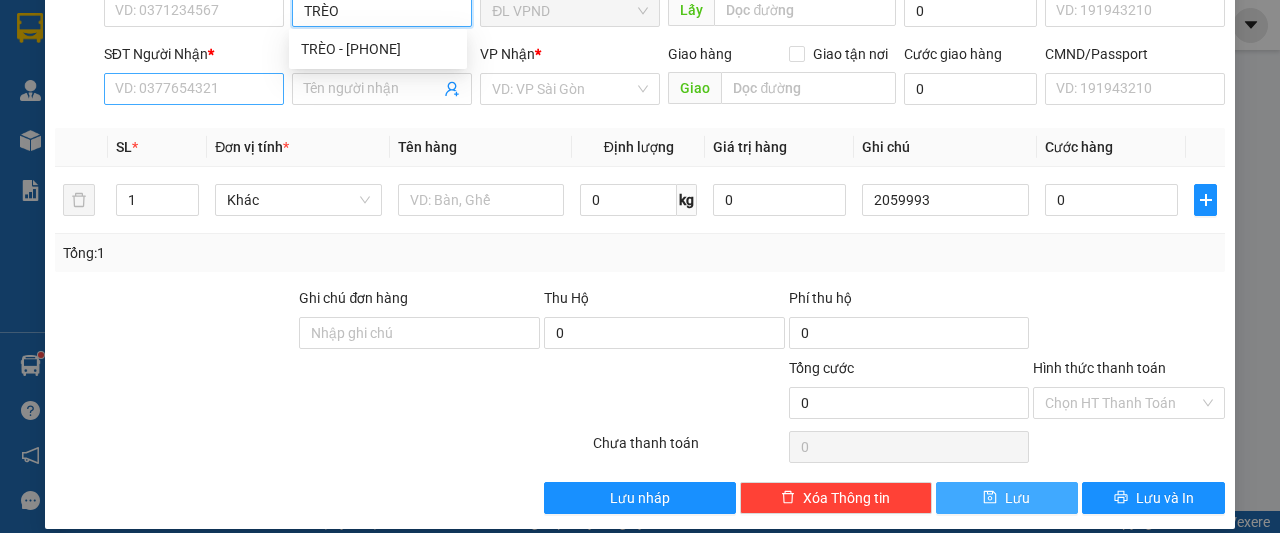 type on "TRÈO" 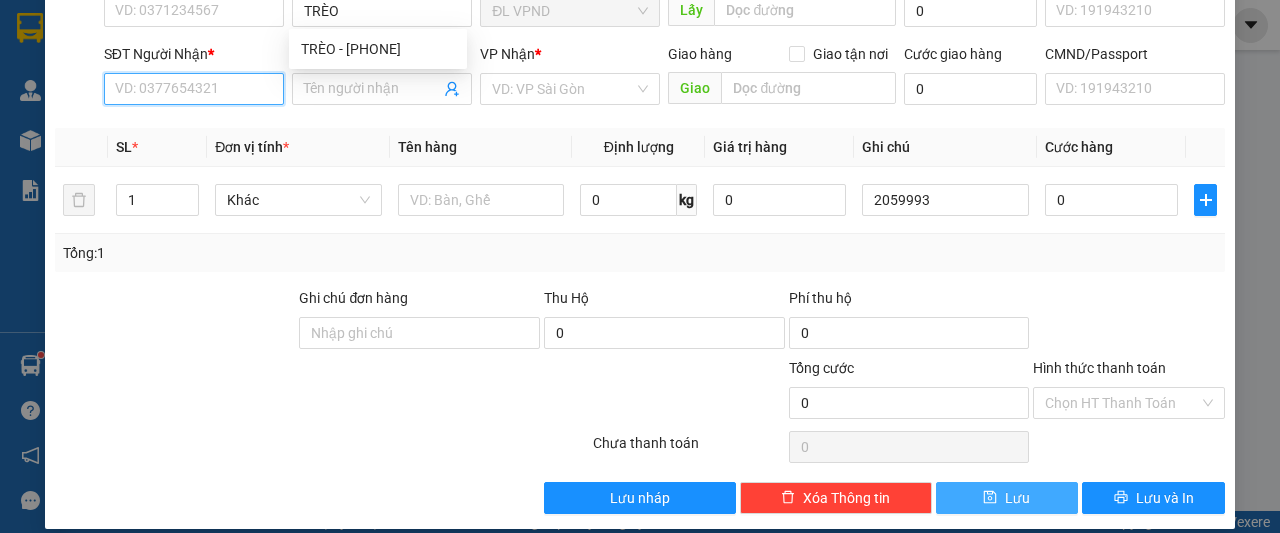 click on "SĐT Người Nhận  *" at bounding box center (194, 89) 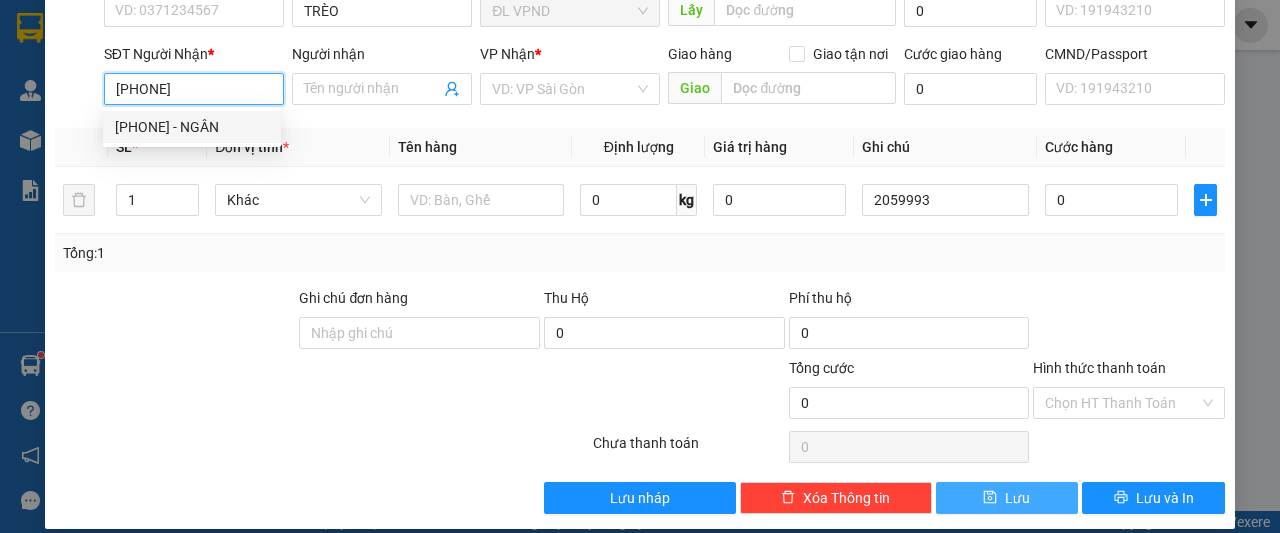 click on "[PHONE] - NGÂN" at bounding box center (192, 127) 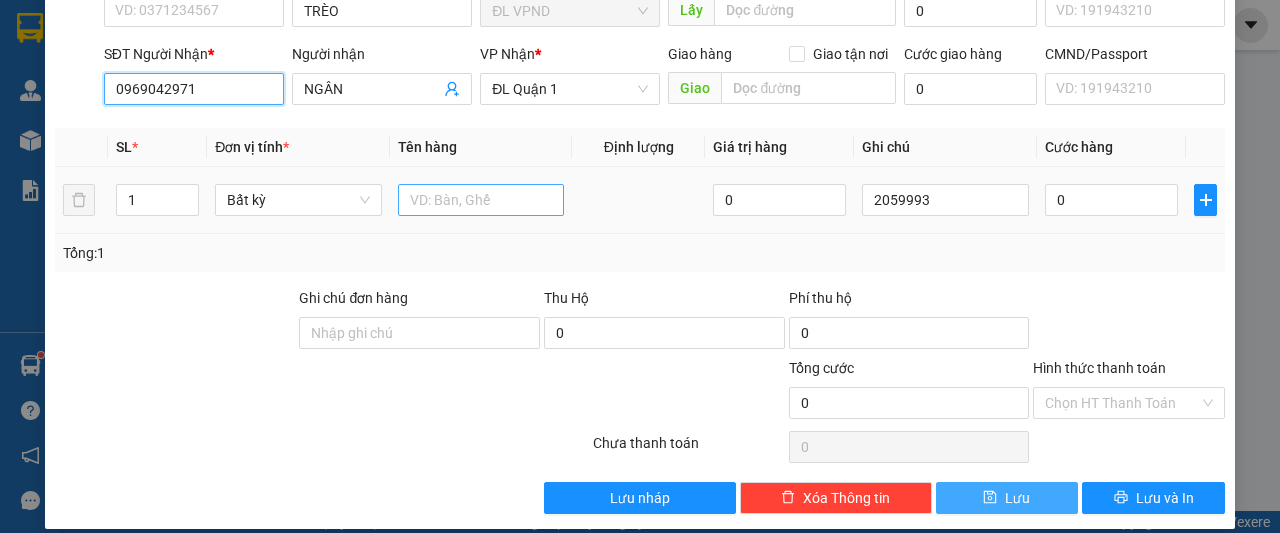 type on "0969042971" 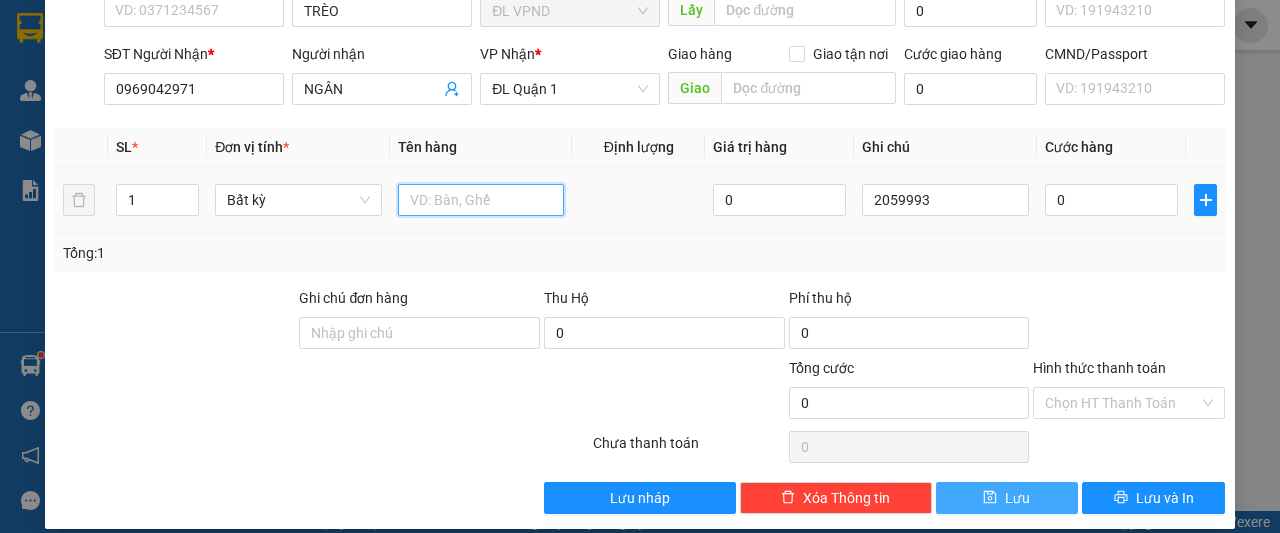 click at bounding box center (481, 200) 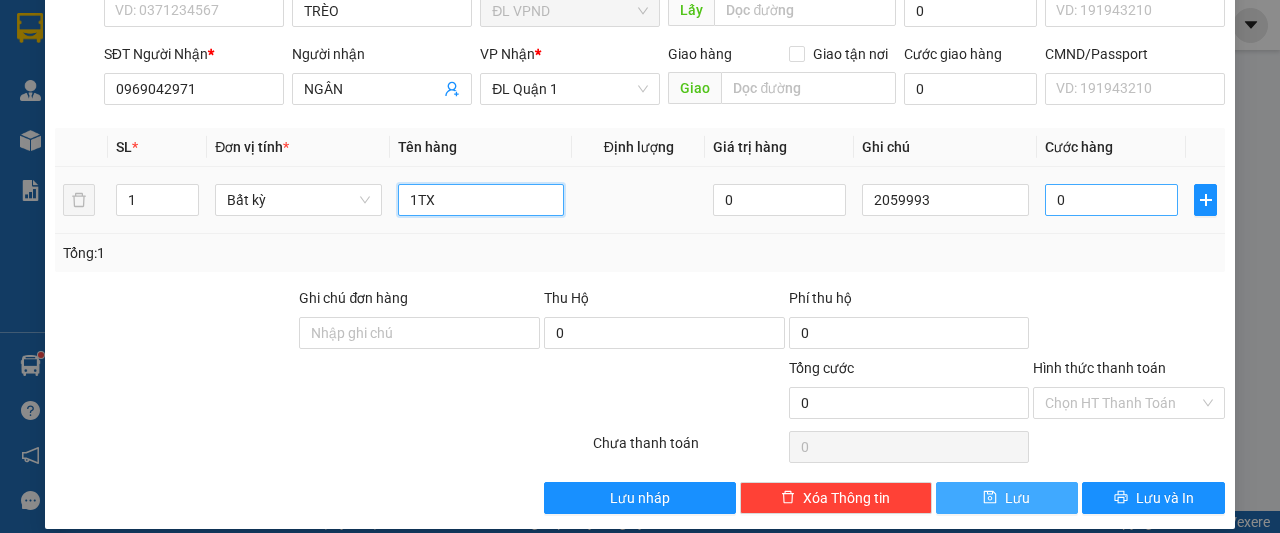 type on "1TX" 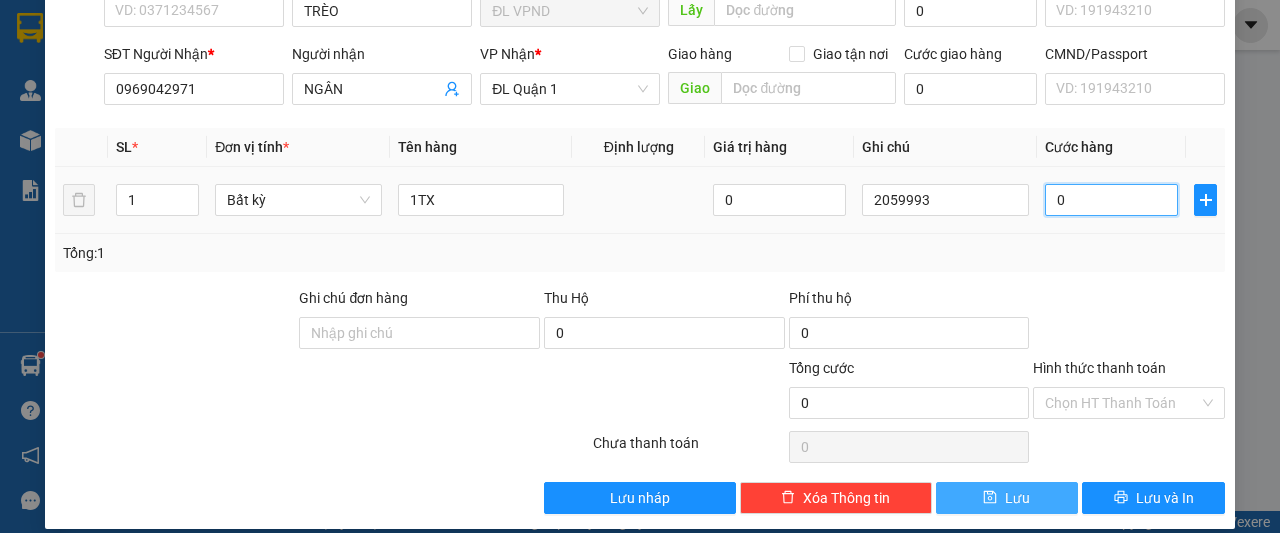 click on "0" at bounding box center (1111, 200) 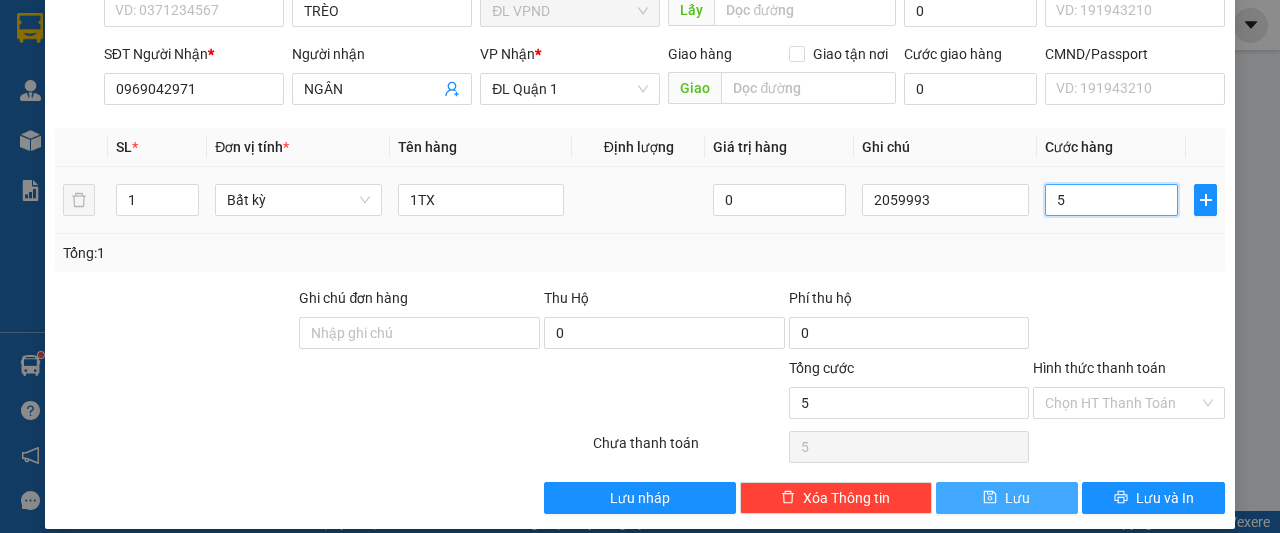 type on "50" 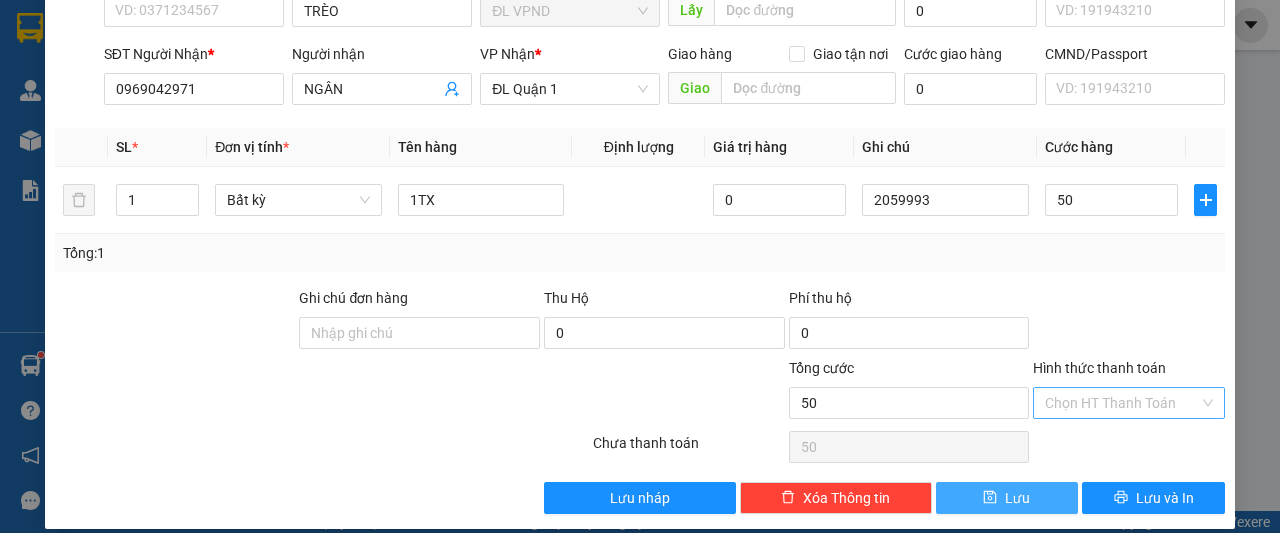 type on "50.000" 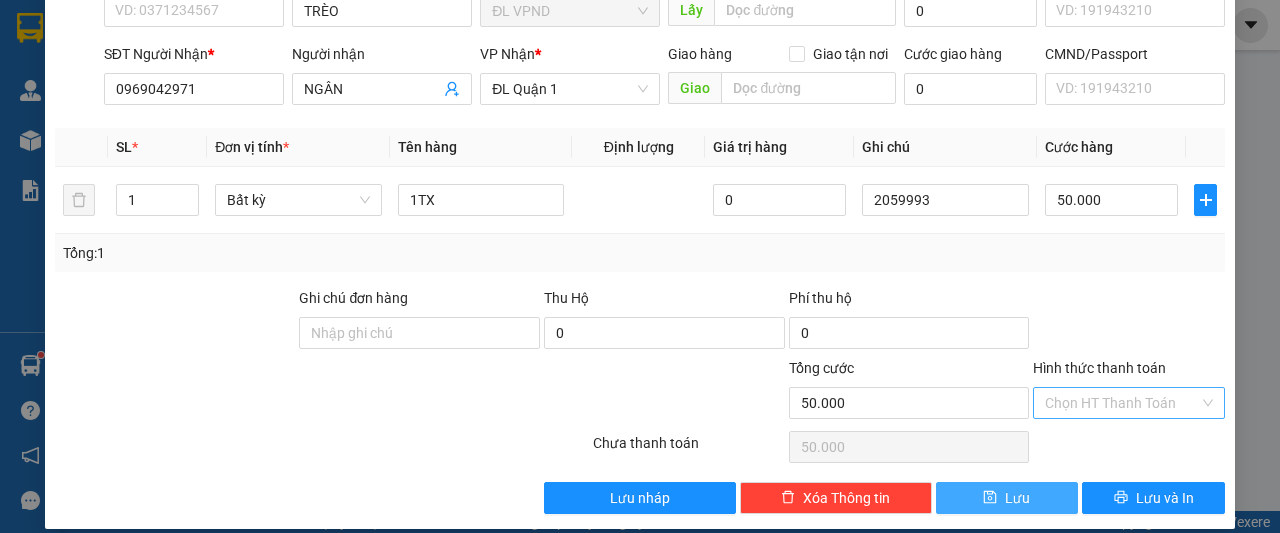 click on "Hình thức thanh toán" at bounding box center [1122, 403] 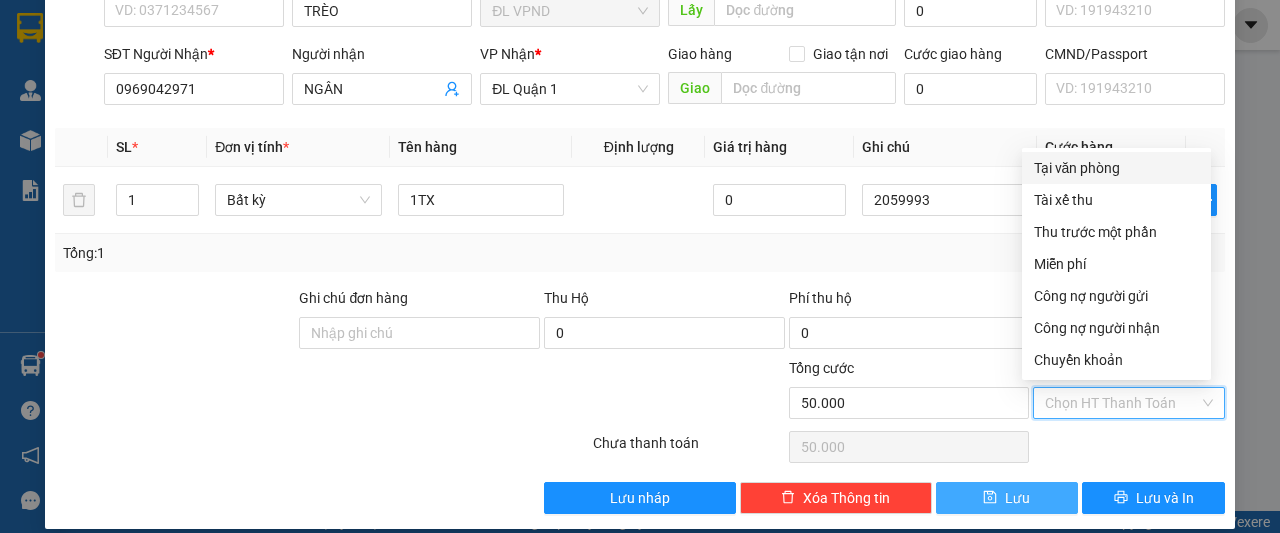 click on "Tại văn phòng" at bounding box center [1116, 168] 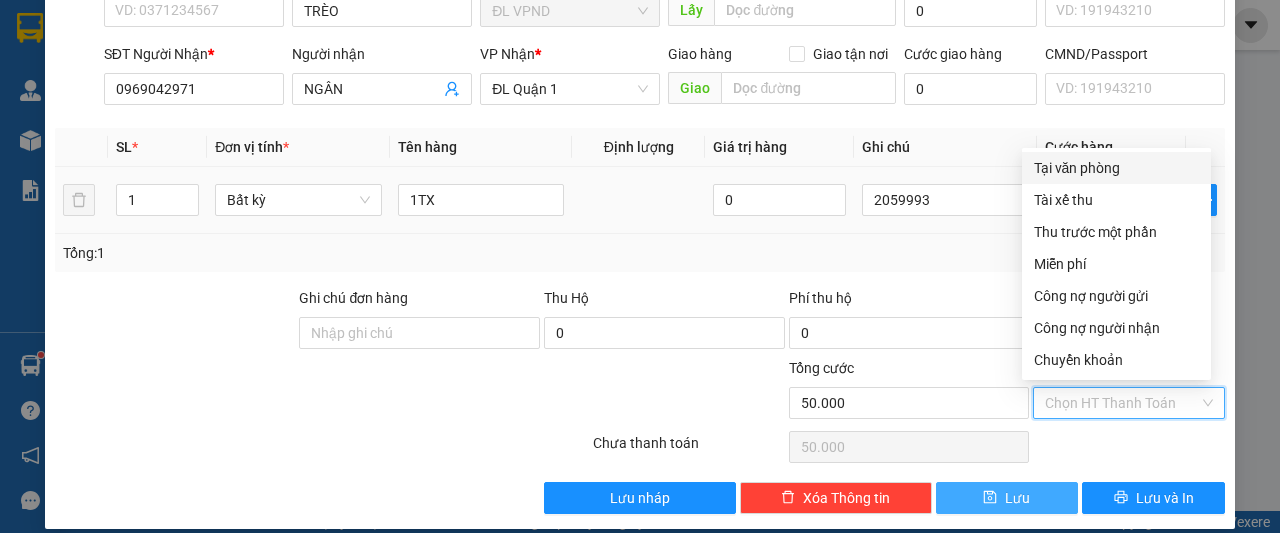 type on "0" 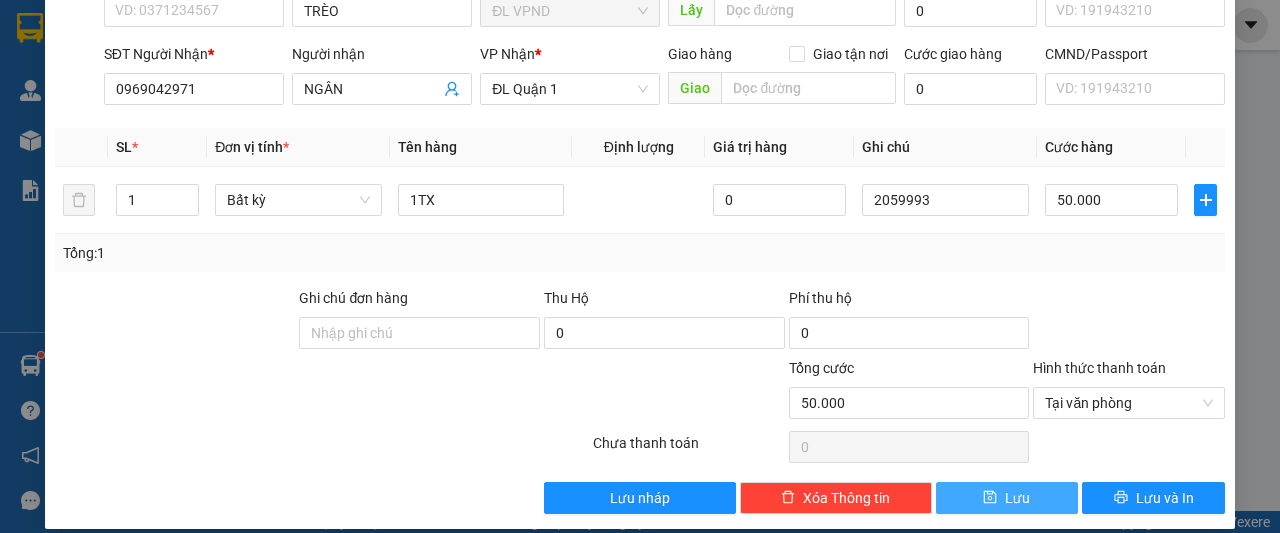click on "Lưu" at bounding box center (1017, 498) 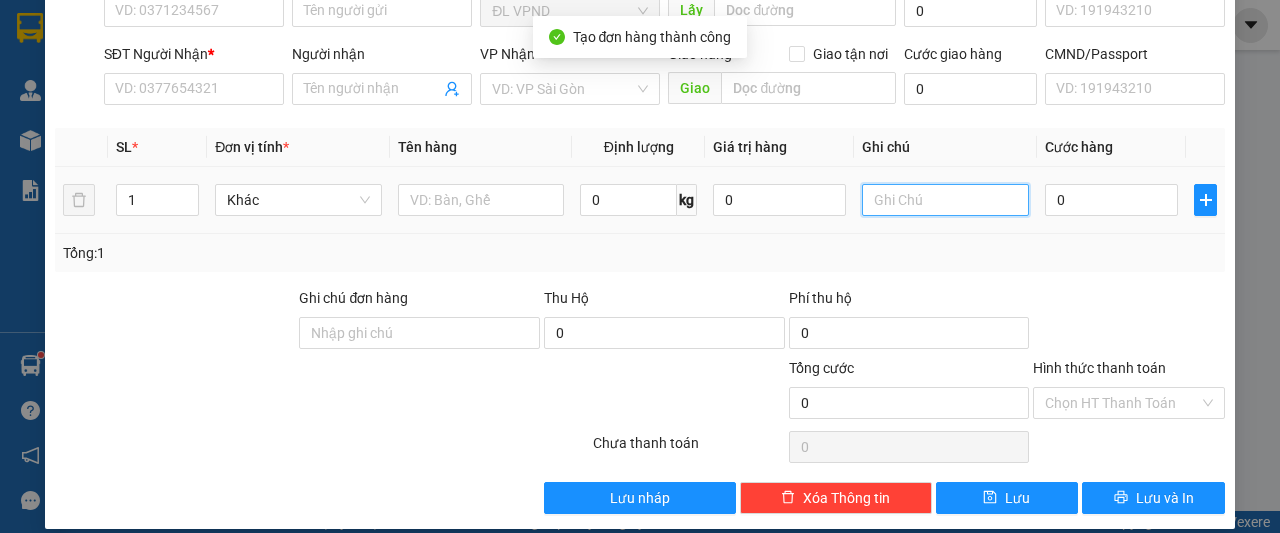 click at bounding box center (945, 200) 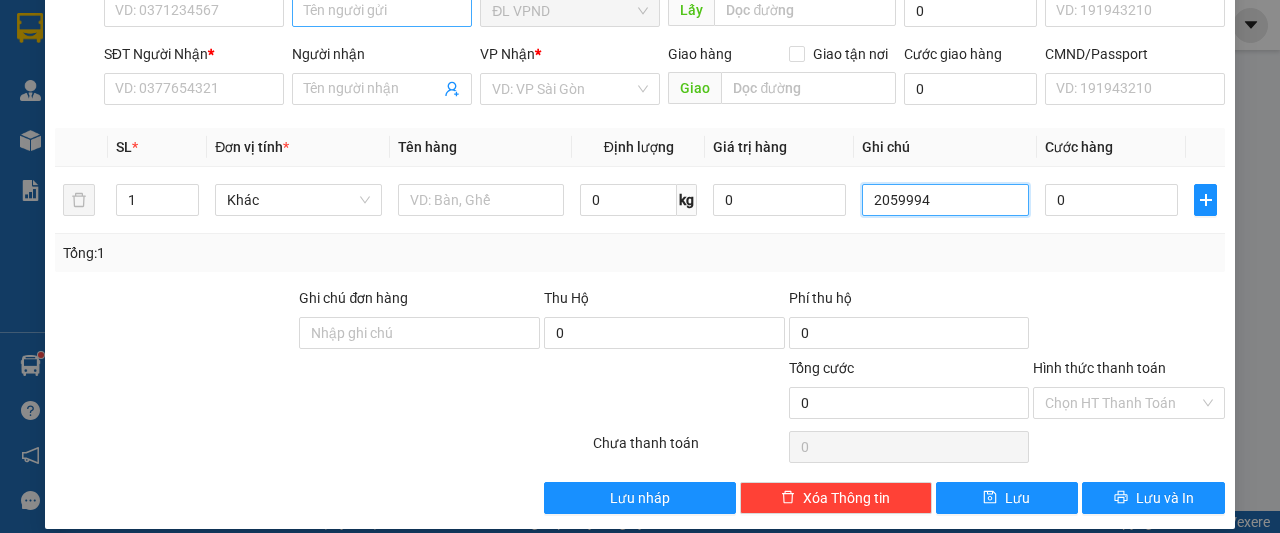 type on "2059994" 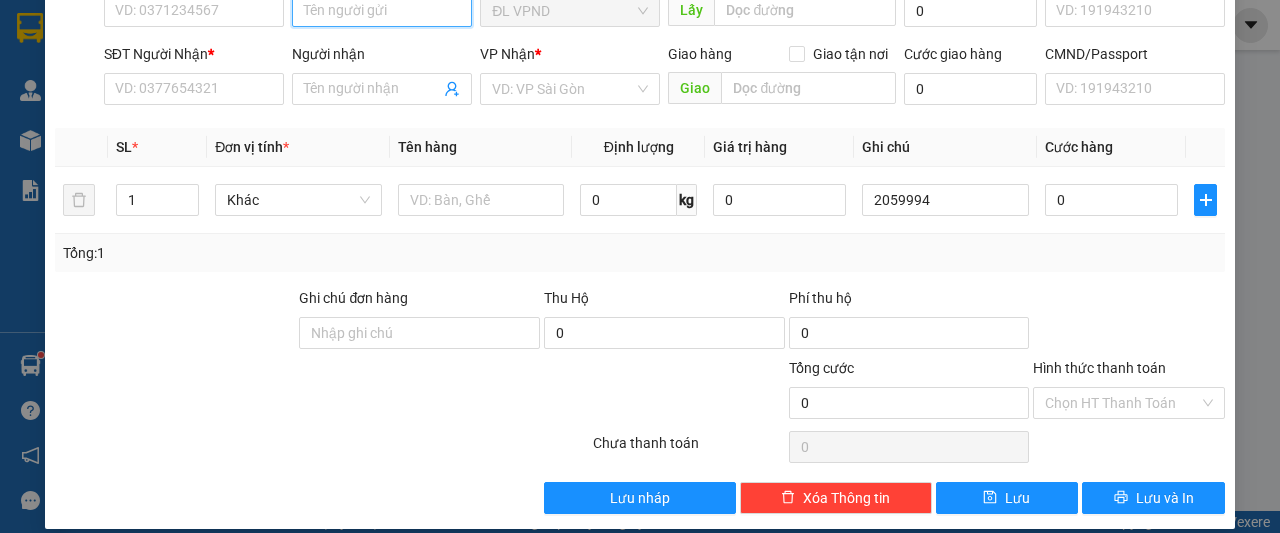 click on "Người gửi" at bounding box center [382, 11] 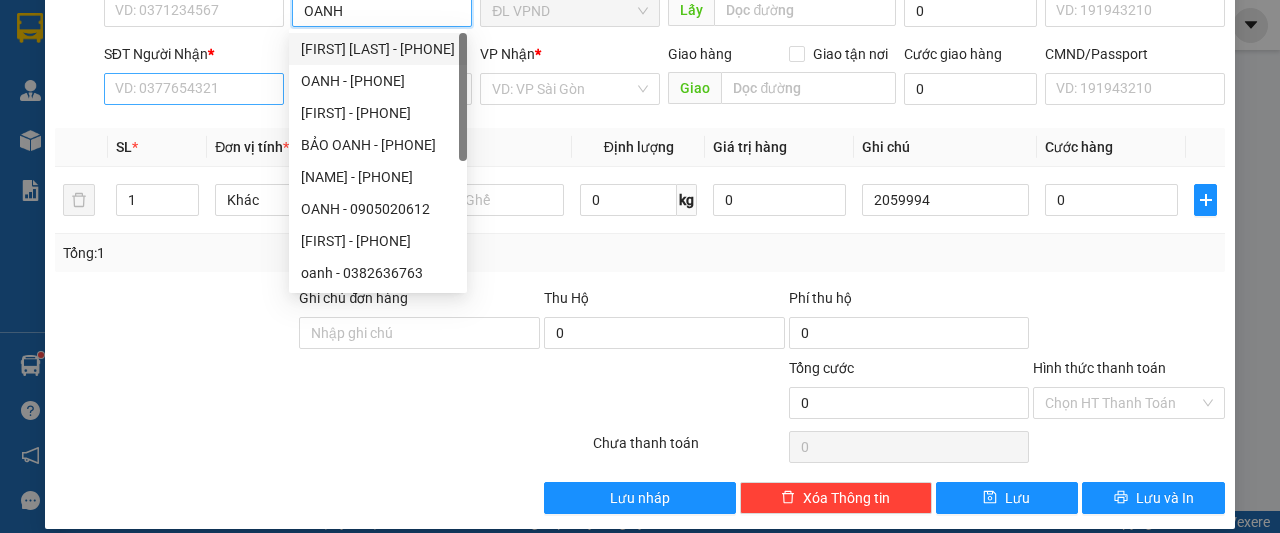 type on "OANH" 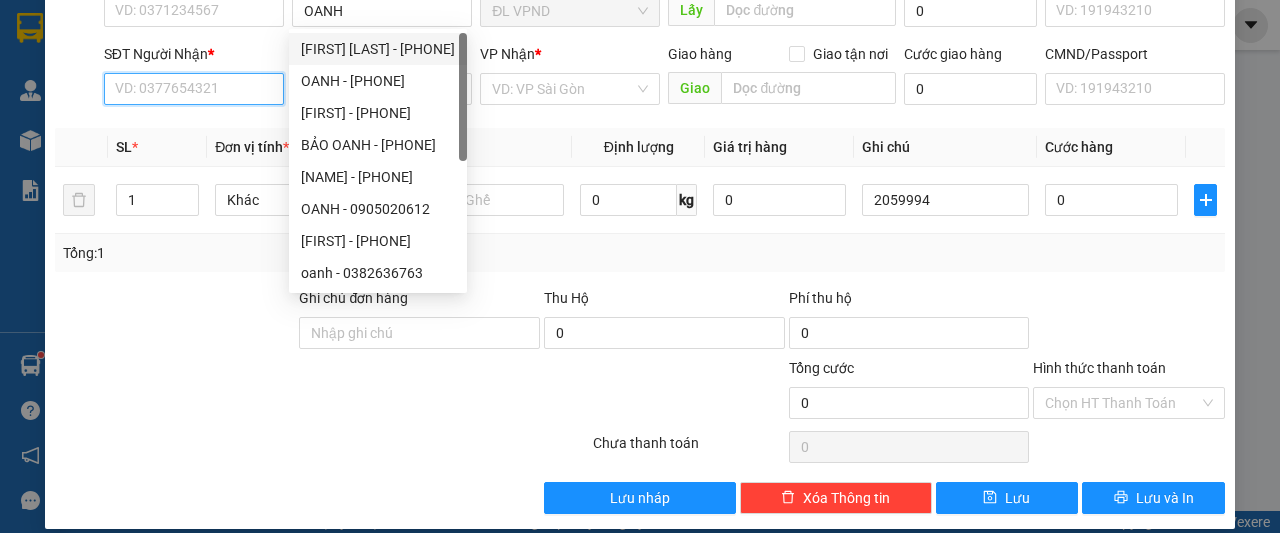 click on "SĐT Người Nhận  *" at bounding box center [194, 89] 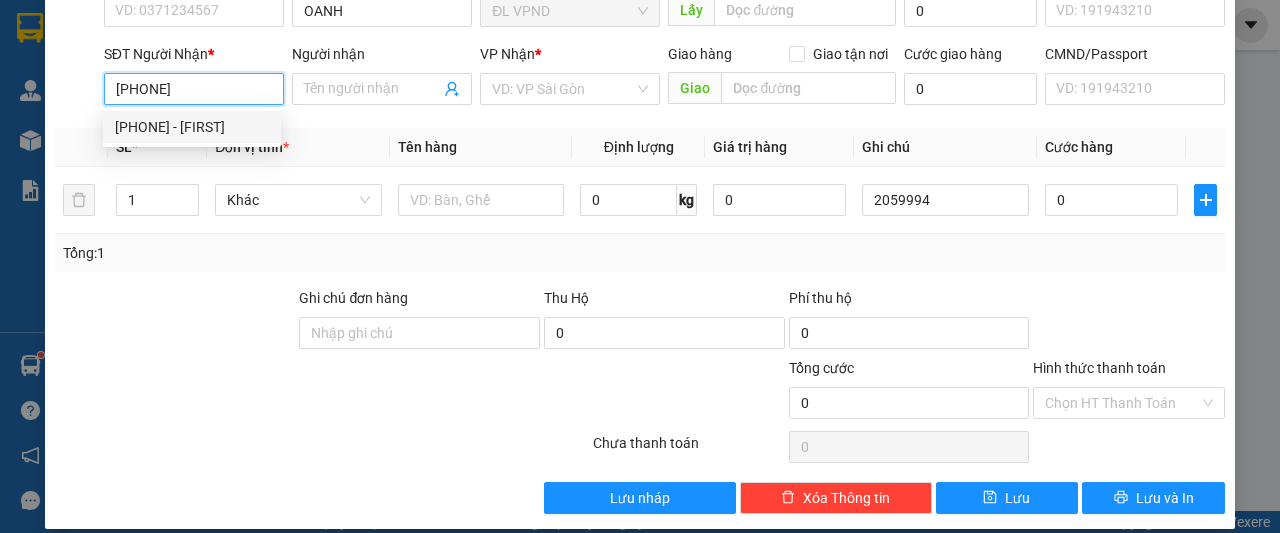 click on "[PHONE] - [FIRST]" at bounding box center (192, 127) 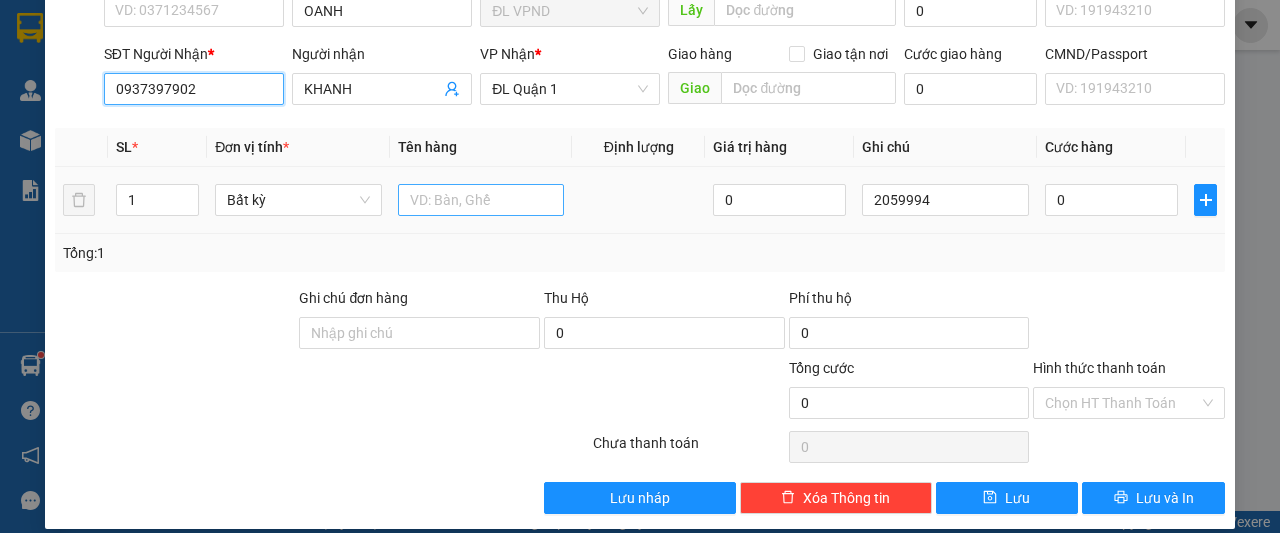 type on "0937397902" 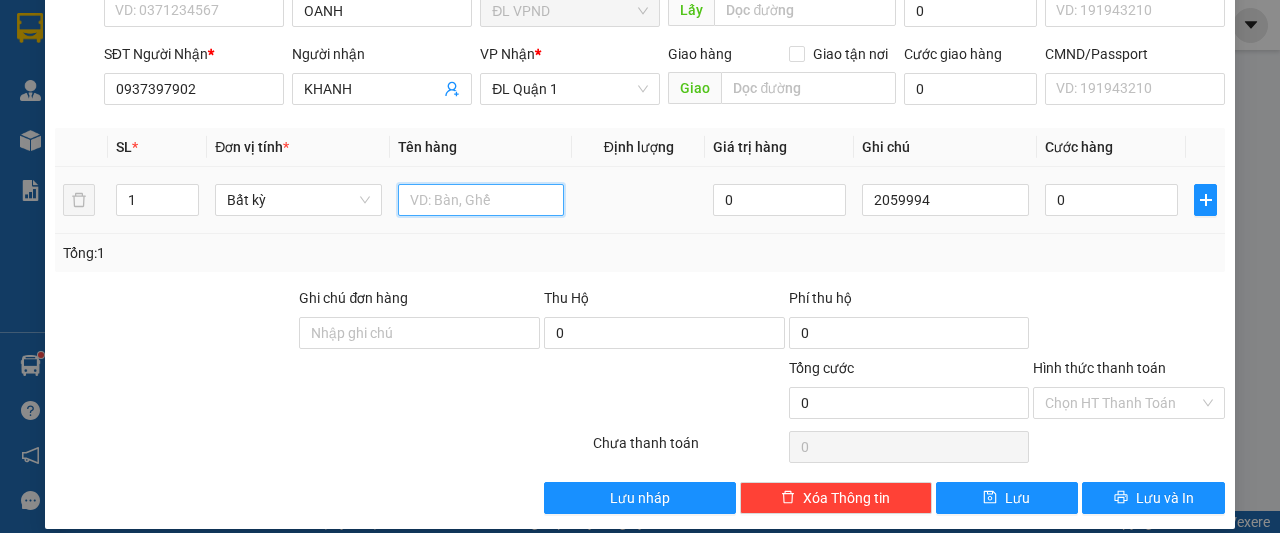 click at bounding box center (481, 200) 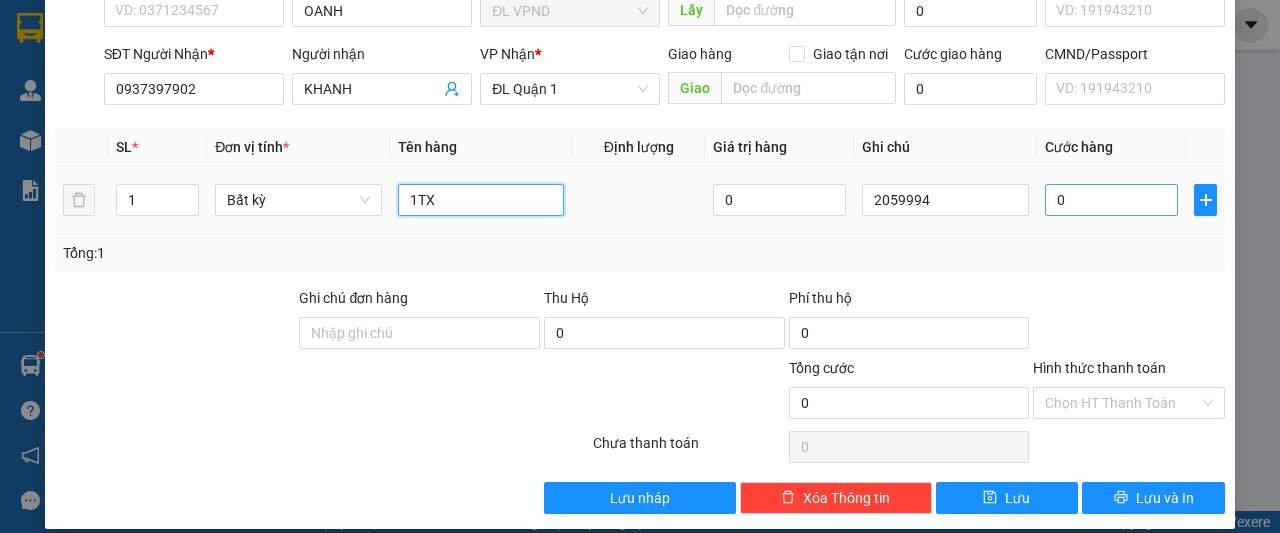 type on "1TX" 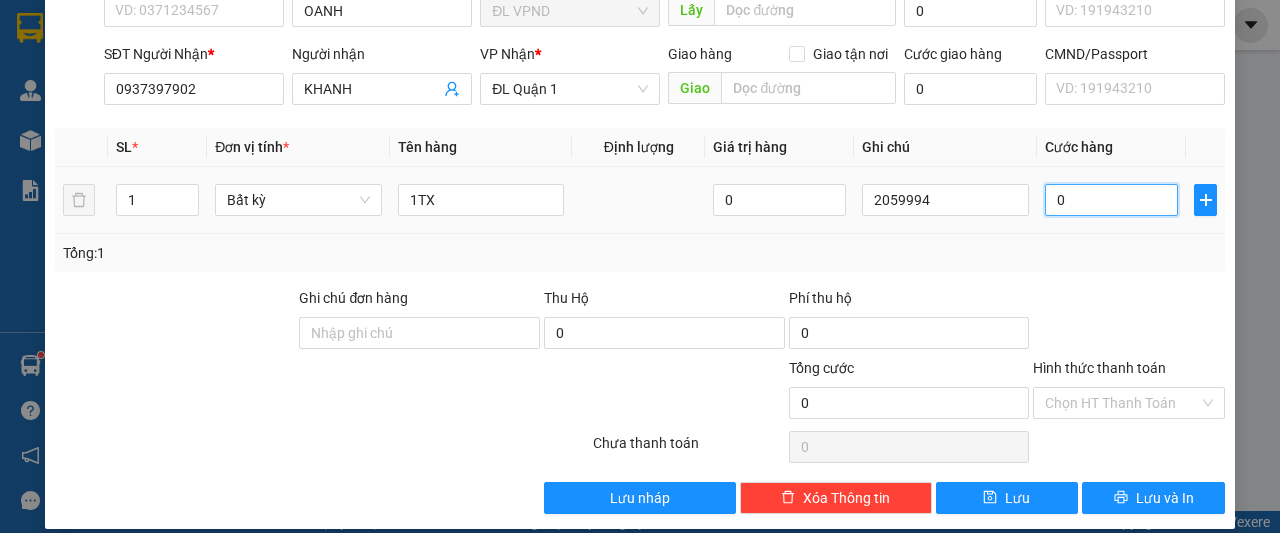 click on "0" at bounding box center [1111, 200] 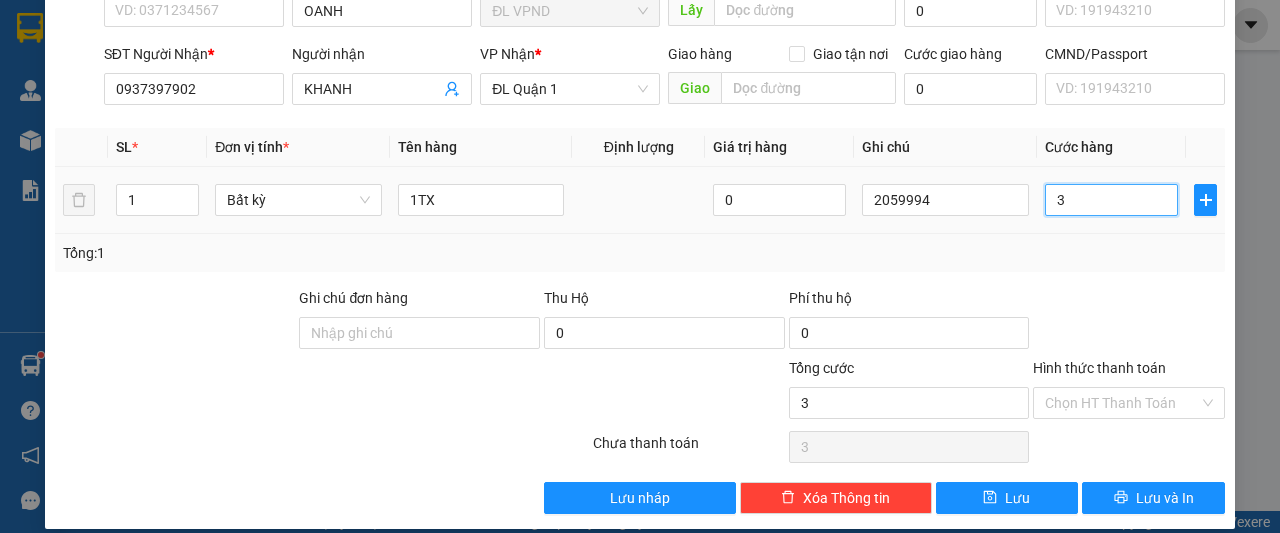 type on "30" 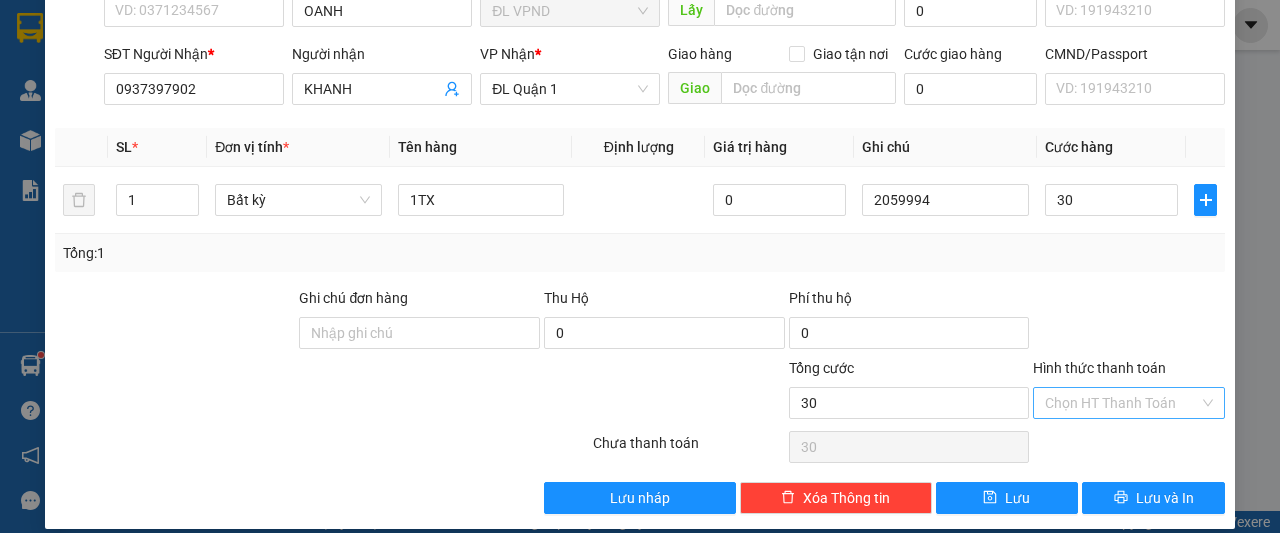 type on "30.000" 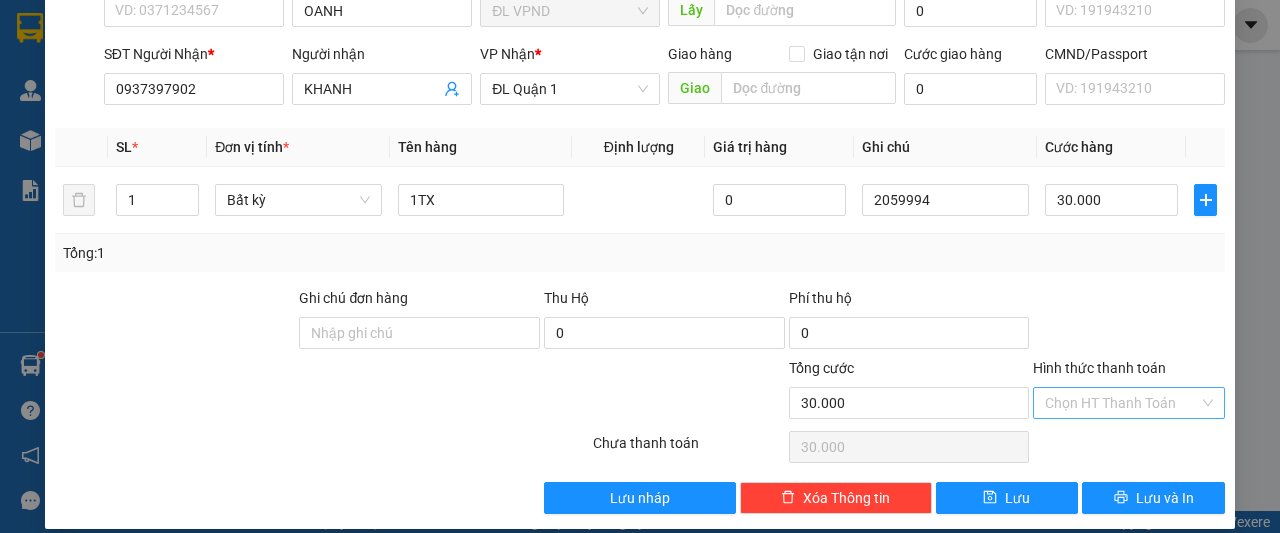 click on "Hình thức thanh toán" at bounding box center (1122, 403) 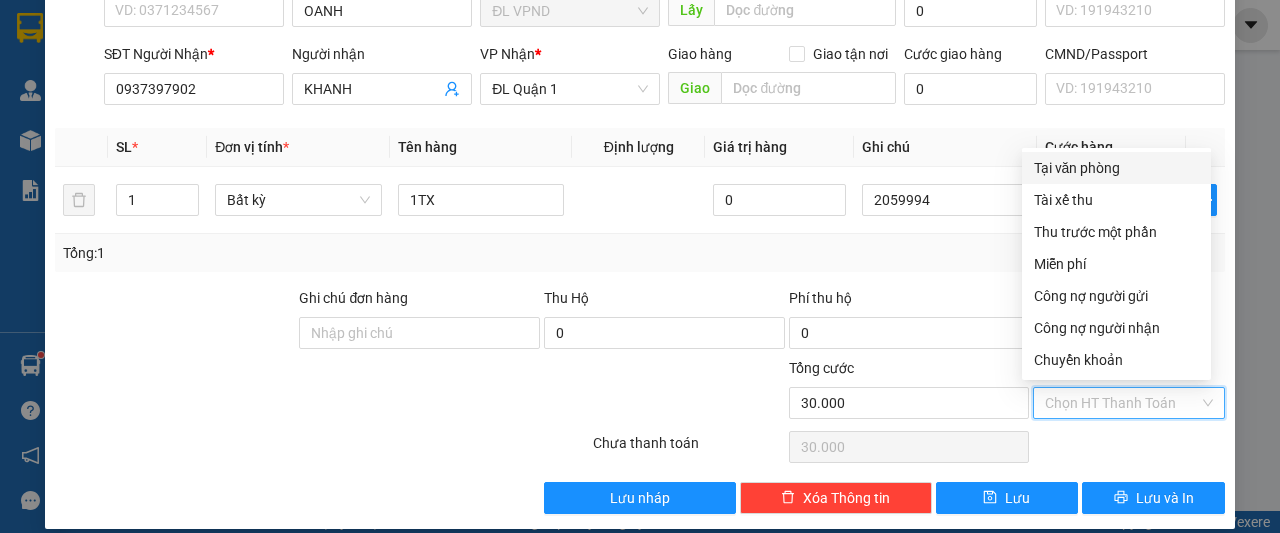 click on "Tại văn phòng" at bounding box center (1116, 168) 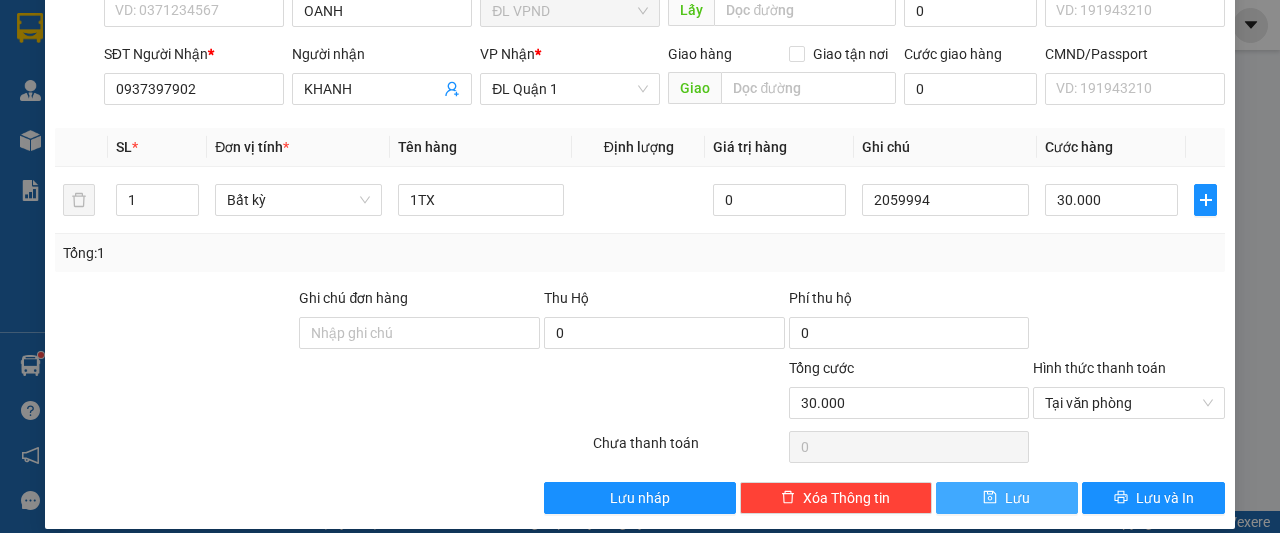 click on "Lưu" at bounding box center (1007, 498) 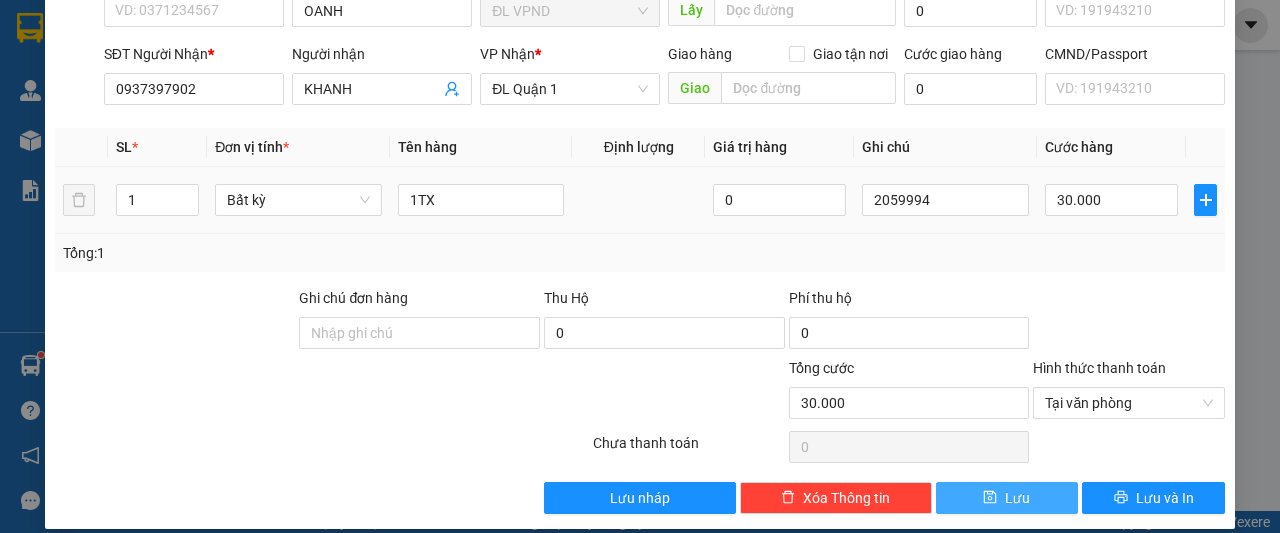 type 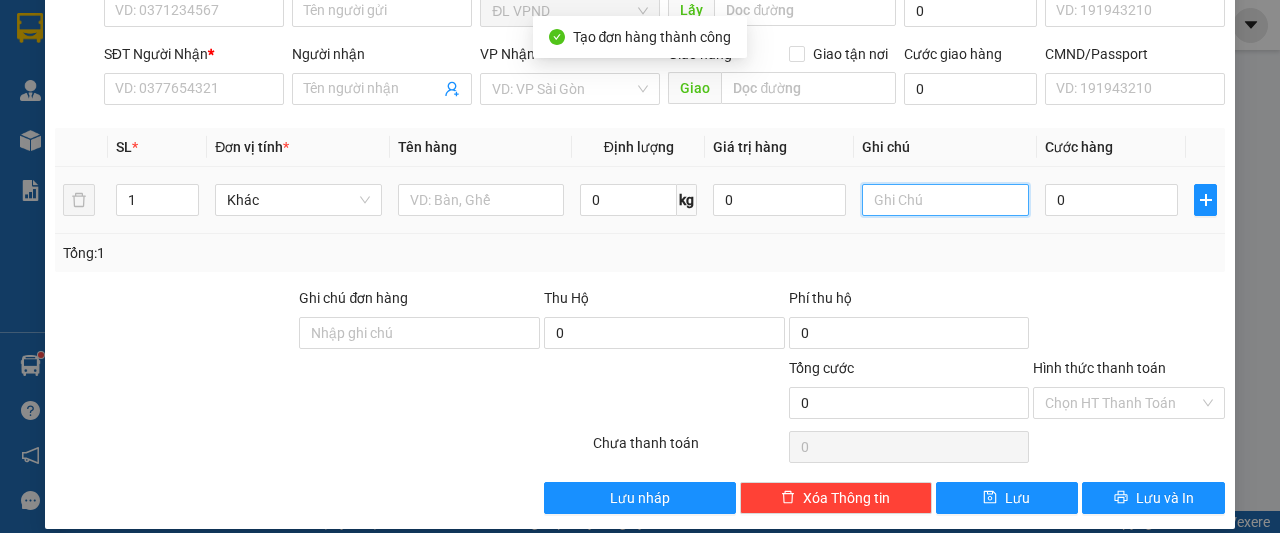 click at bounding box center [945, 200] 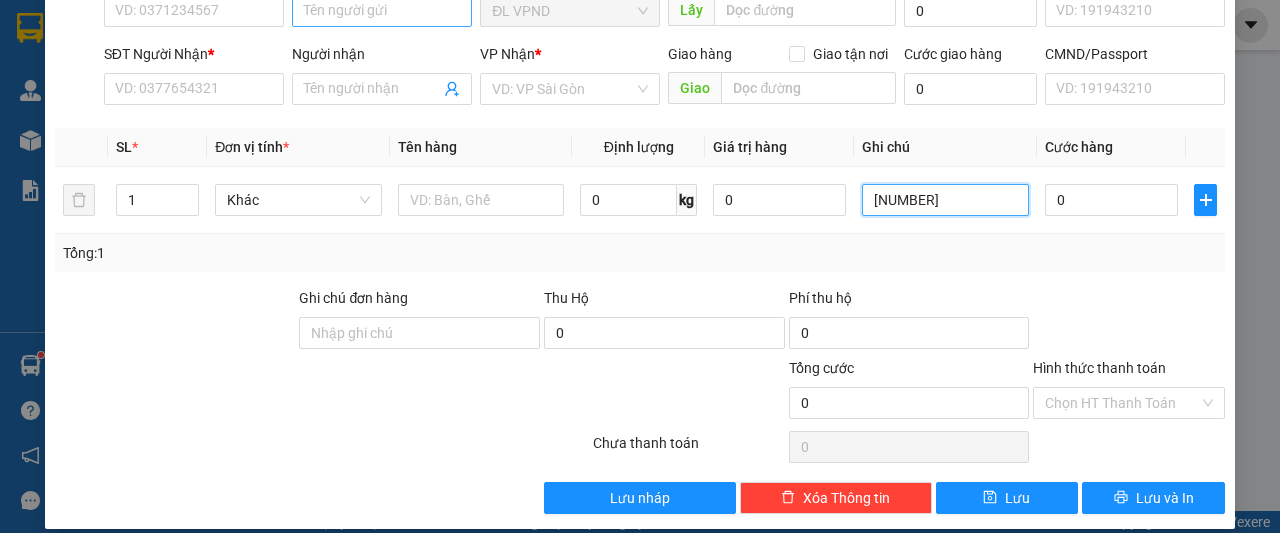 type on "[NUMBER]" 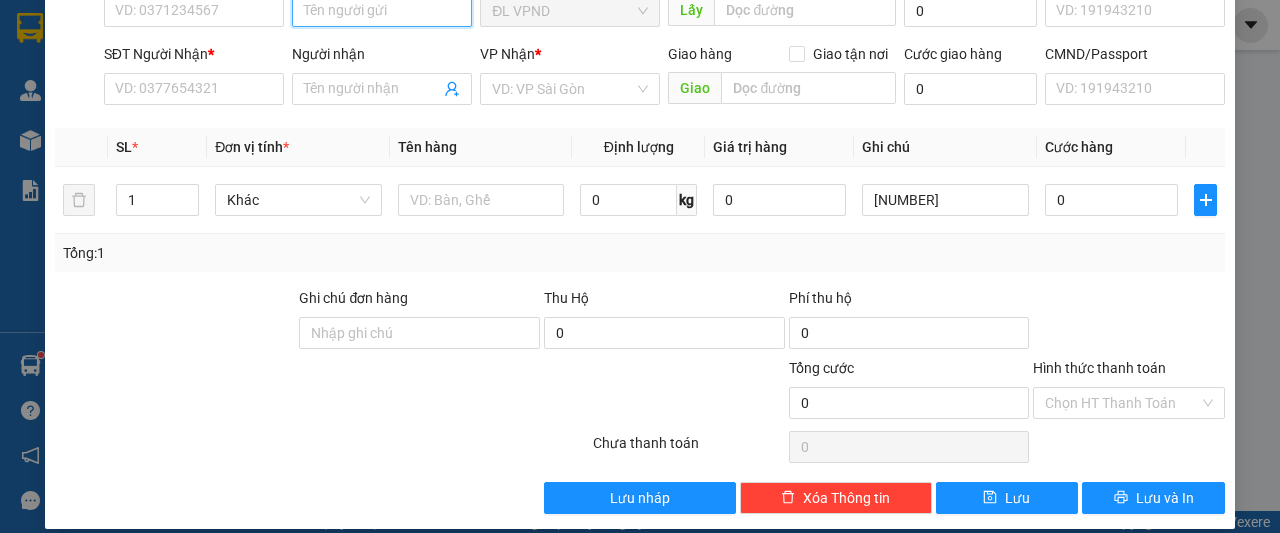 click on "Người gửi" at bounding box center [382, 11] 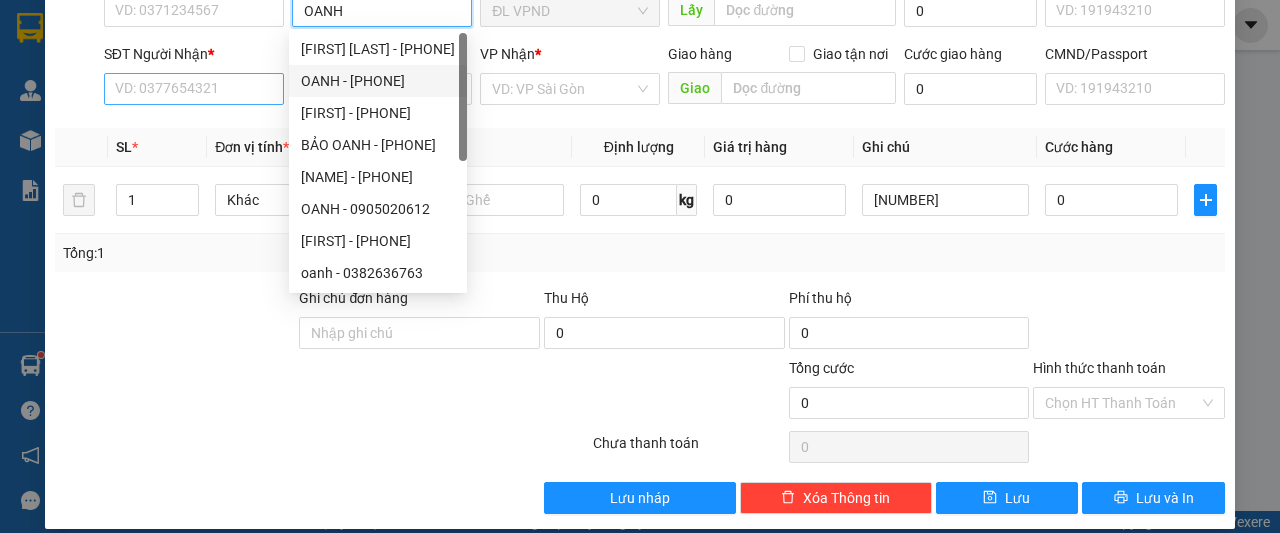 type on "OANH" 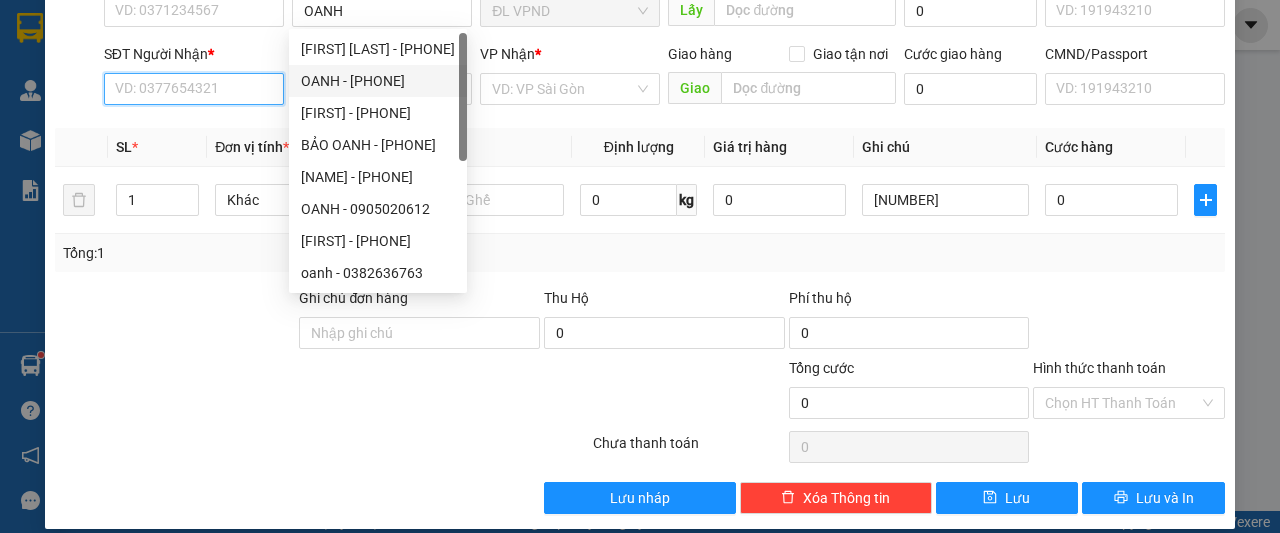 click on "SĐT Người Nhận  *" at bounding box center [194, 89] 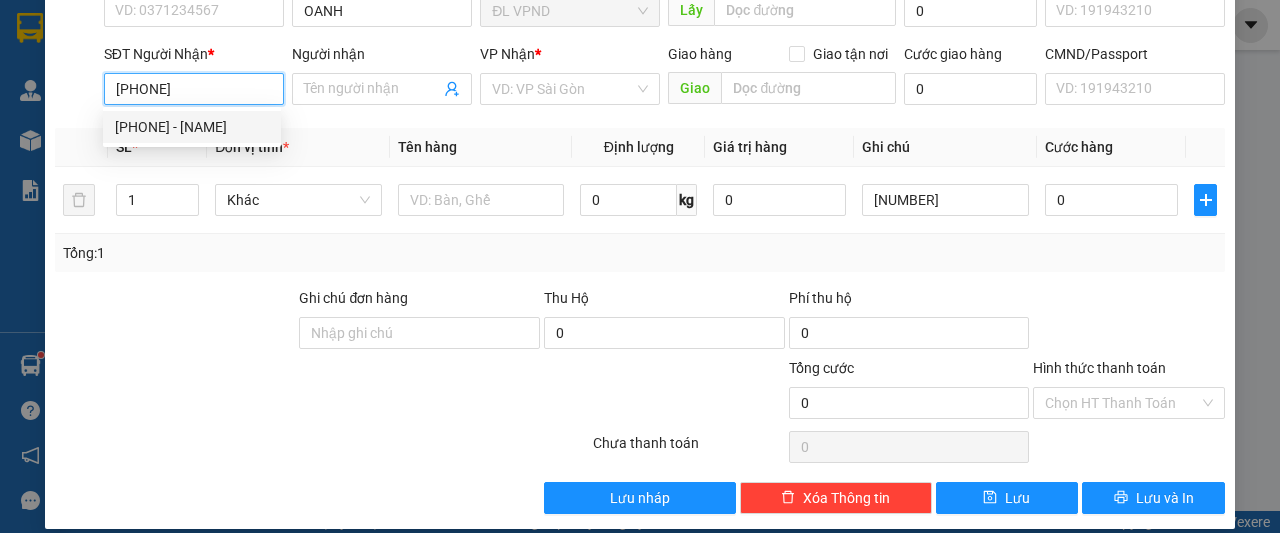 click on "[PHONE] - [NAME]" at bounding box center (192, 127) 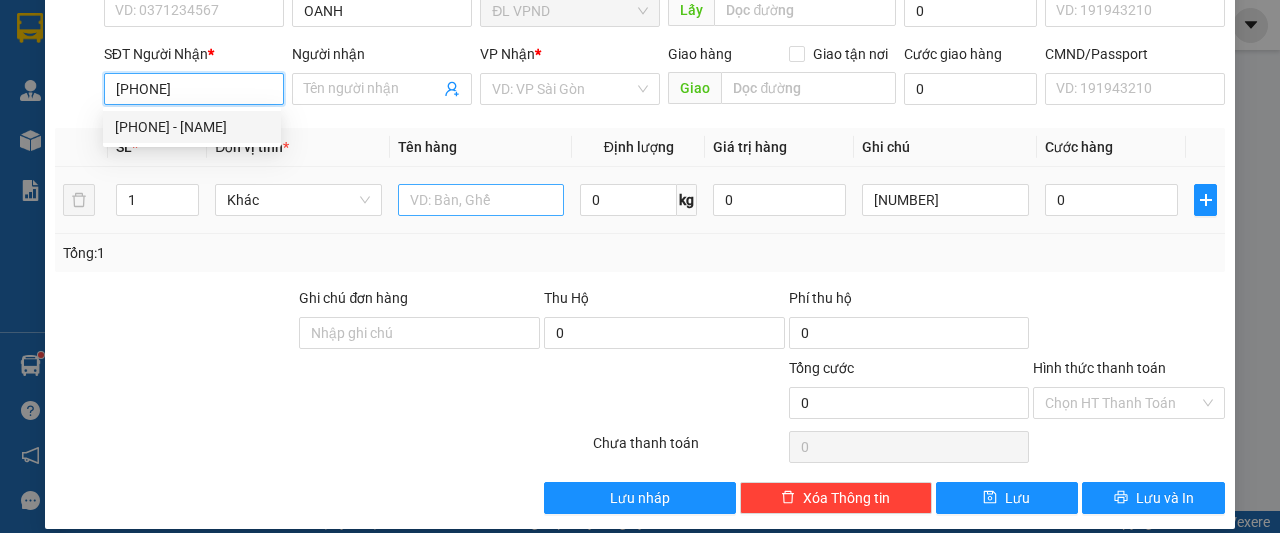 type on "[PHONE]" 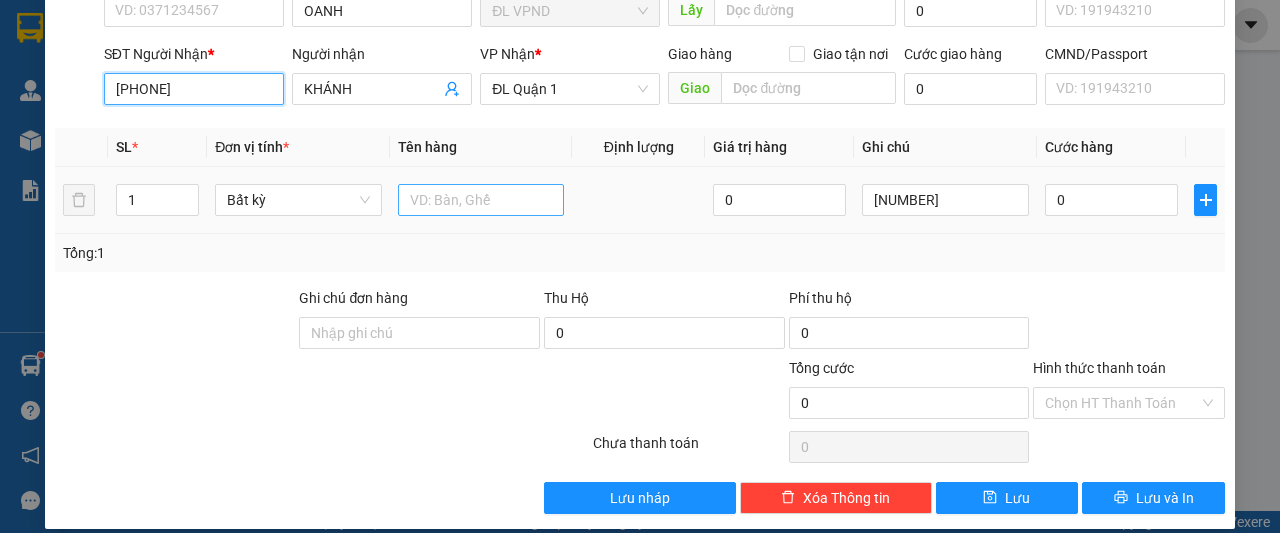 type on "[PHONE]" 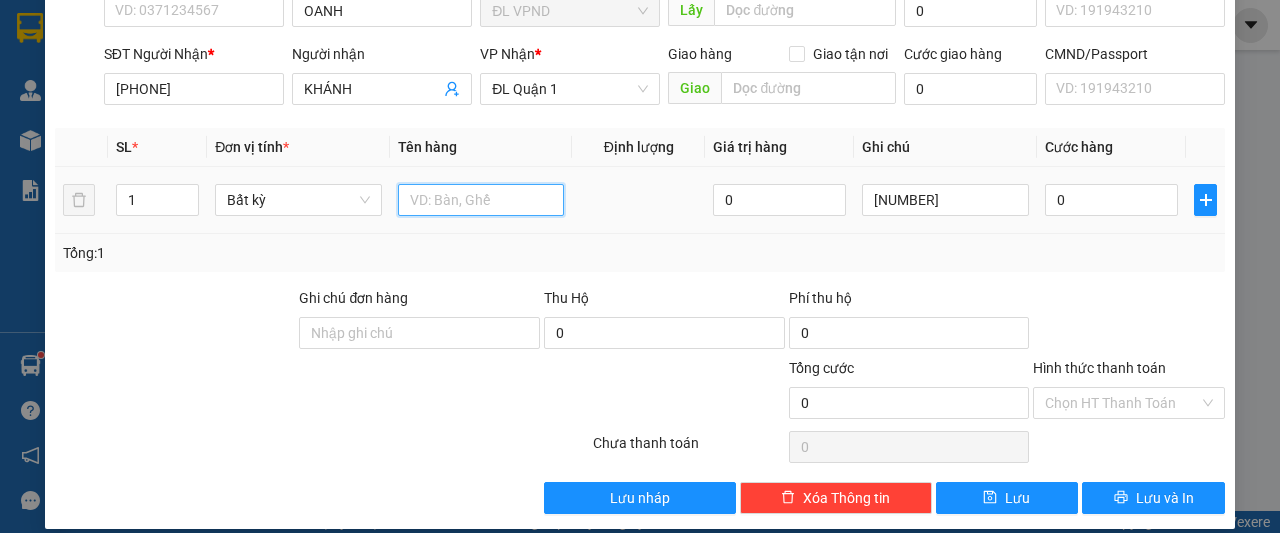 click at bounding box center (481, 200) 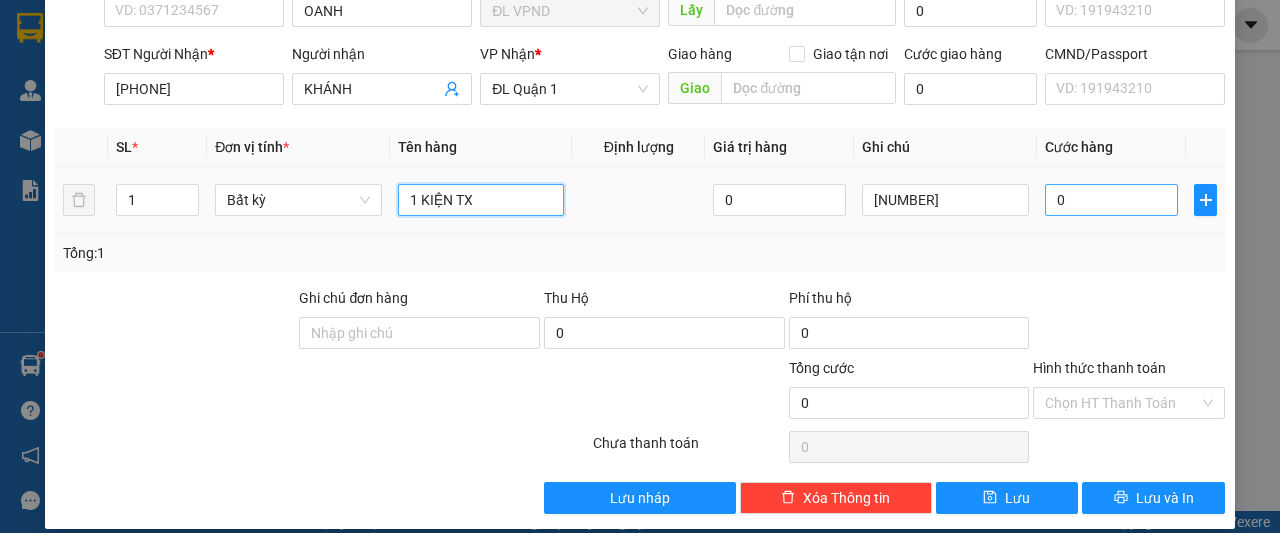 type on "1 KIỆN TX" 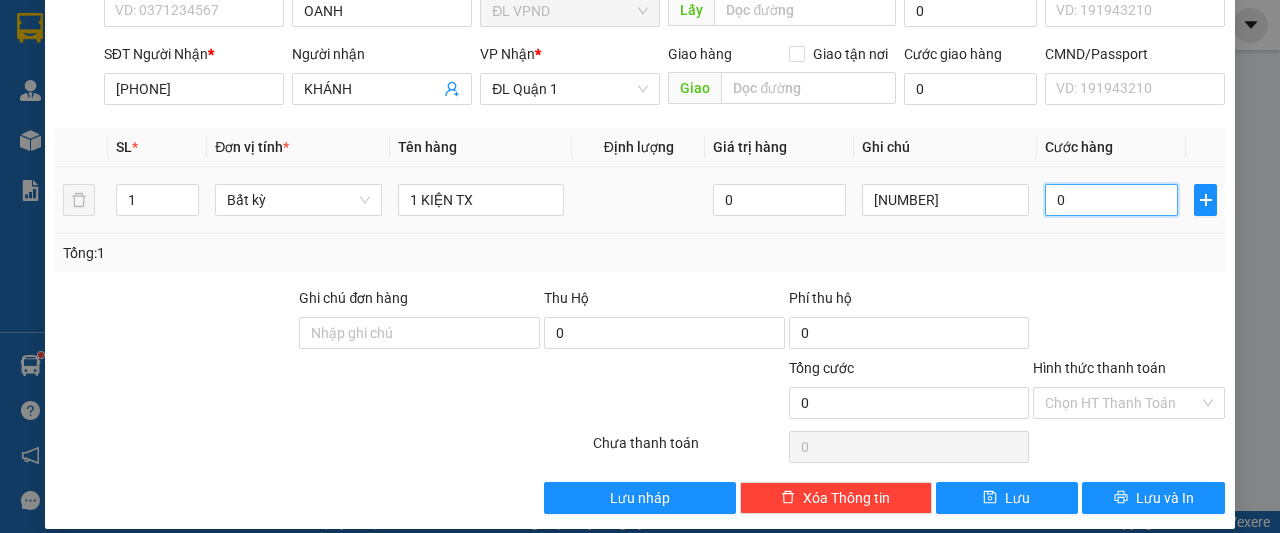 click on "0" at bounding box center (1111, 200) 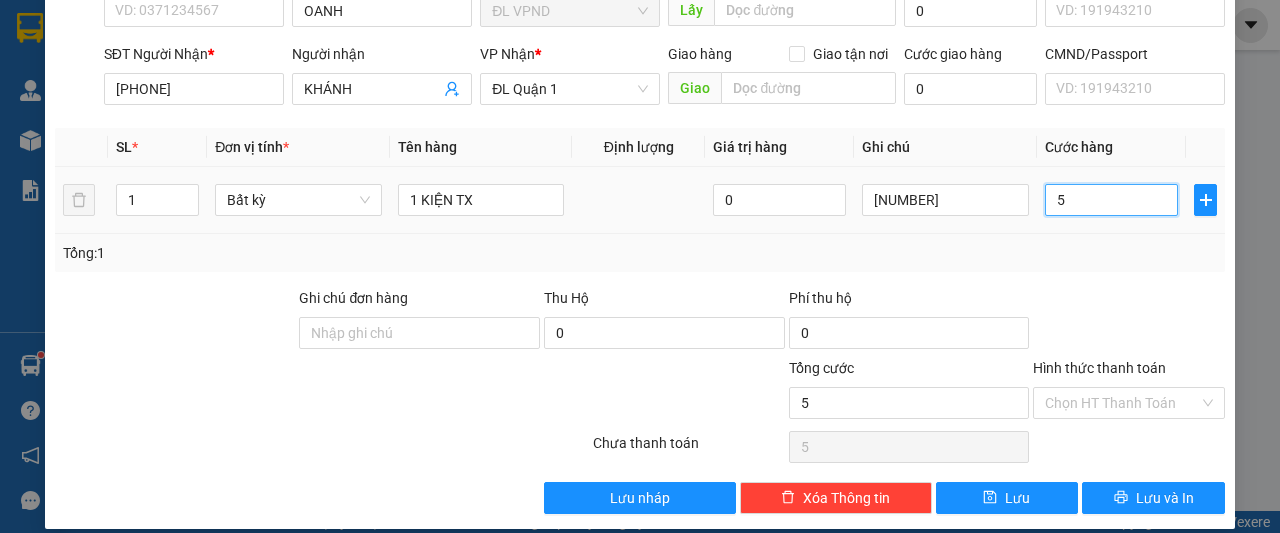 type on "50" 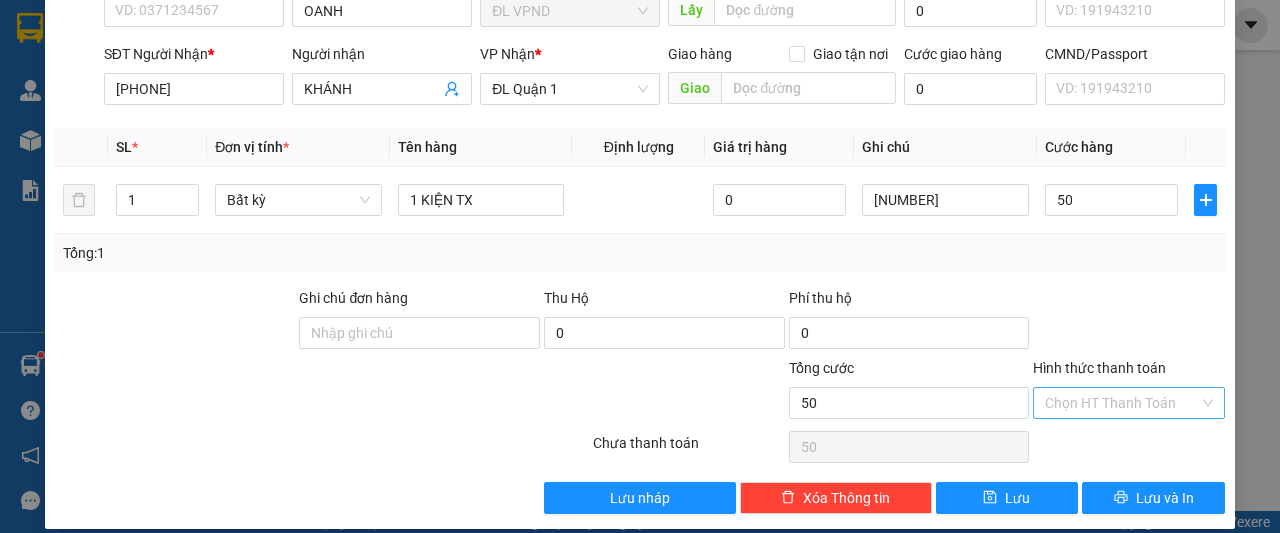 type on "50.000" 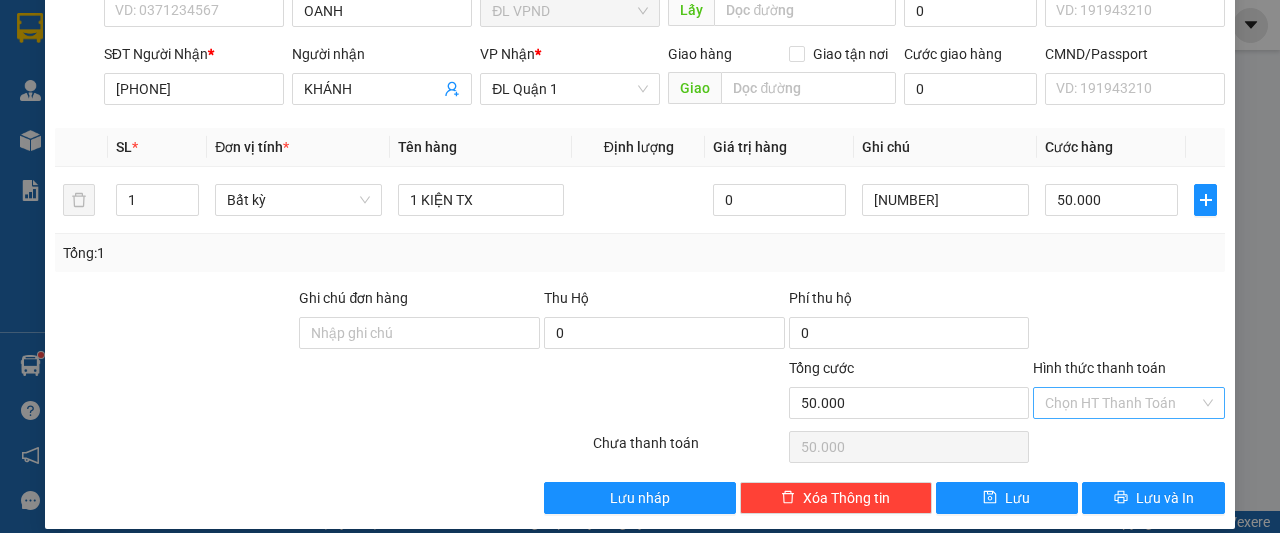 click on "Hình thức thanh toán" at bounding box center [1122, 403] 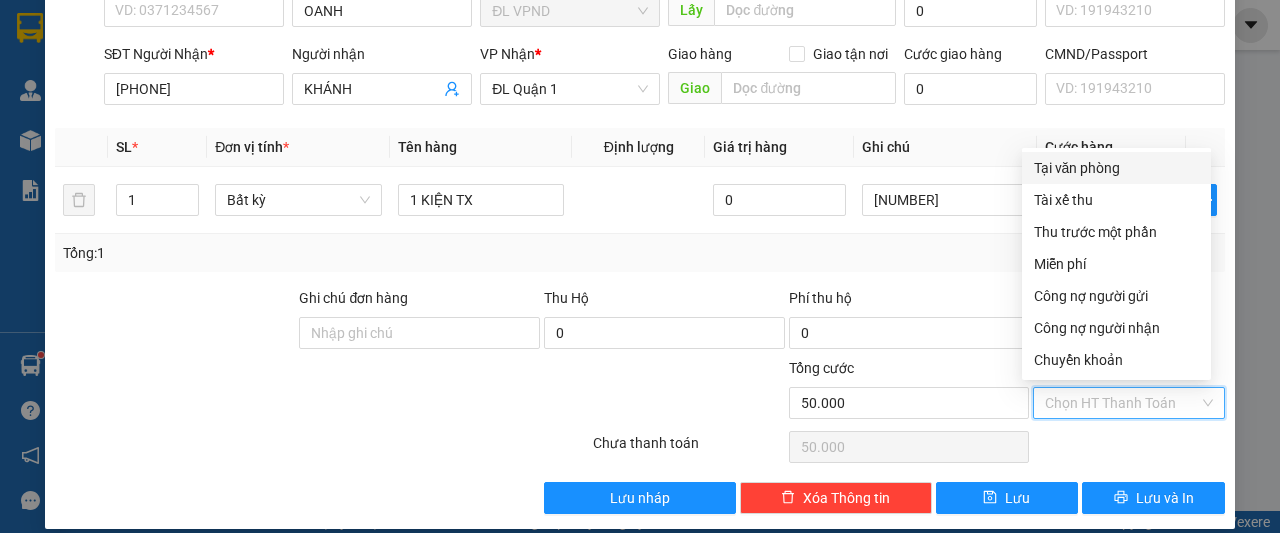 click on "Tại văn phòng" at bounding box center (1116, 168) 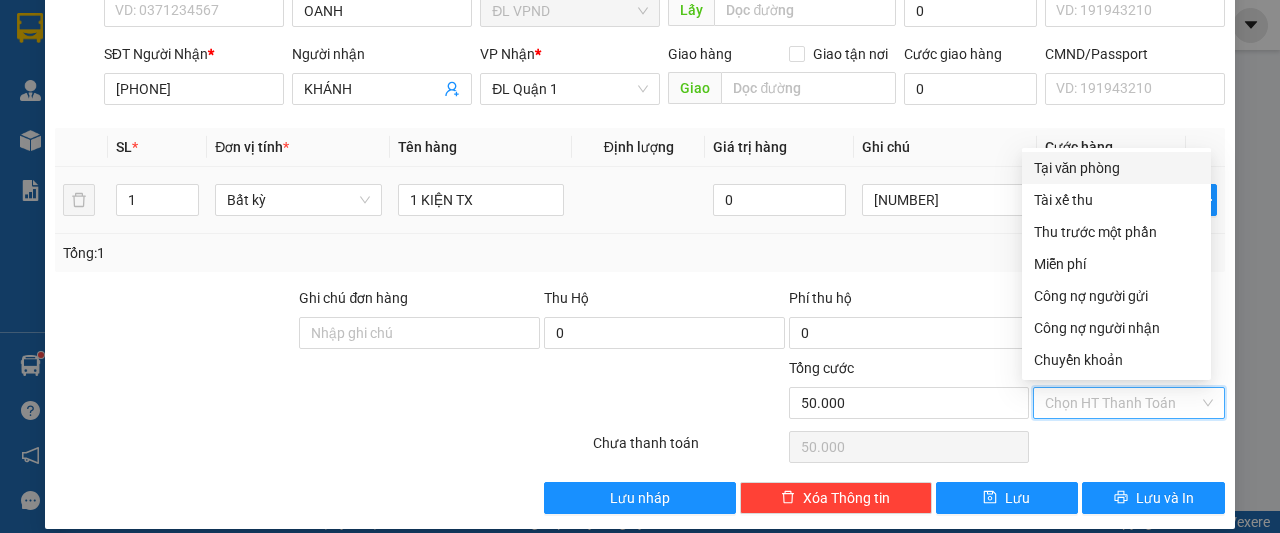 type on "0" 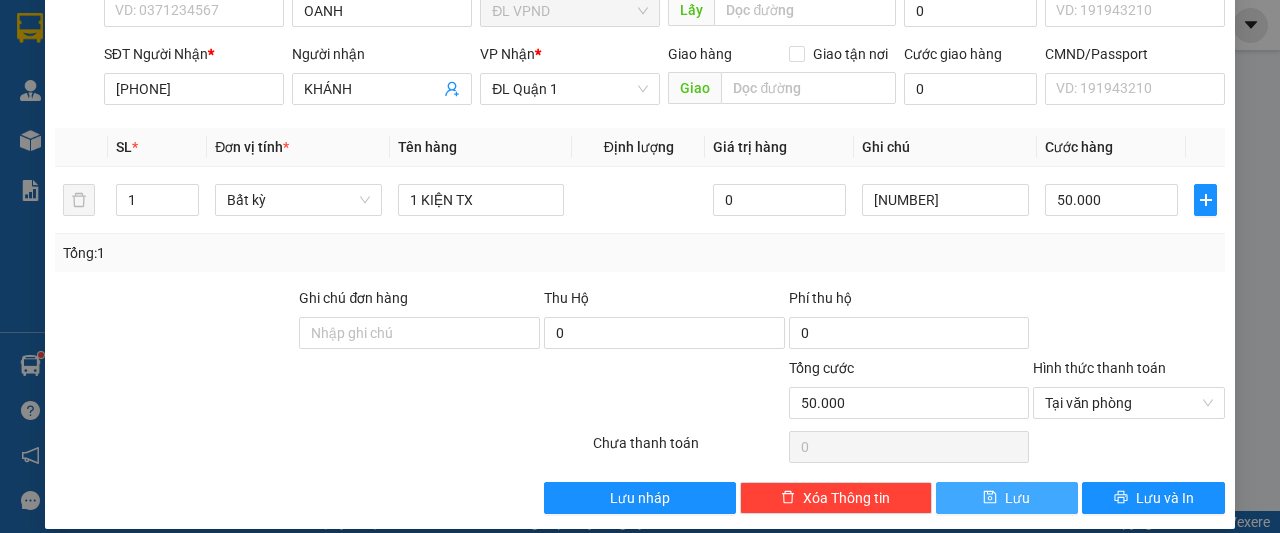 click on "Lưu" at bounding box center (1017, 498) 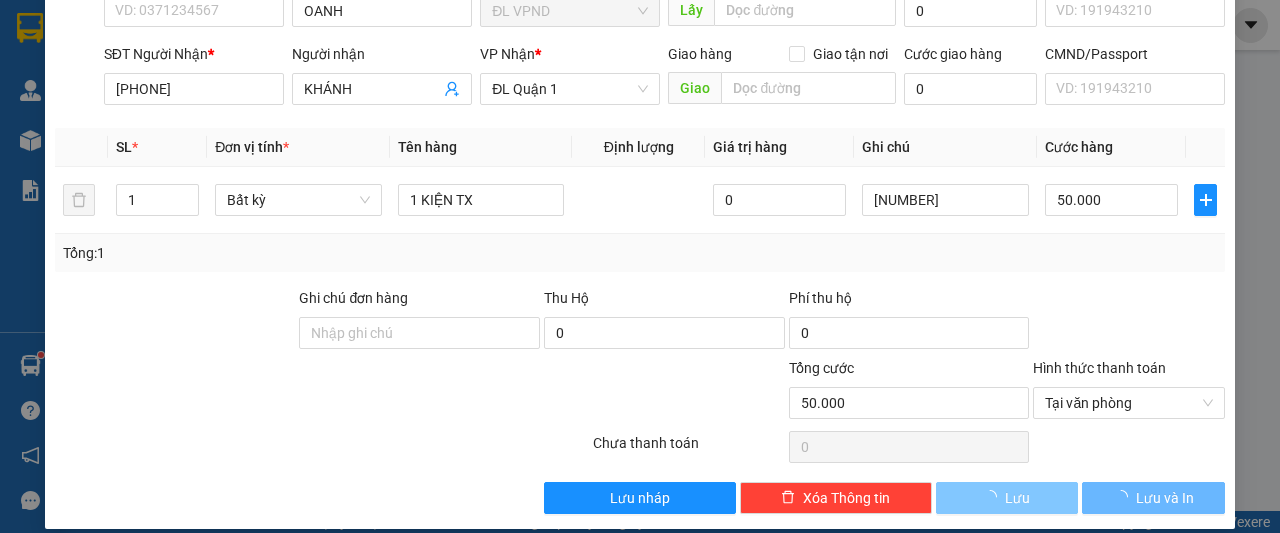type 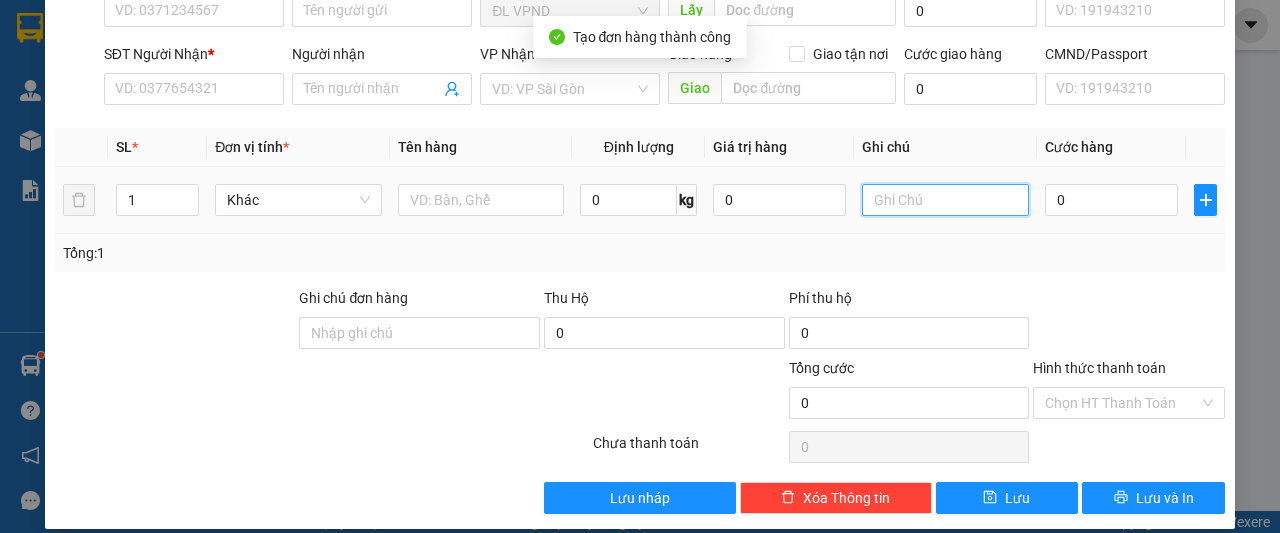 click at bounding box center [945, 200] 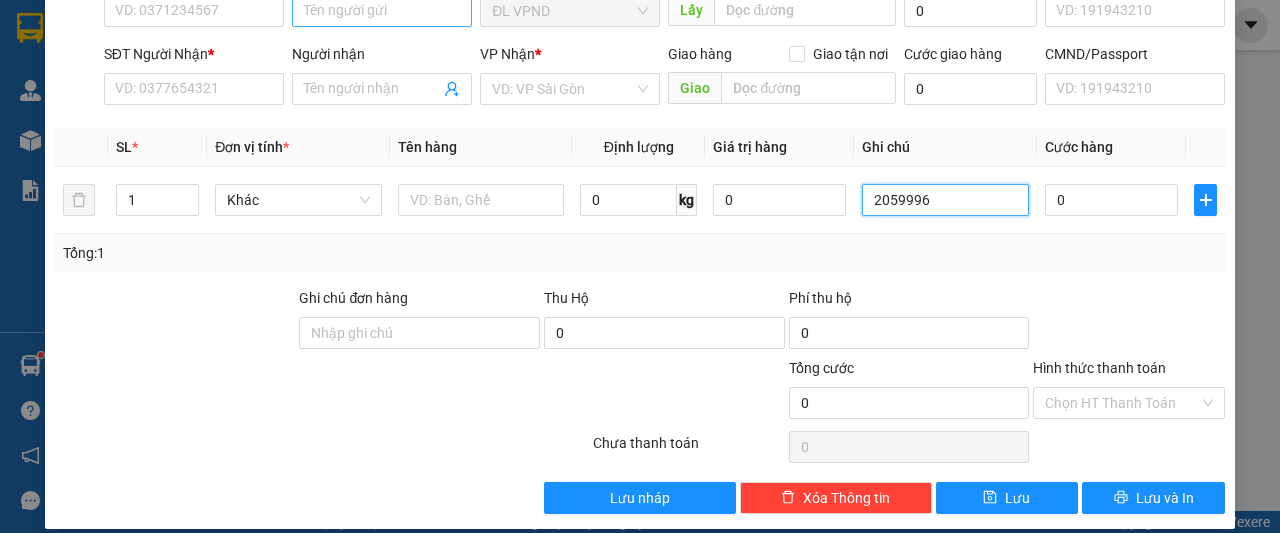 type on "2059996" 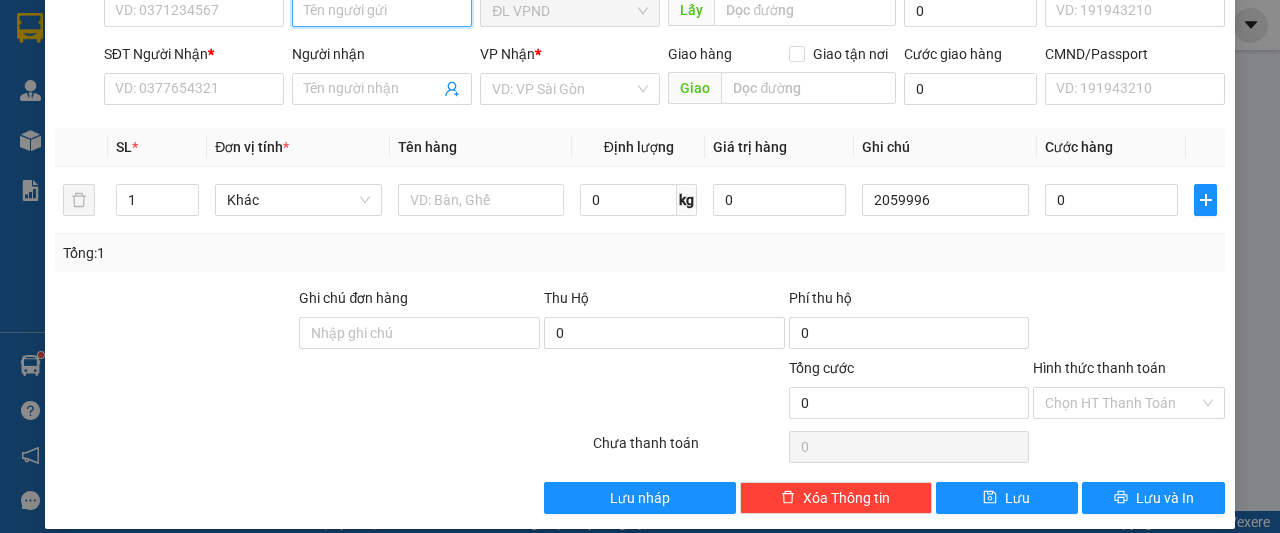 click on "Người gửi" at bounding box center [382, 11] 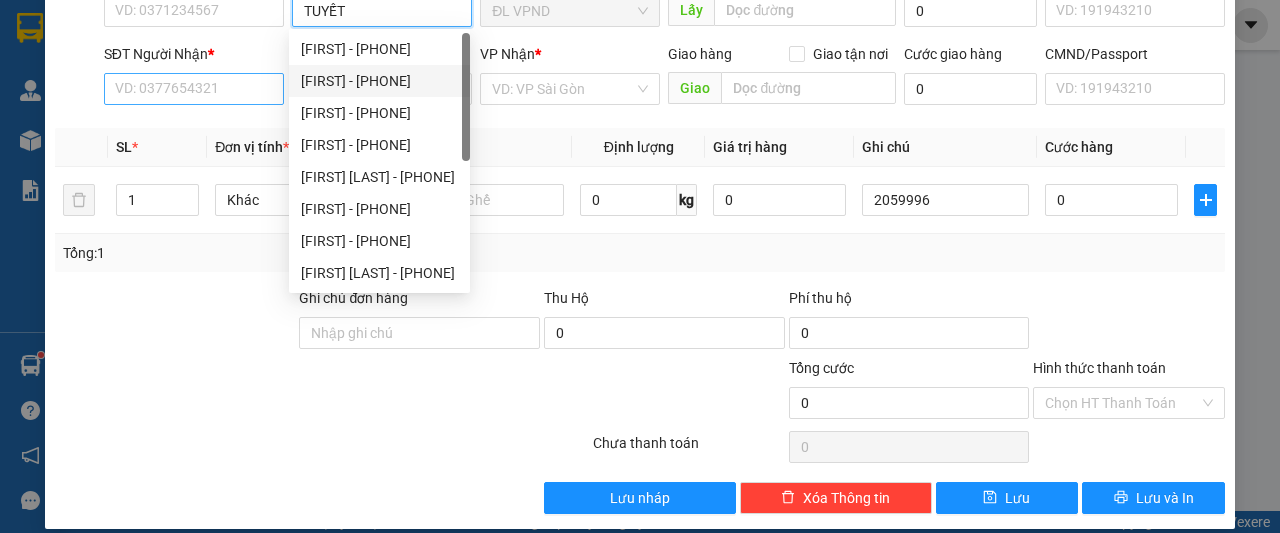 type on "TUYẾT" 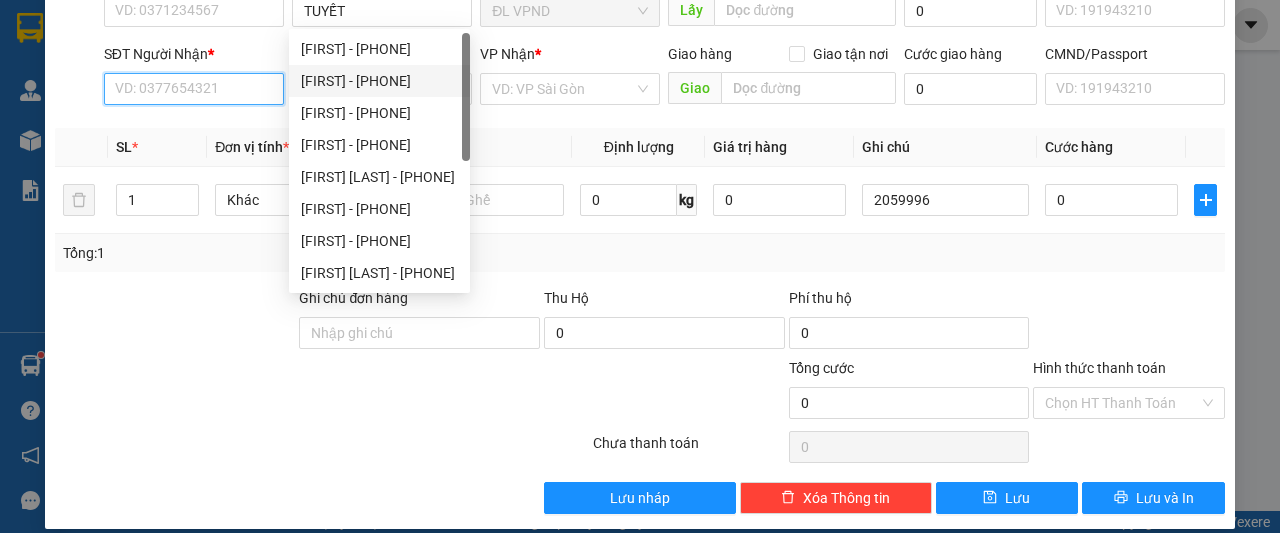 click on "SĐT Người Nhận  *" at bounding box center (194, 89) 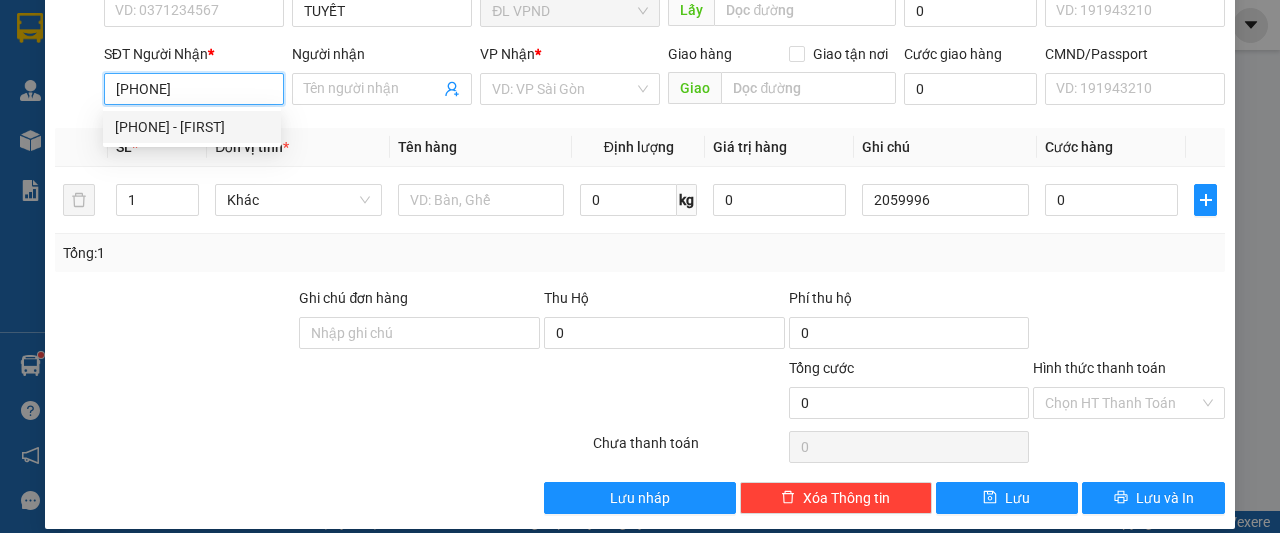 click on "[PHONE] - [FIRST]" at bounding box center [192, 127] 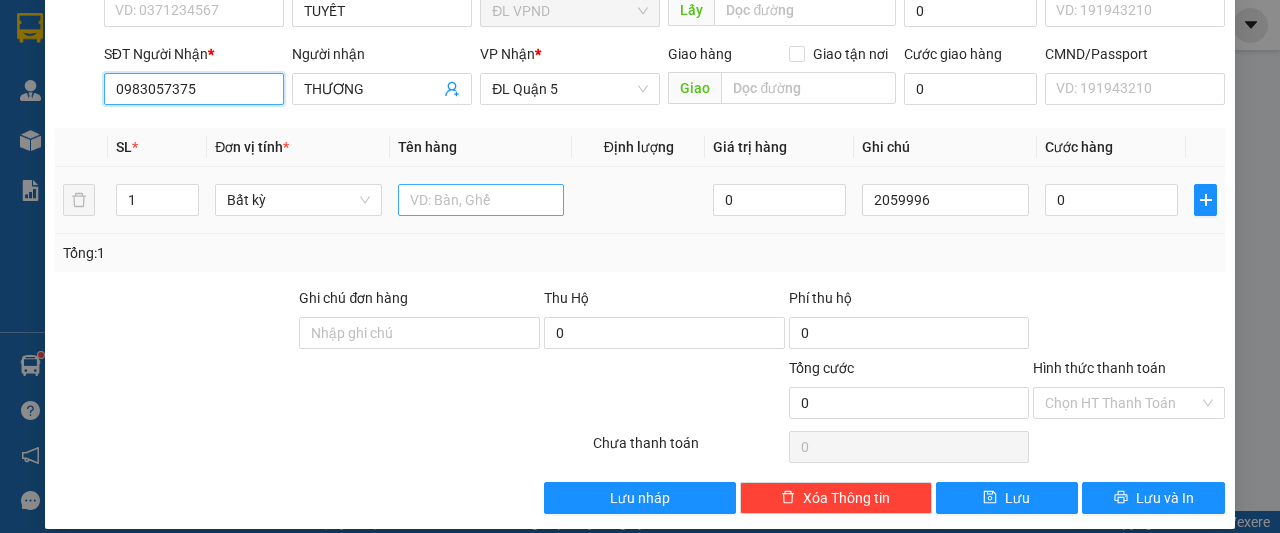 type on "0983057375" 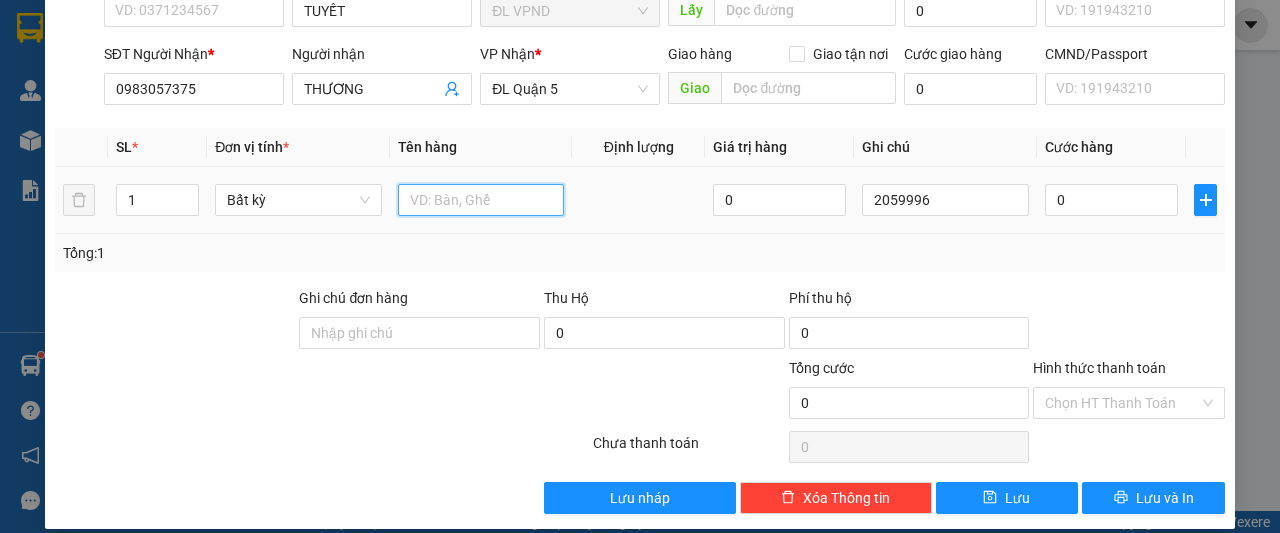 click at bounding box center (481, 200) 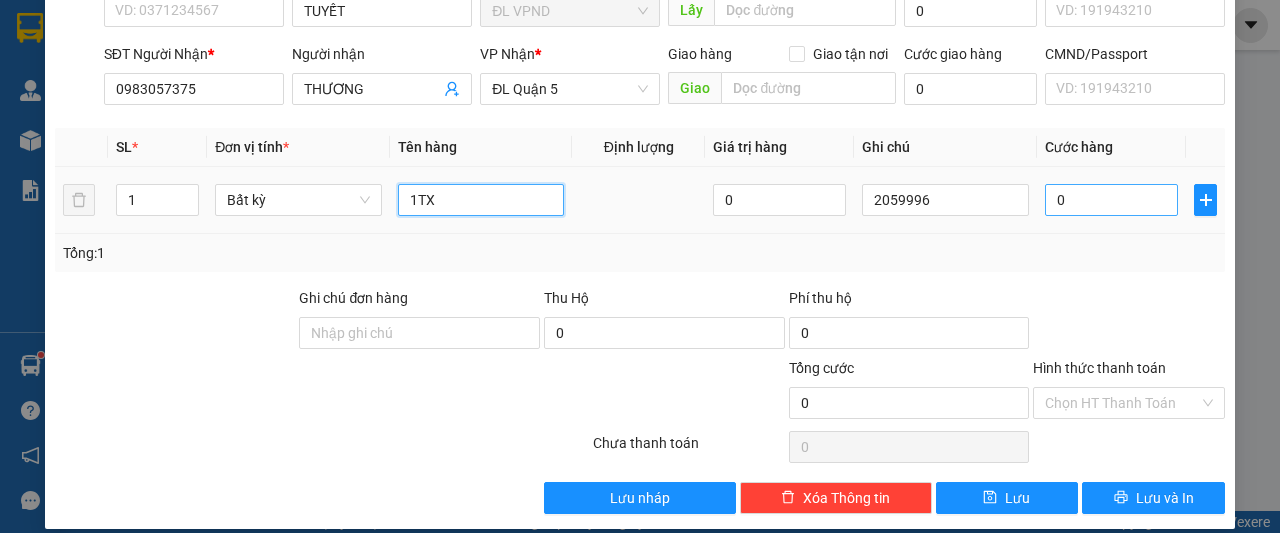type on "1TX" 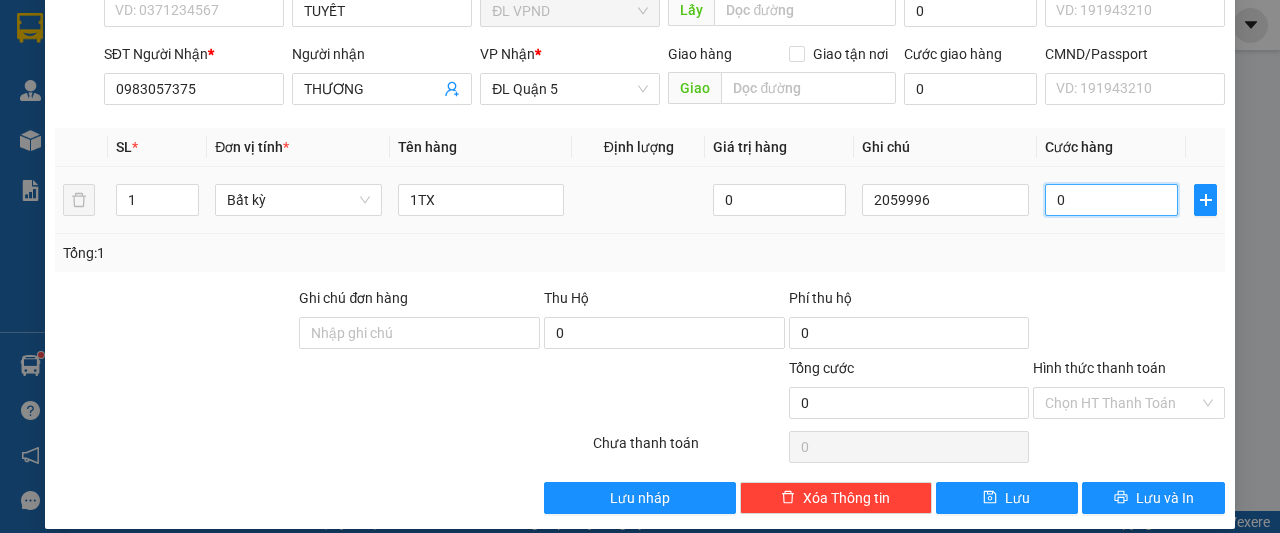 click on "0" at bounding box center (1111, 200) 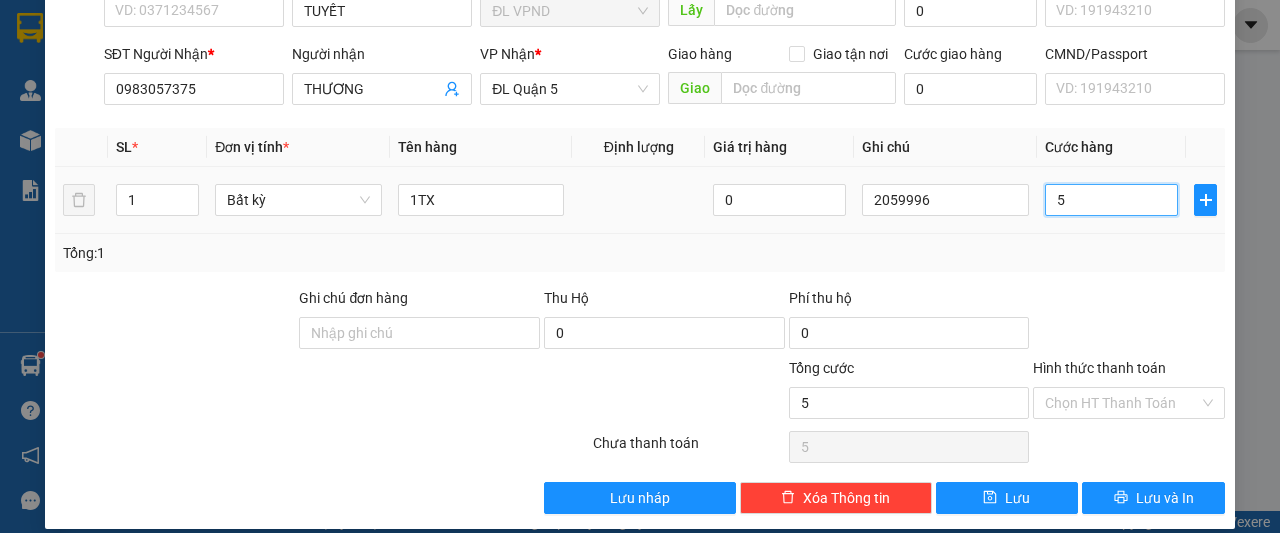 click on "5" at bounding box center (1111, 200) 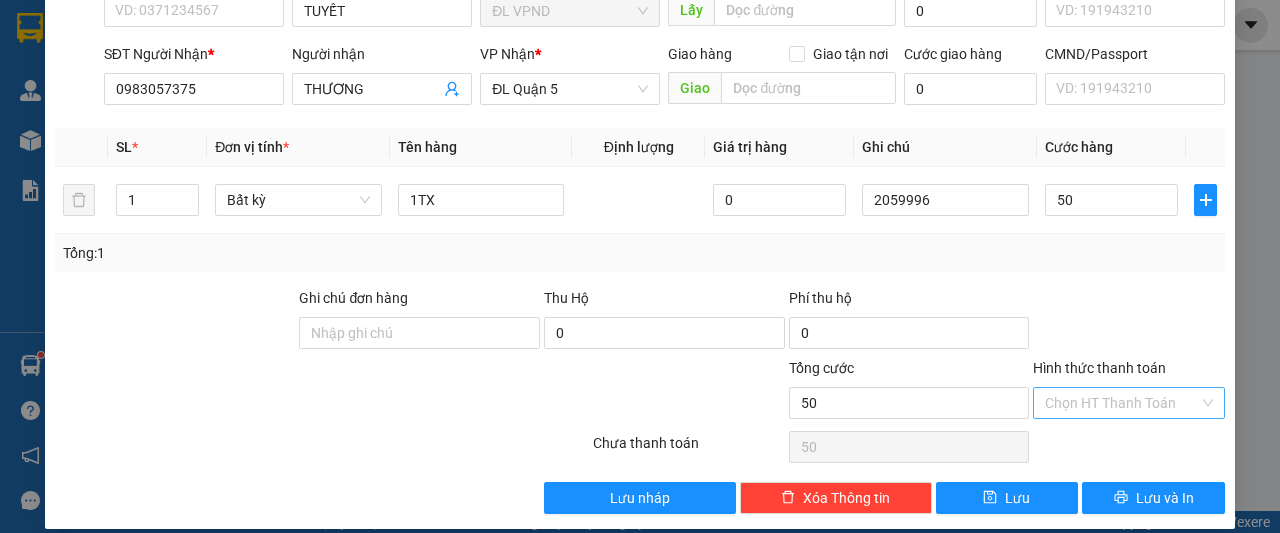 type on "50.000" 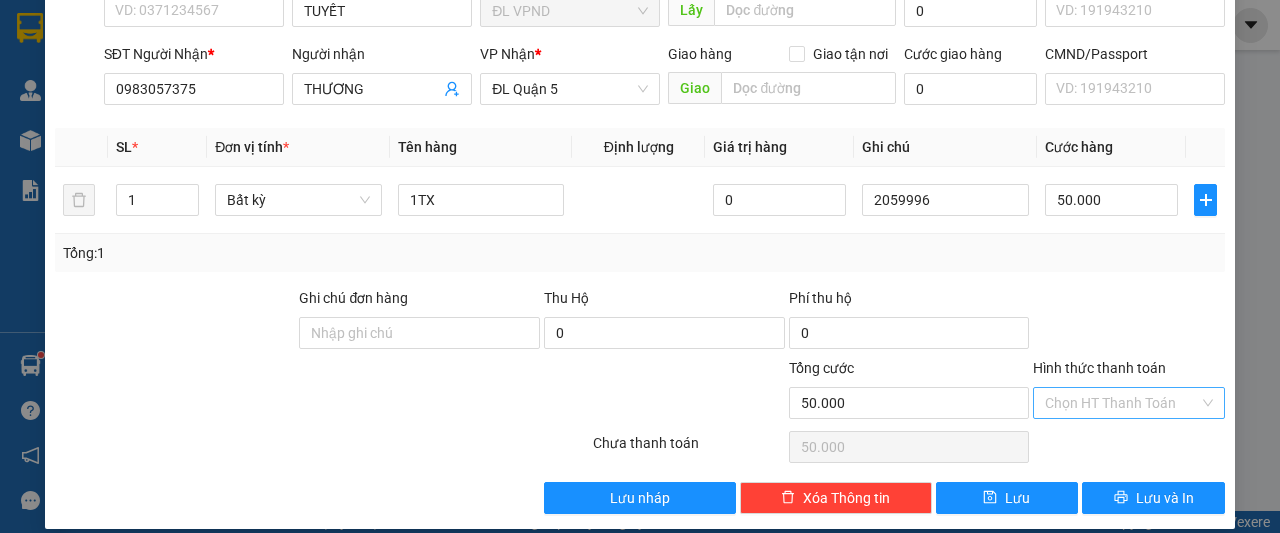 click on "Hình thức thanh toán" at bounding box center [1122, 403] 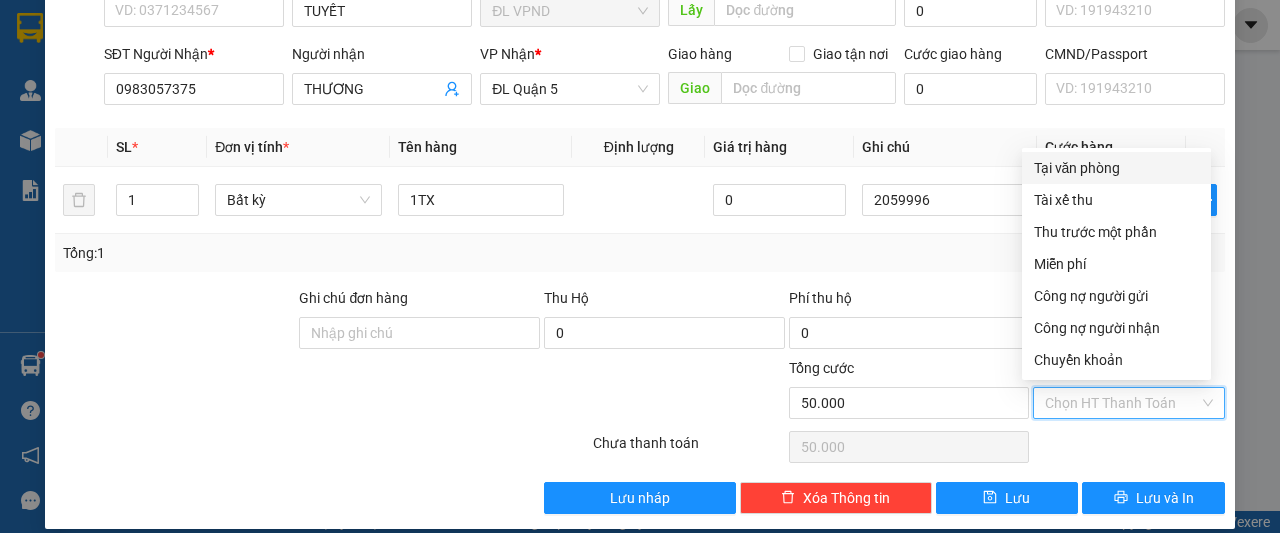 click on "Tại văn phòng" at bounding box center [1116, 168] 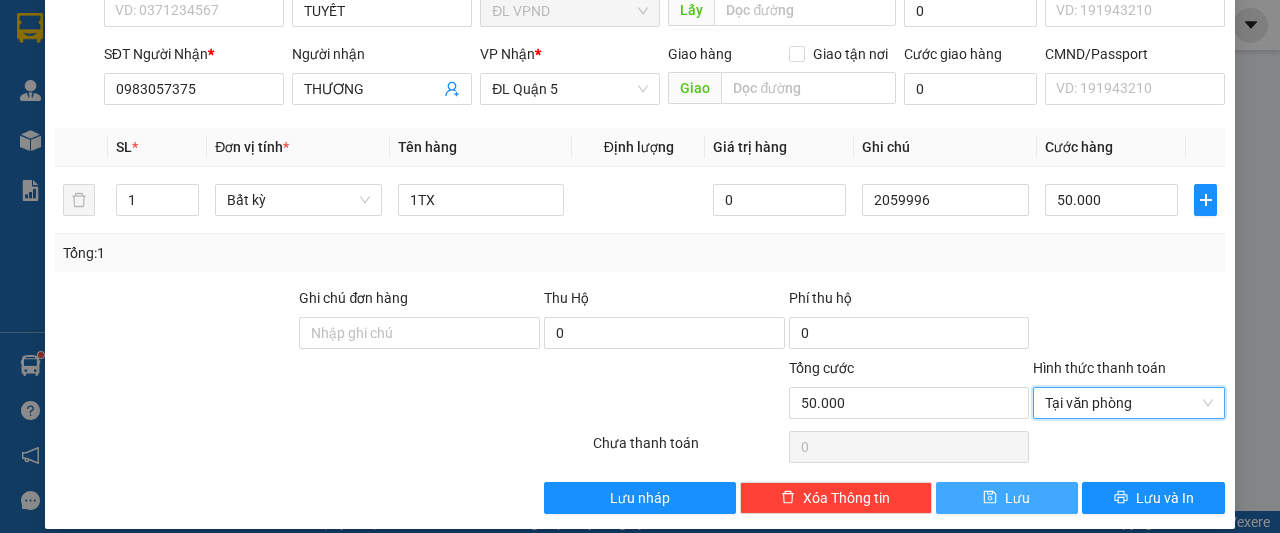 click 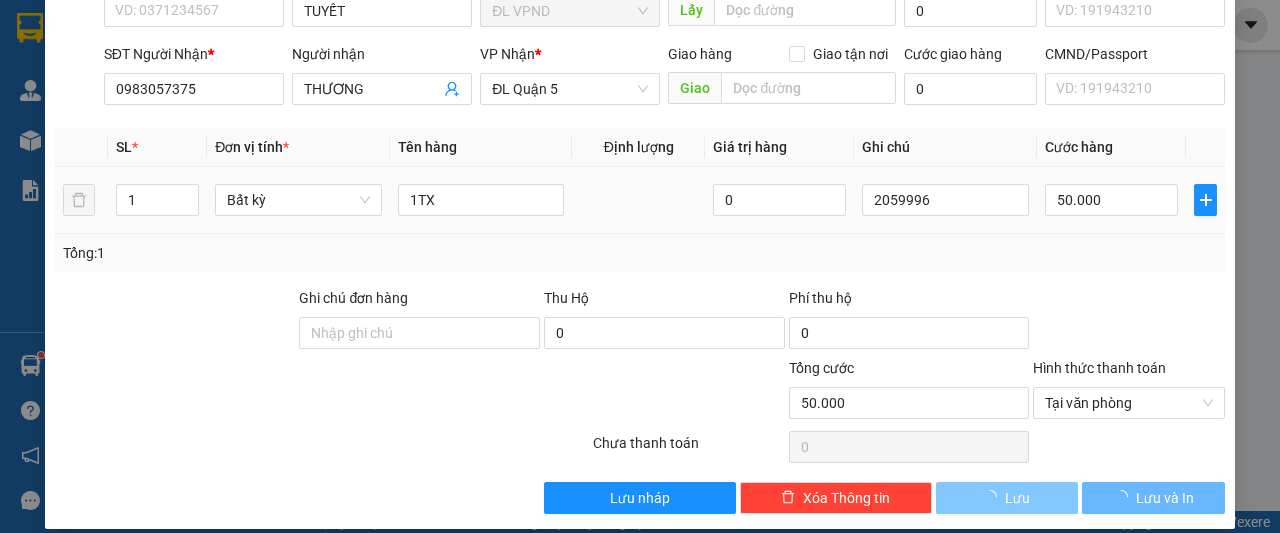 type 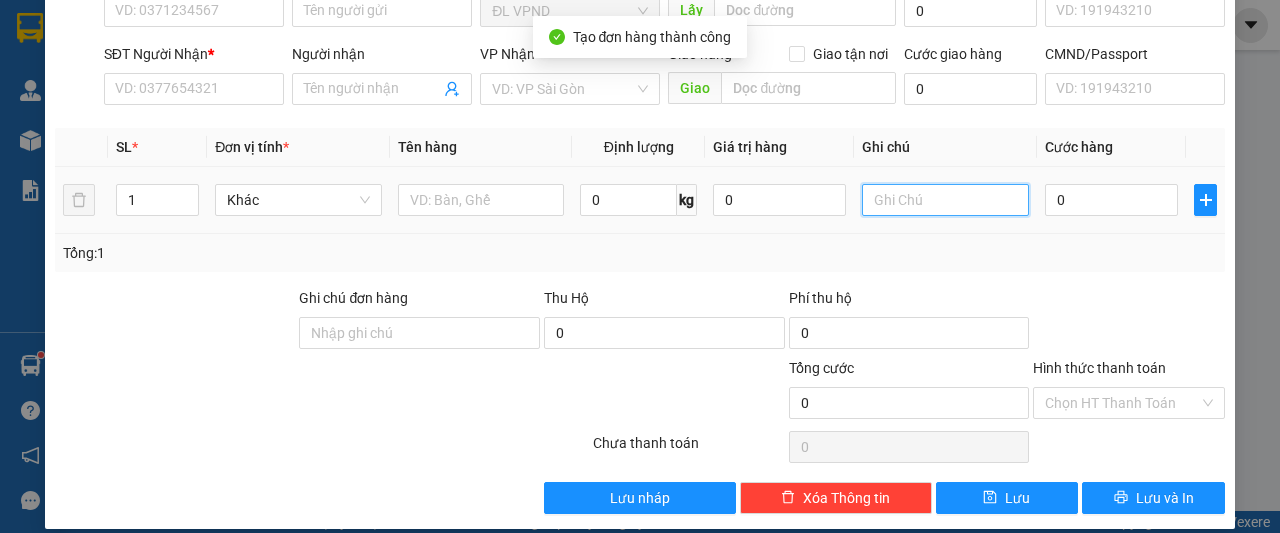 click at bounding box center (945, 200) 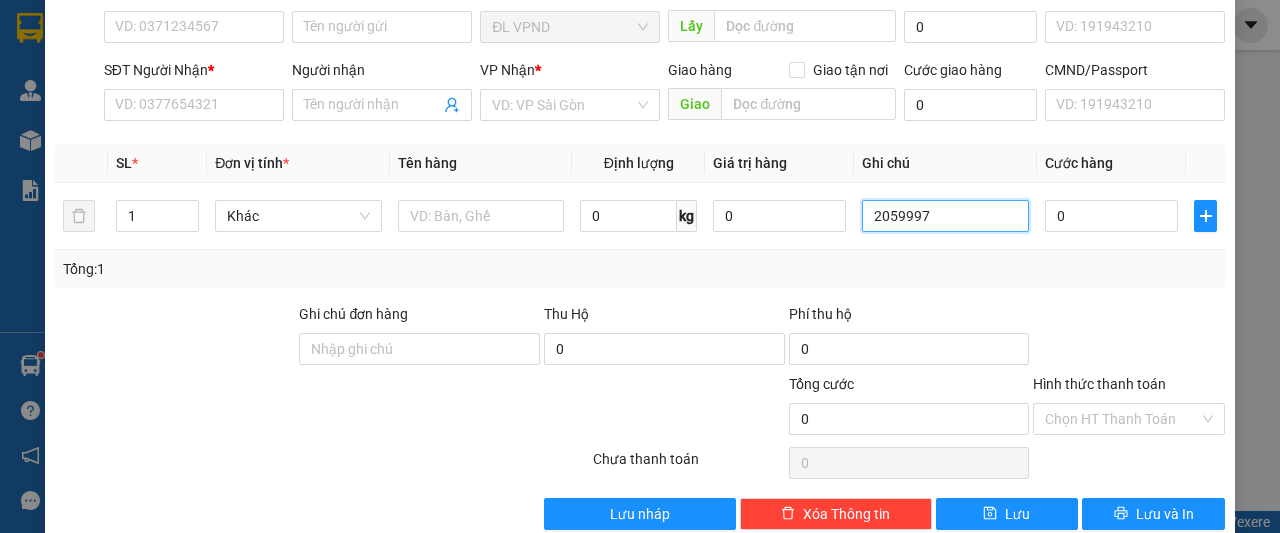 scroll, scrollTop: 204, scrollLeft: 0, axis: vertical 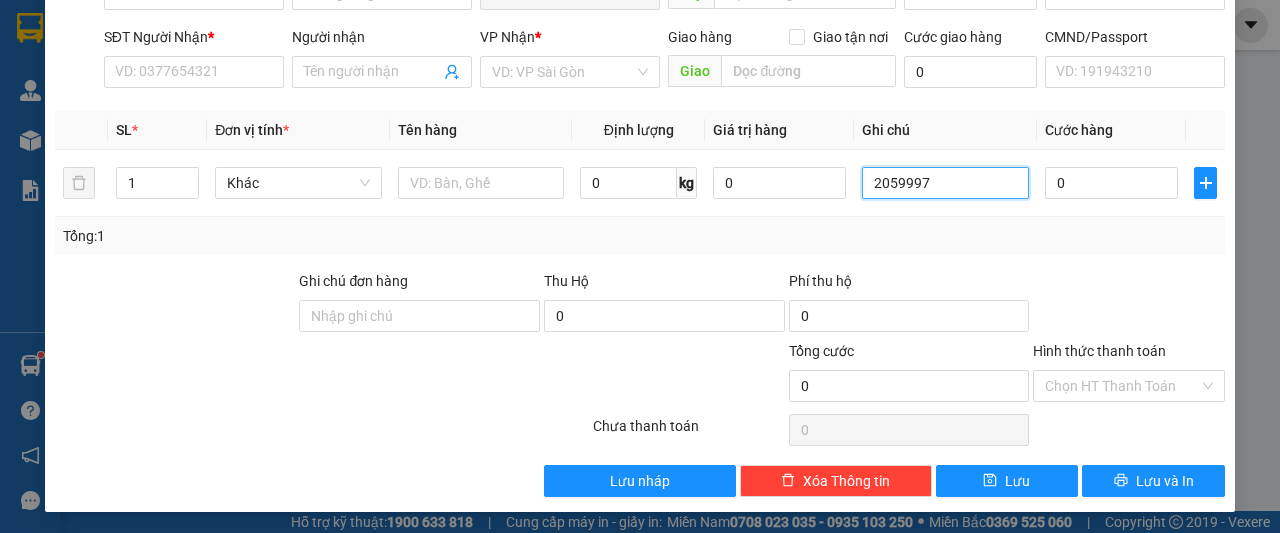 type on "2059997" 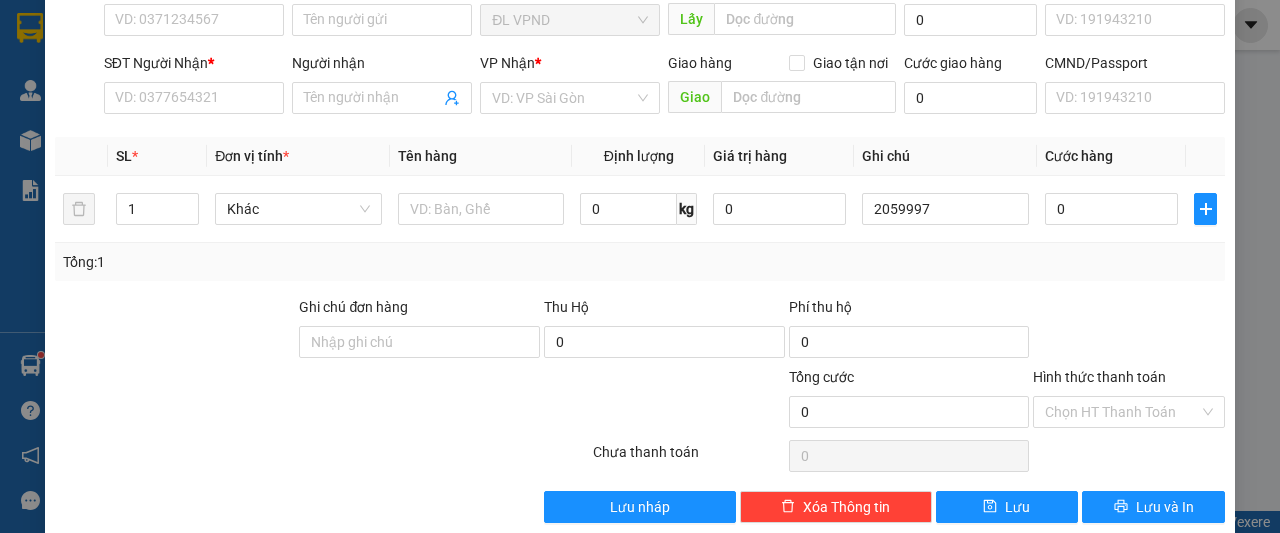 scroll, scrollTop: 176, scrollLeft: 0, axis: vertical 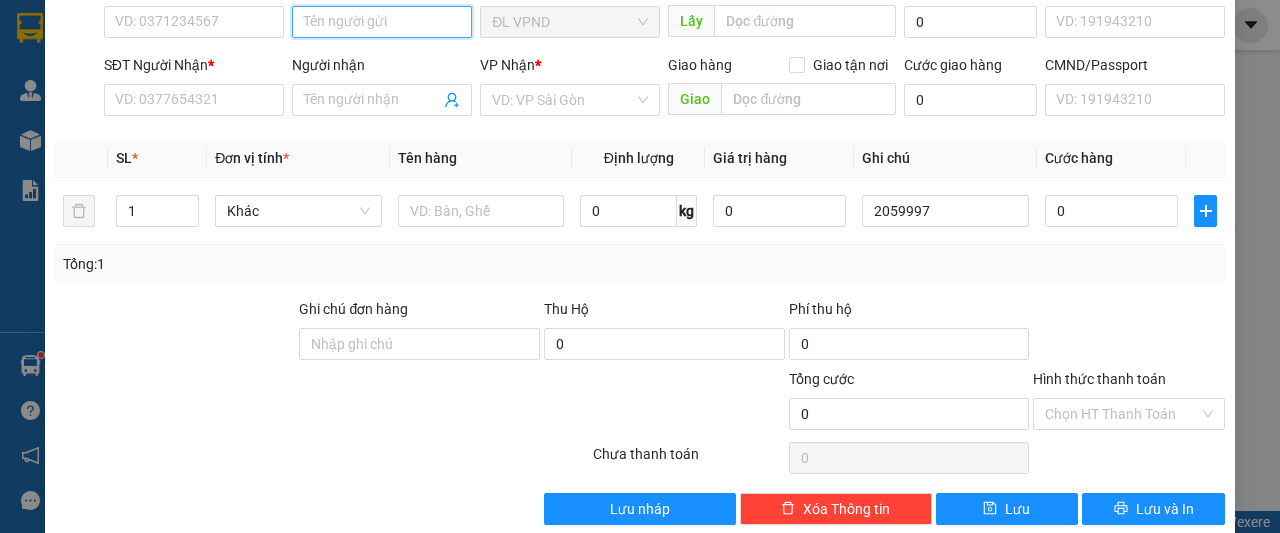 click on "Người gửi" at bounding box center [382, 22] 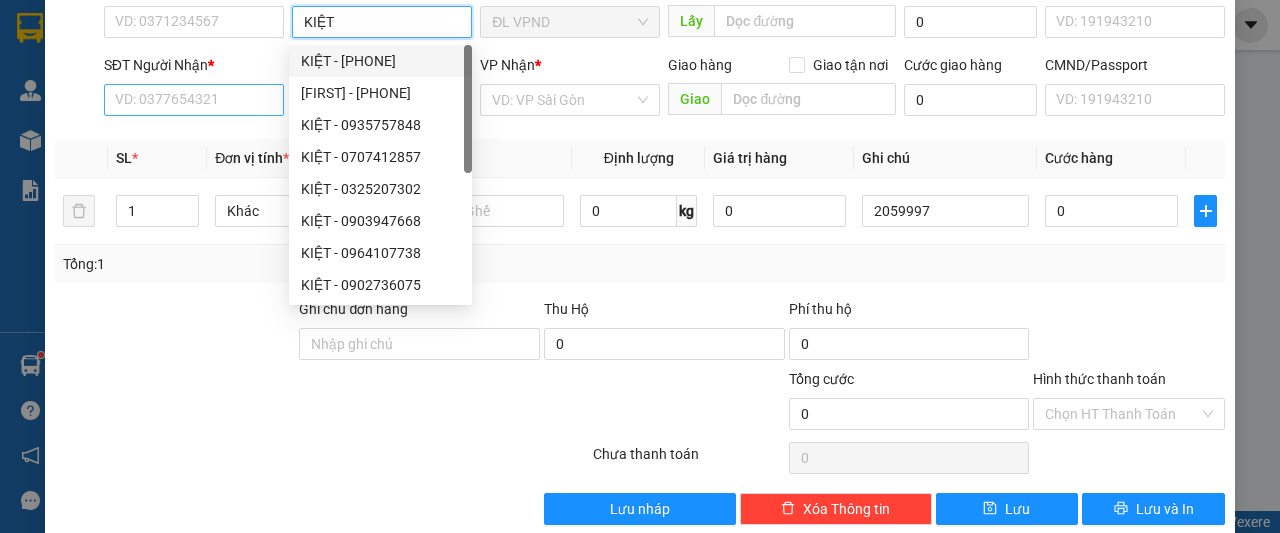type on "KIỆT" 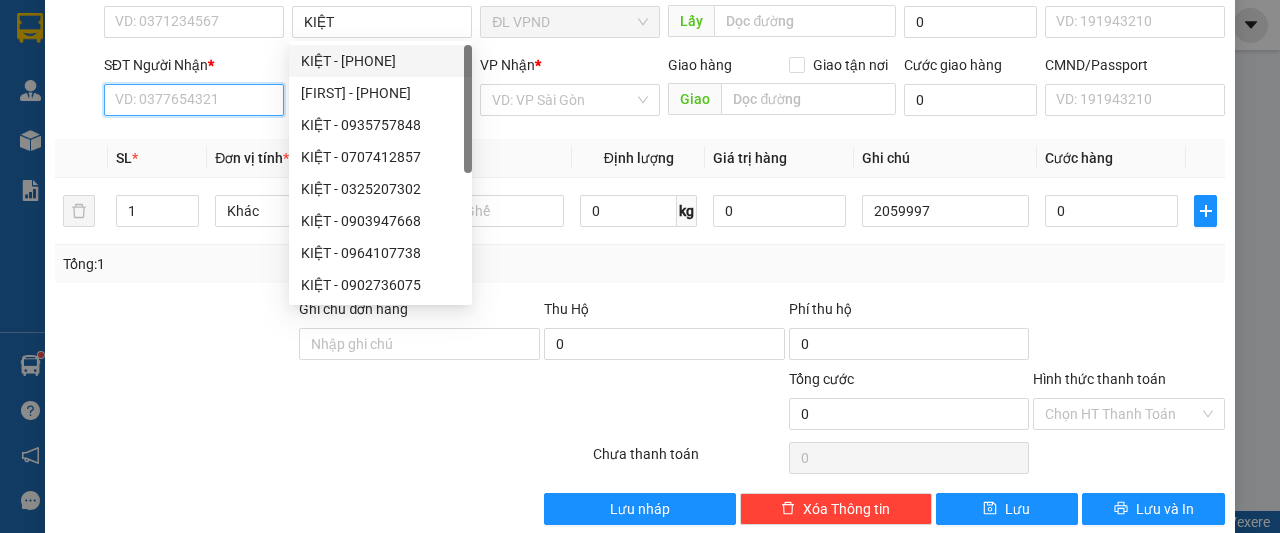 click on "SĐT Người Nhận  *" at bounding box center (194, 100) 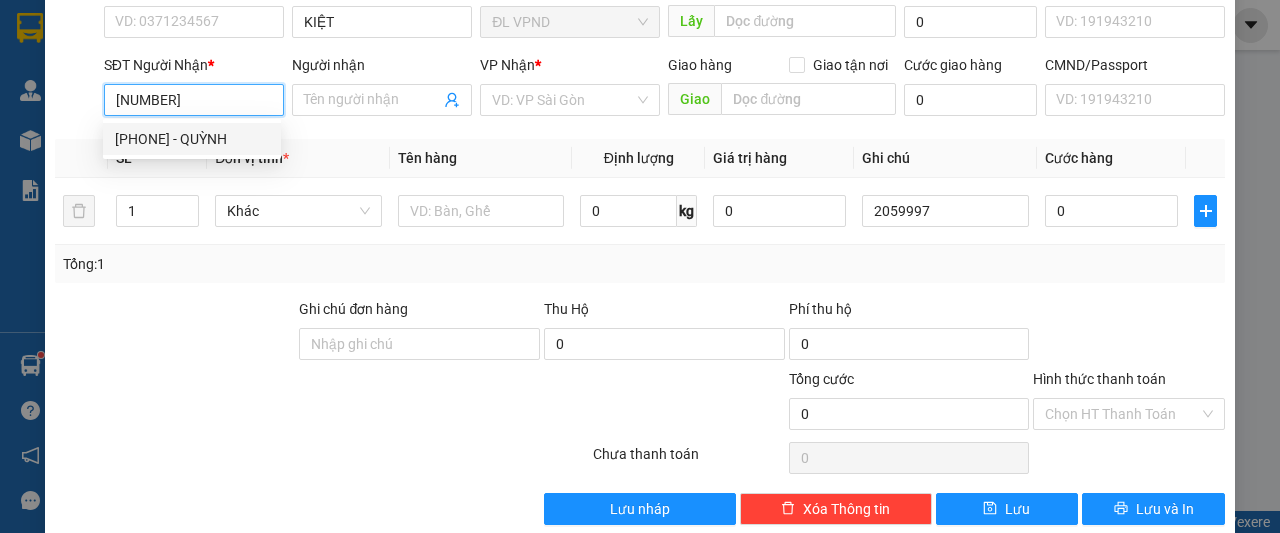 click on "[PHONE] - QUỲNH" at bounding box center (192, 139) 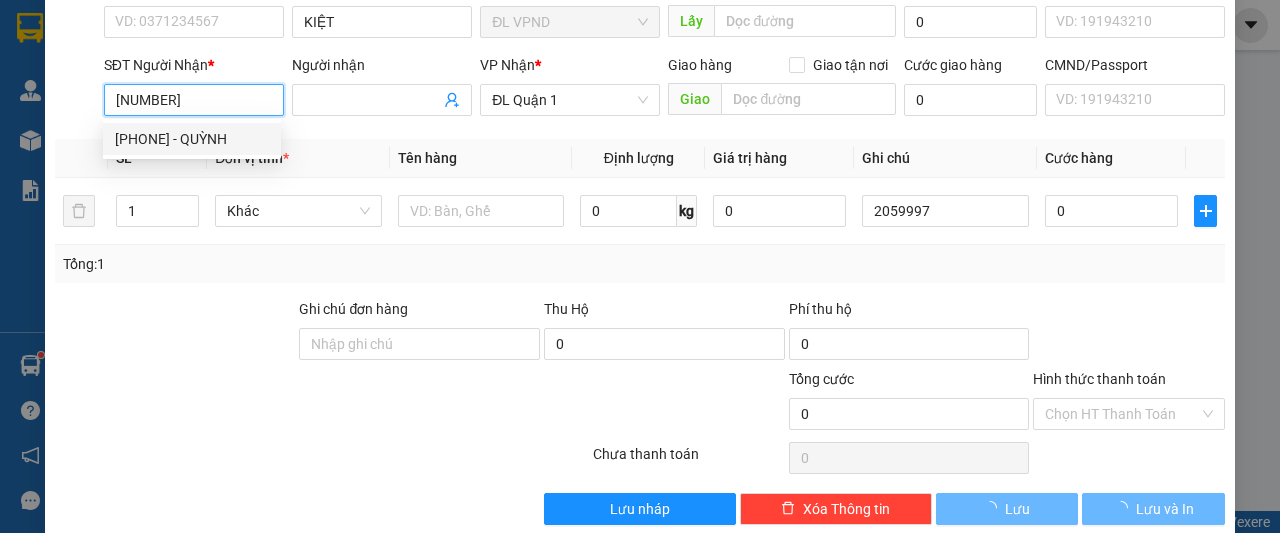 type on "[PHONE]" 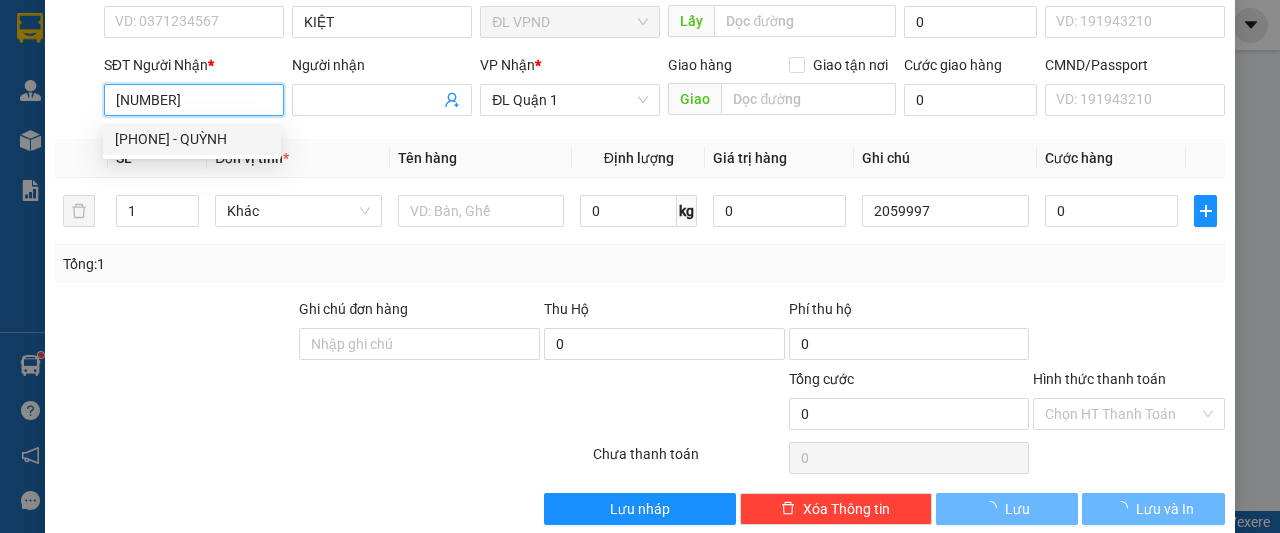 type on "QUỲNH" 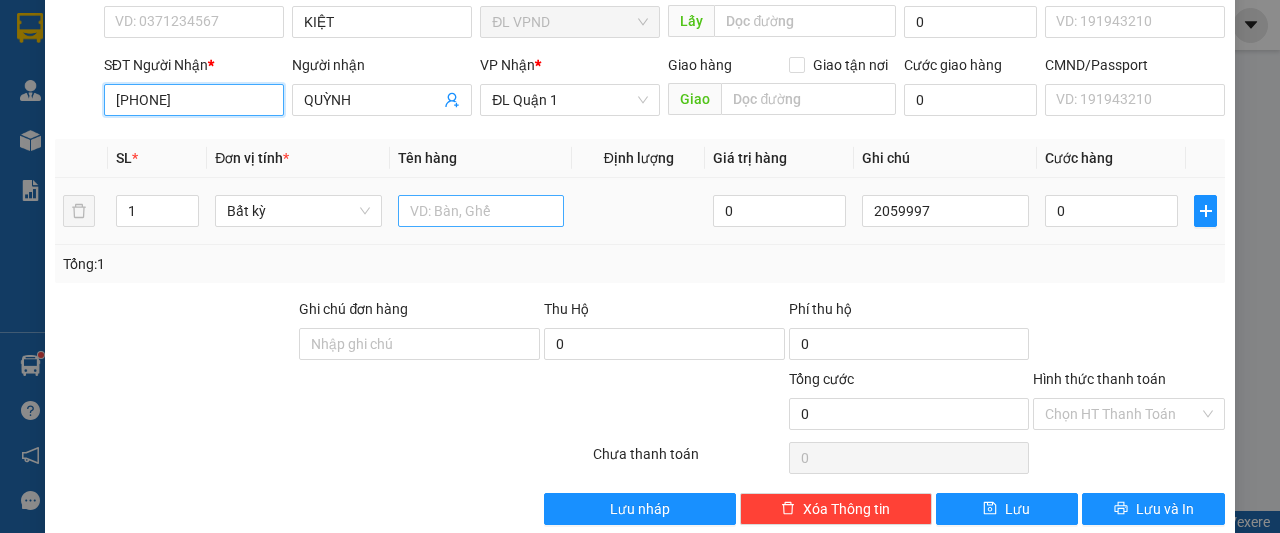 type on "[PHONE]" 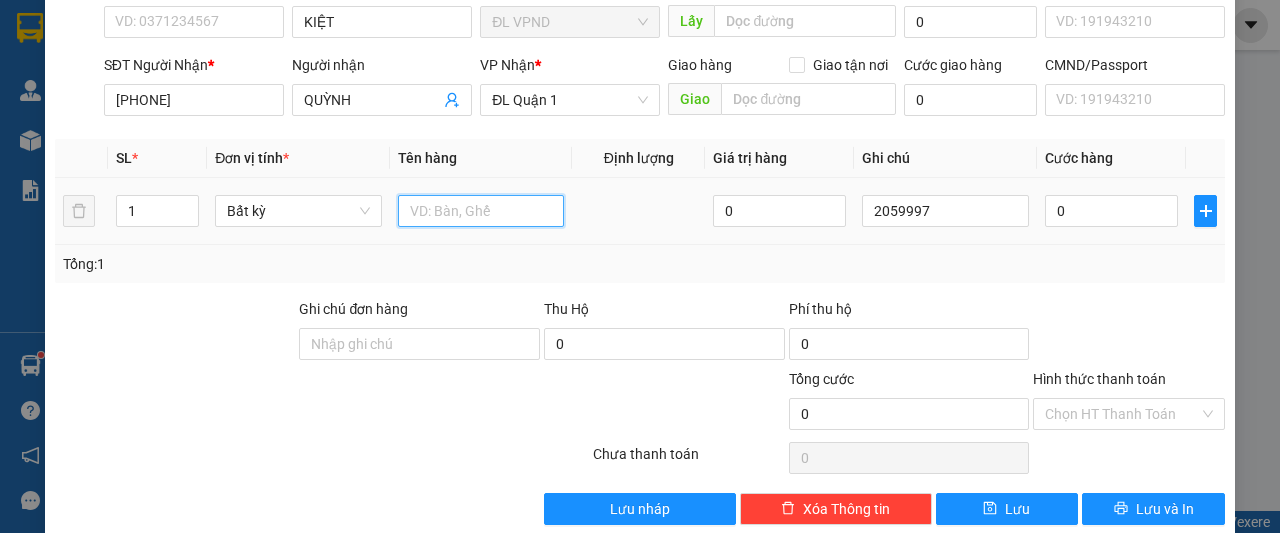 click at bounding box center [481, 211] 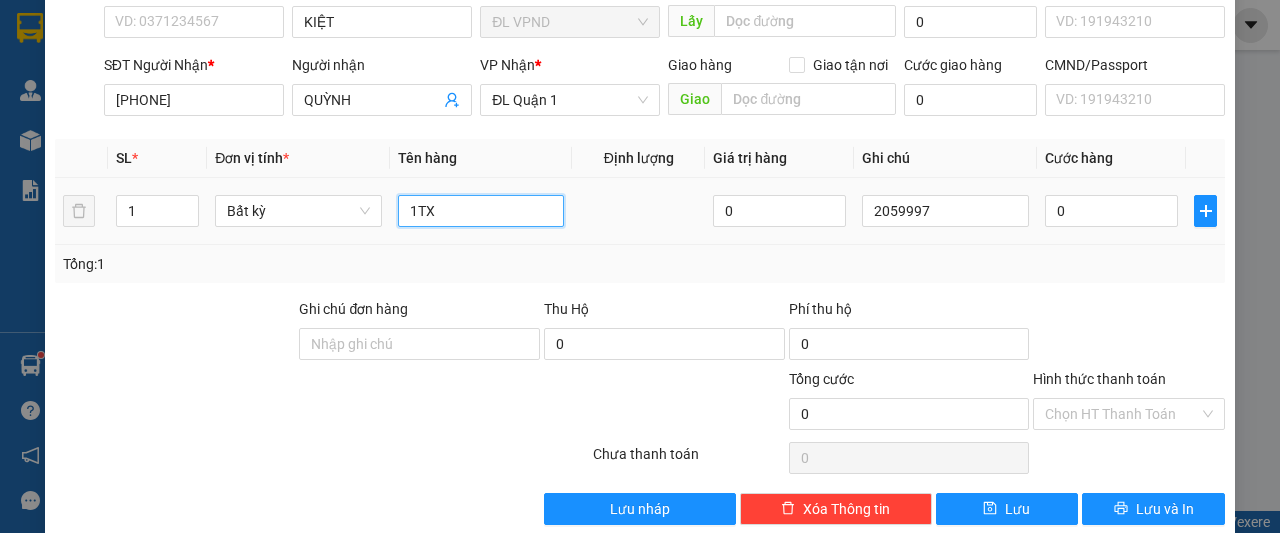 type on "1TX" 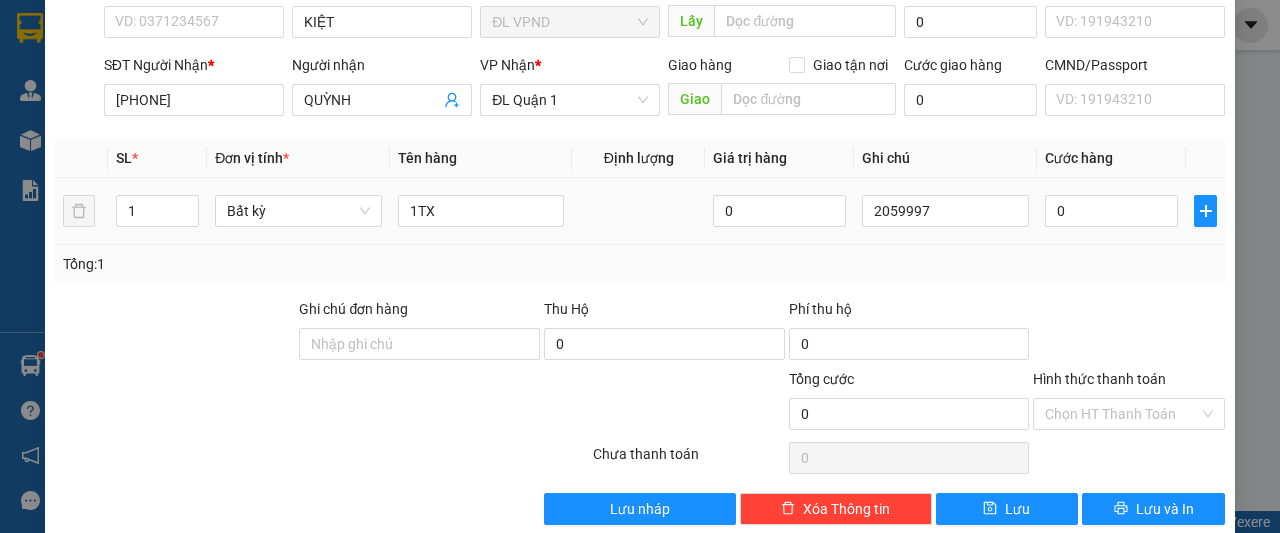 click on "0" at bounding box center [1111, 211] 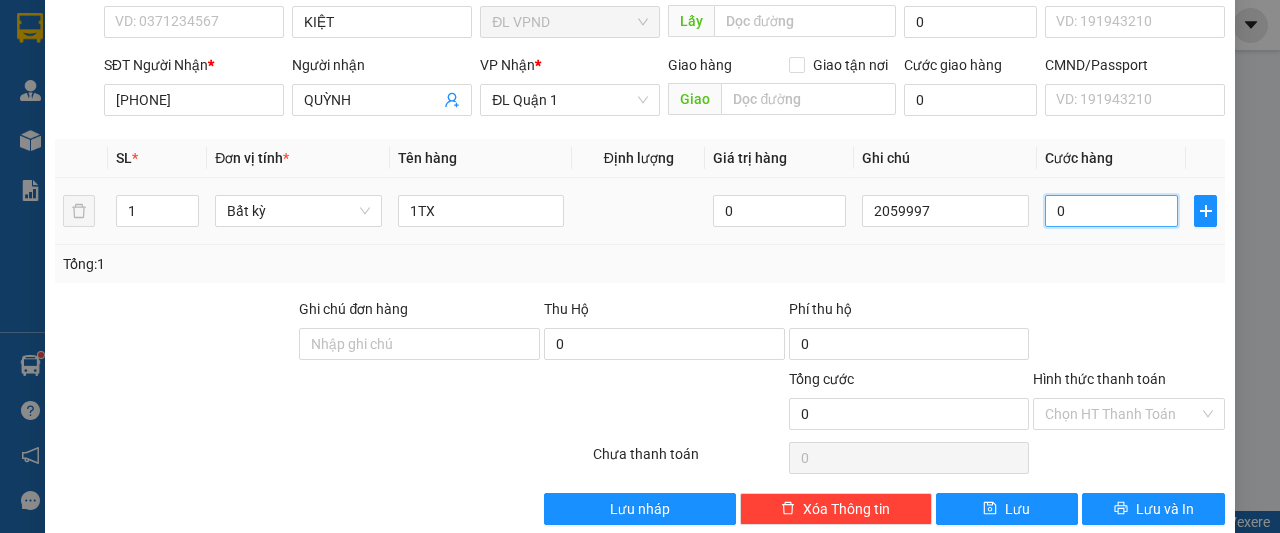 click on "0" at bounding box center [1111, 211] 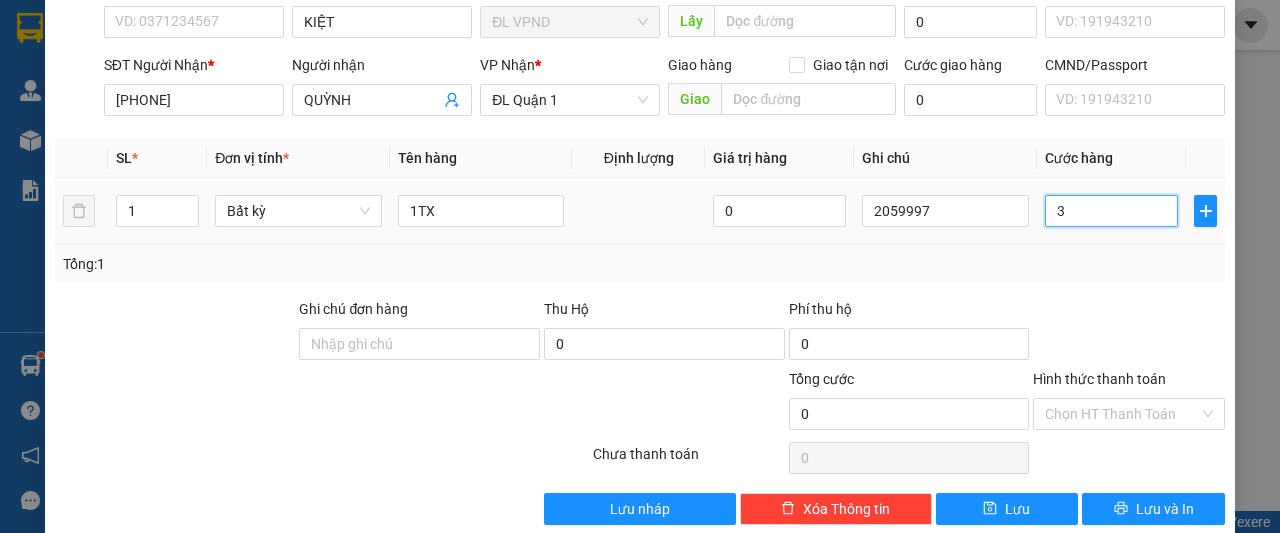 type on "3" 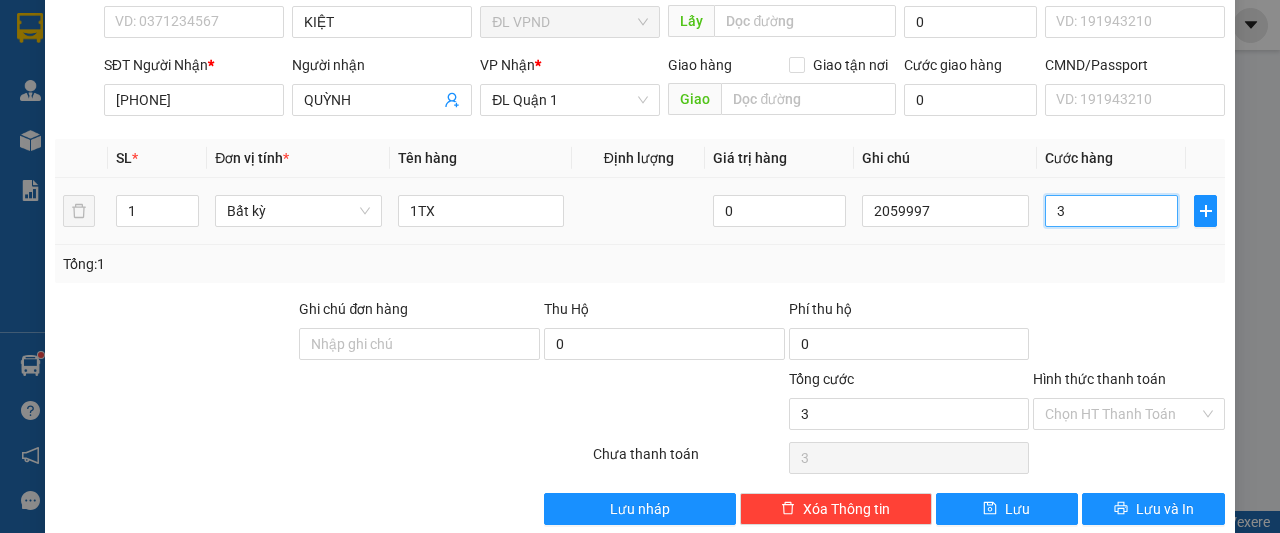 type on "30" 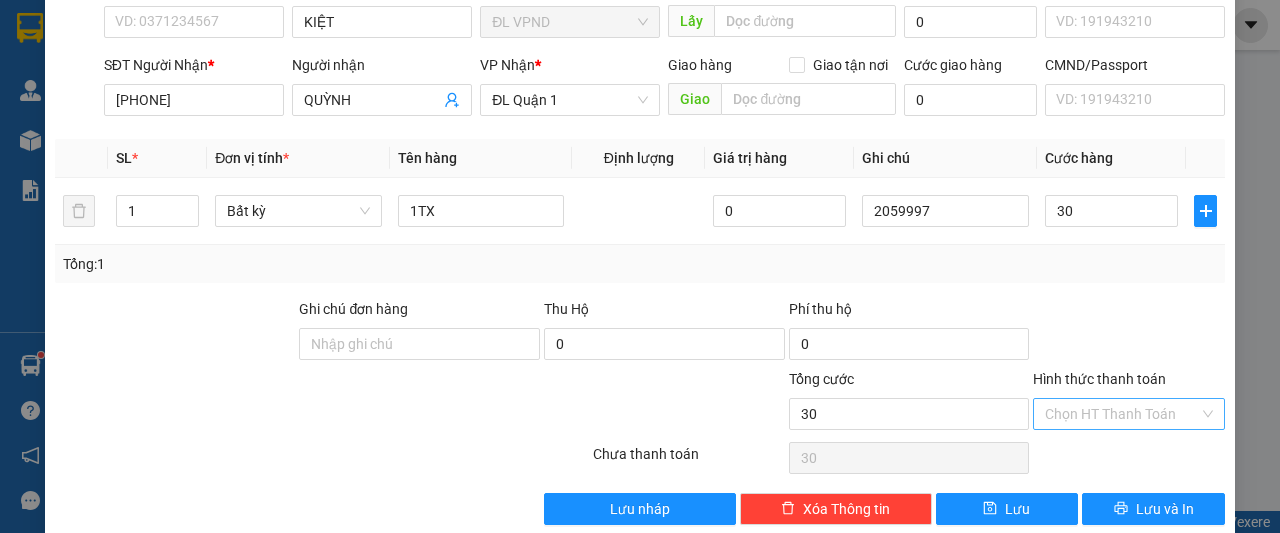 type on "30.000" 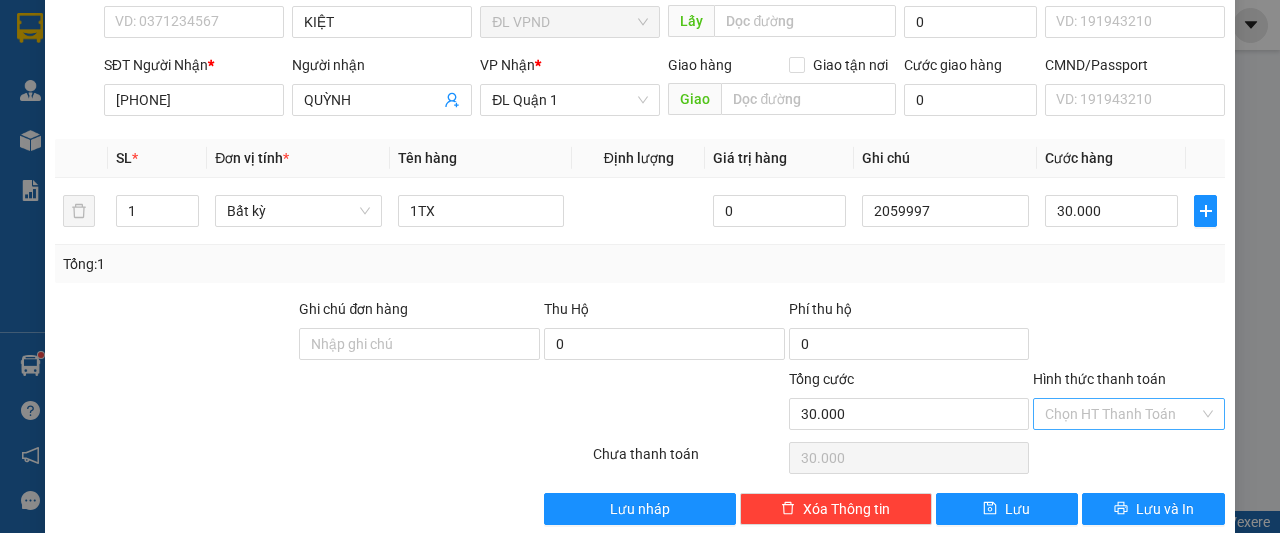 click on "Hình thức thanh toán" at bounding box center [1122, 414] 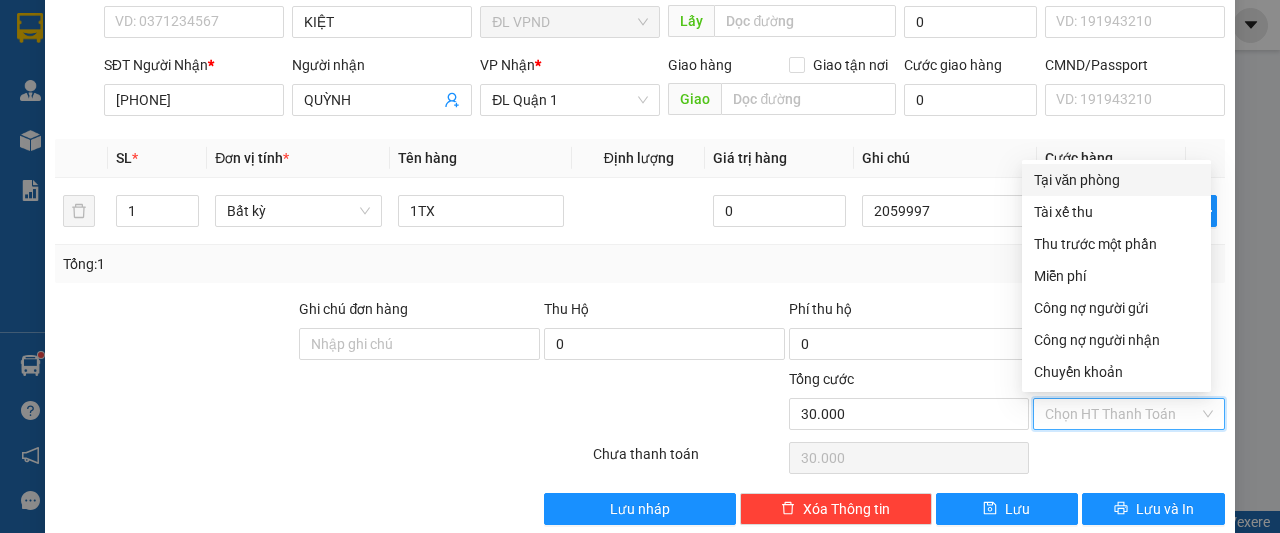 click on "Tại văn phòng" at bounding box center [1116, 180] 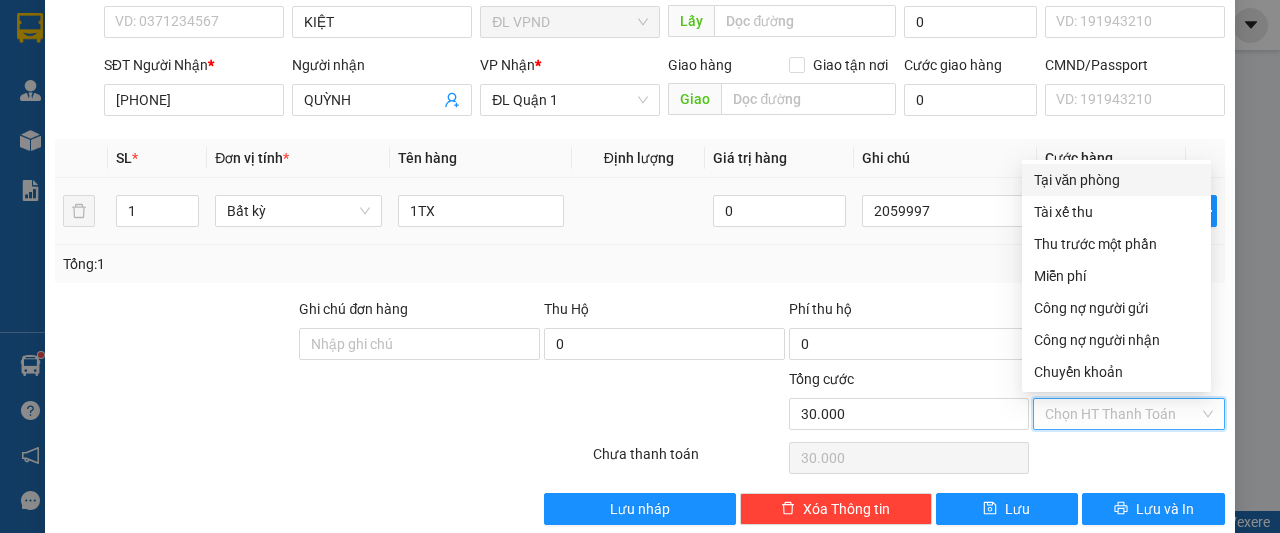 type on "0" 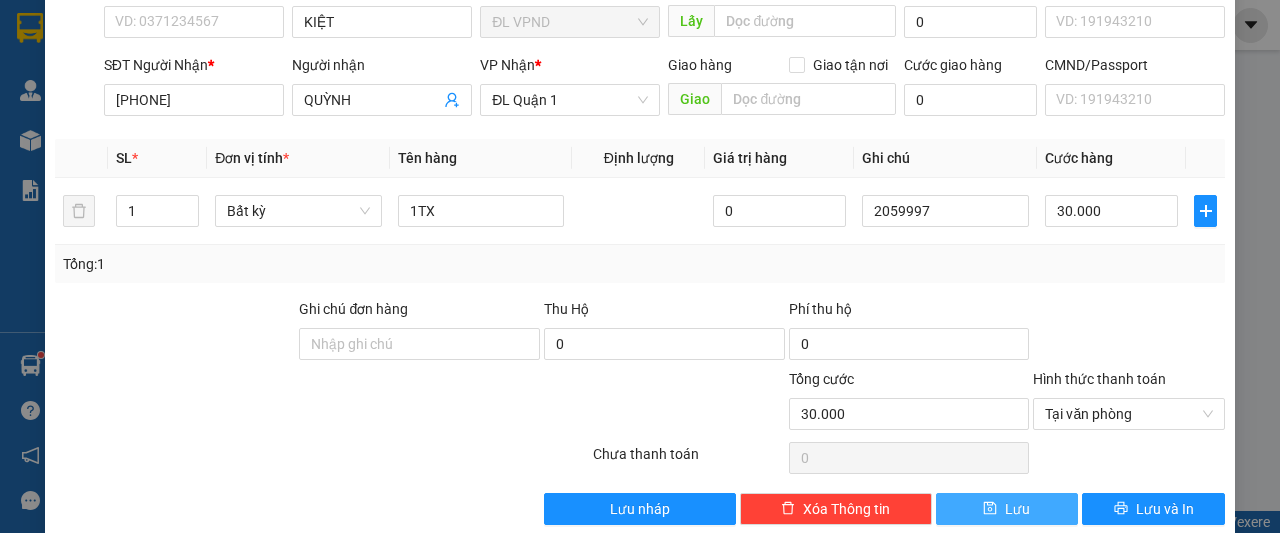 click on "Lưu" at bounding box center [1007, 509] 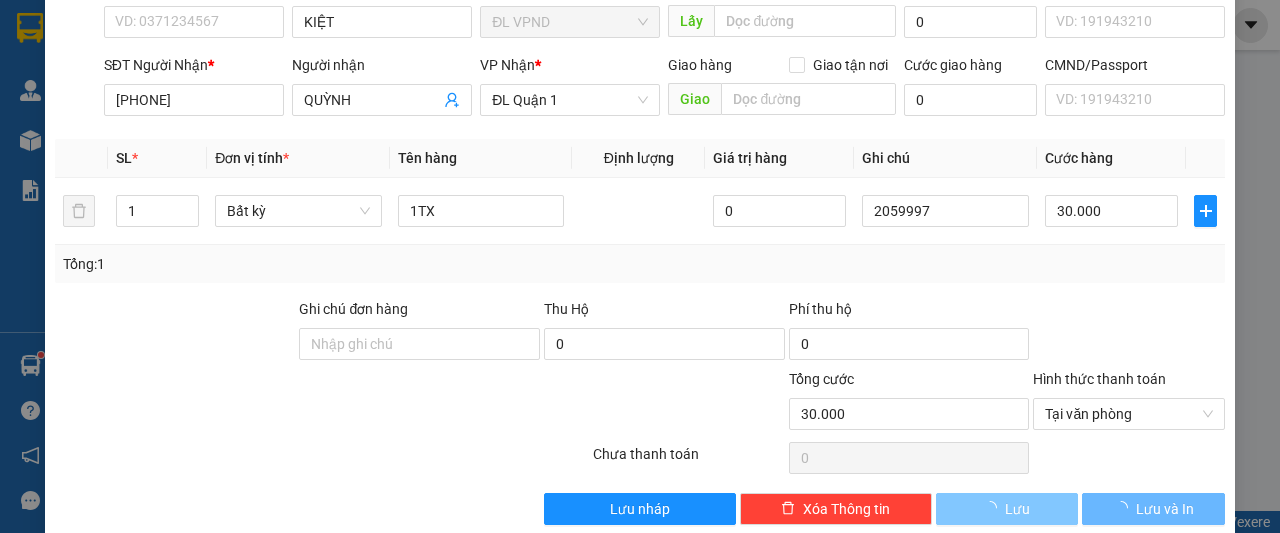 type 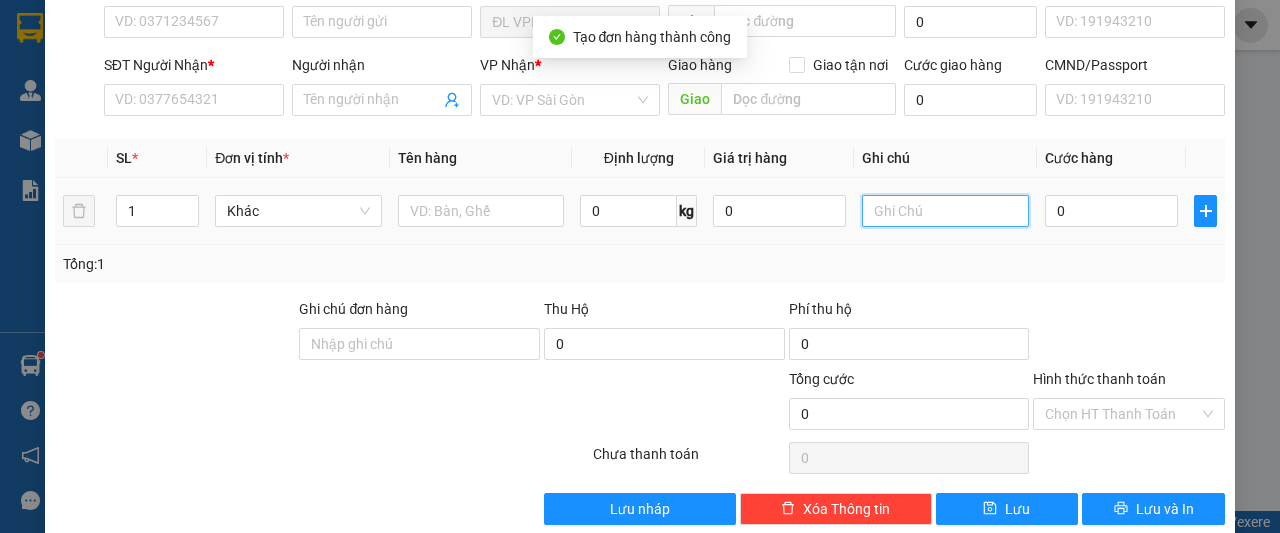 click at bounding box center [945, 211] 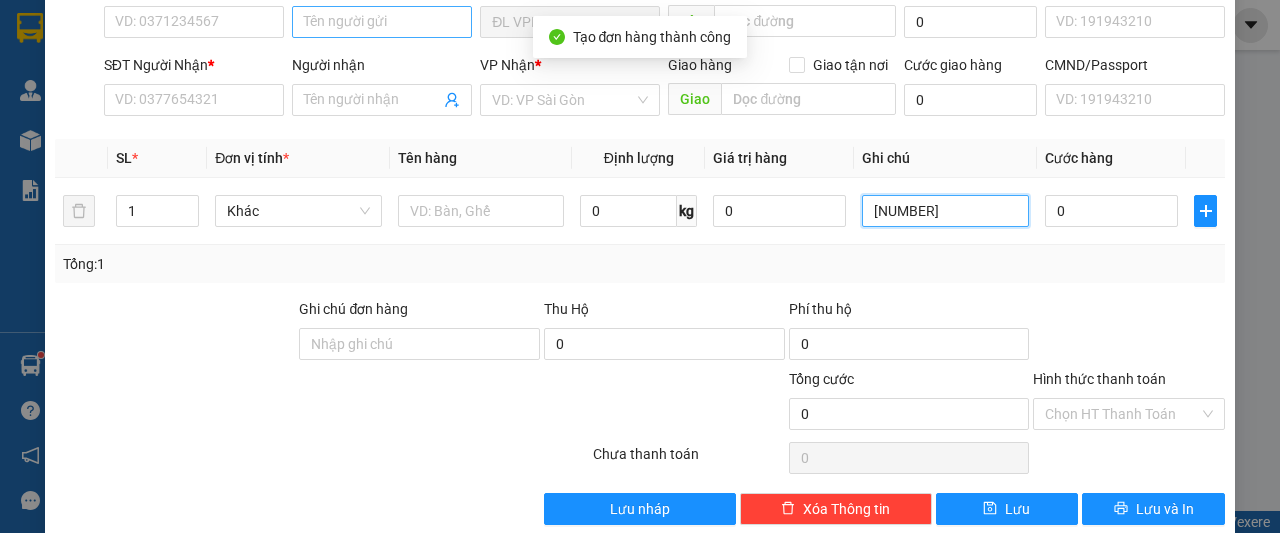 type on "[NUMBER]" 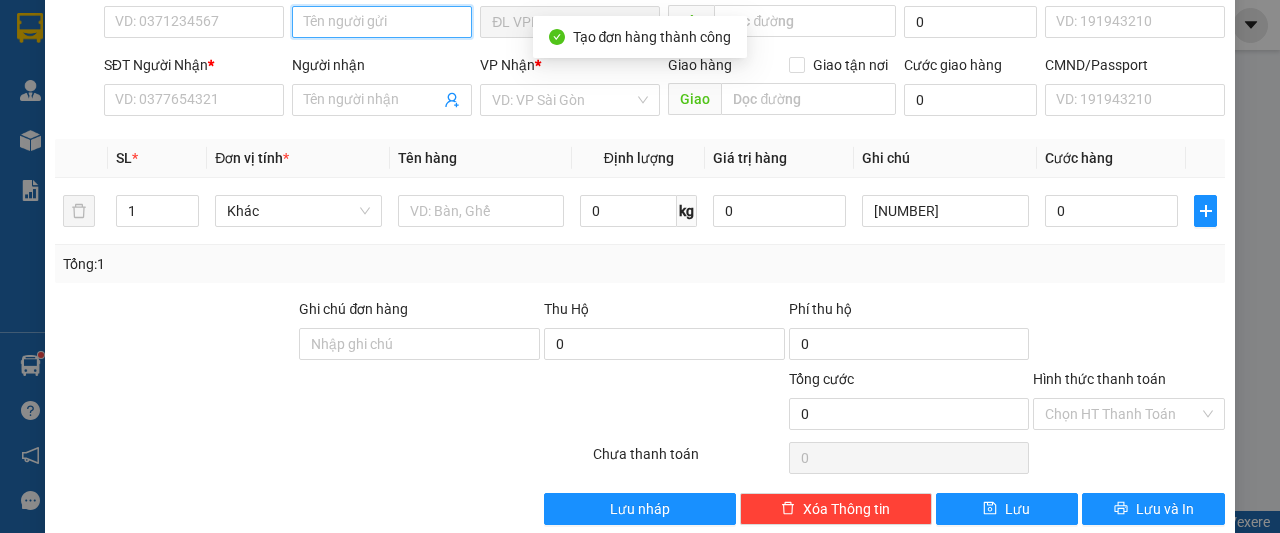 click on "Người gửi" at bounding box center [382, 22] 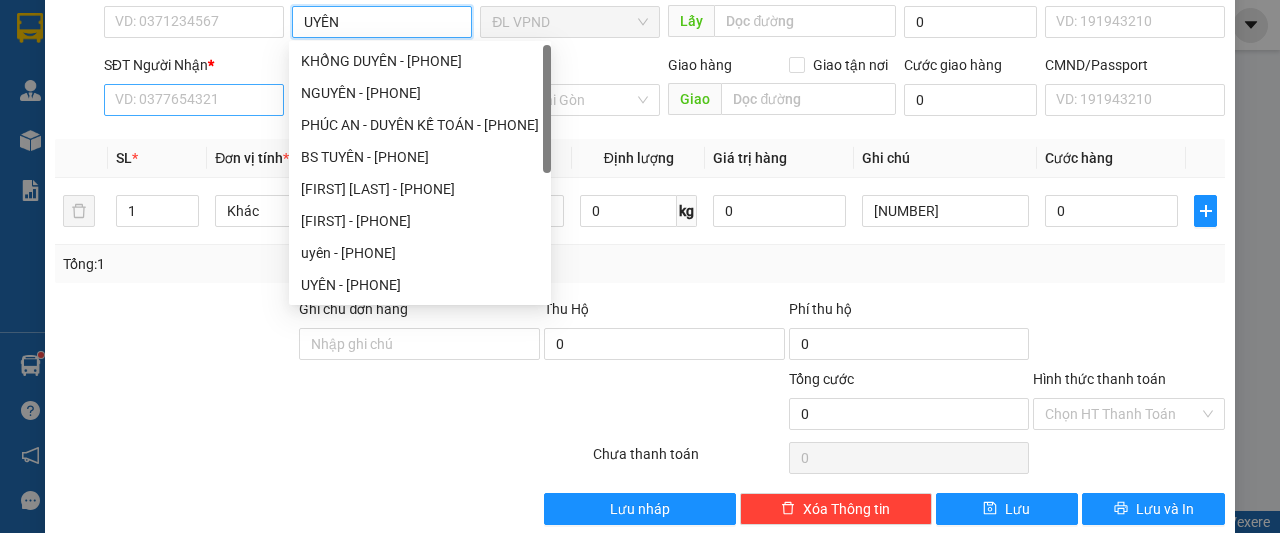 type on "UYÊN" 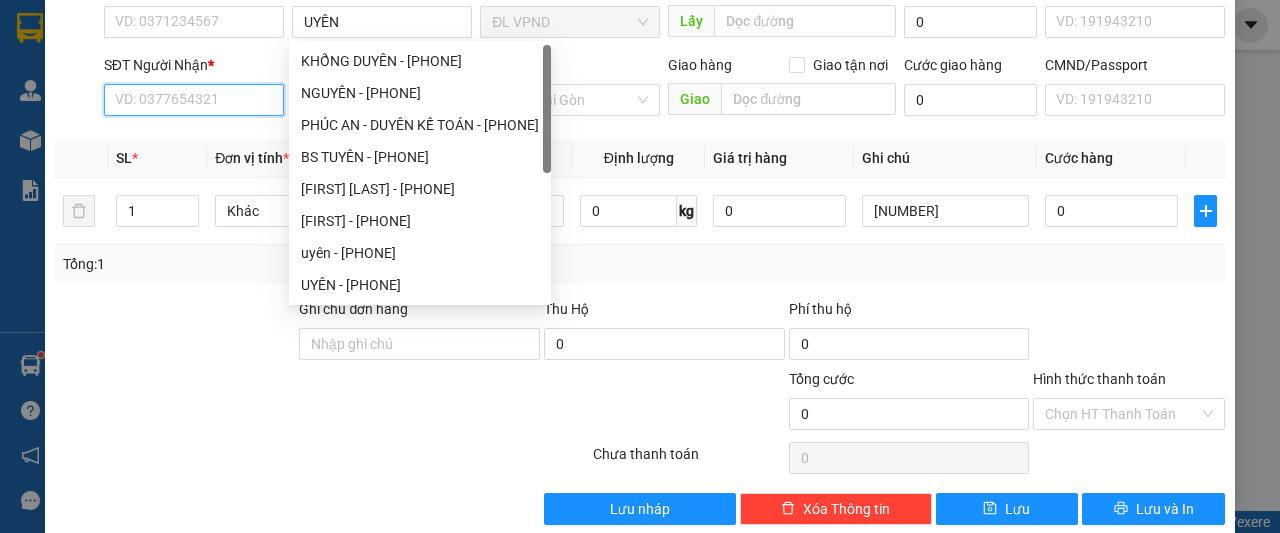 click on "SĐT Người Nhận  *" at bounding box center [194, 100] 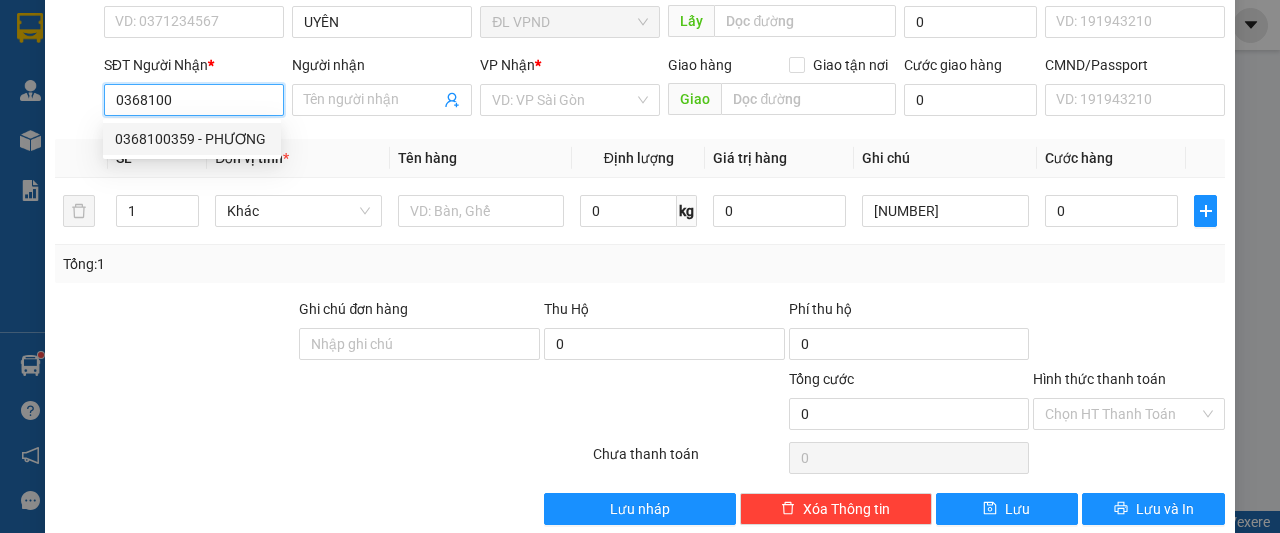 click on "0368100359 - PHƯƠNG" at bounding box center [192, 139] 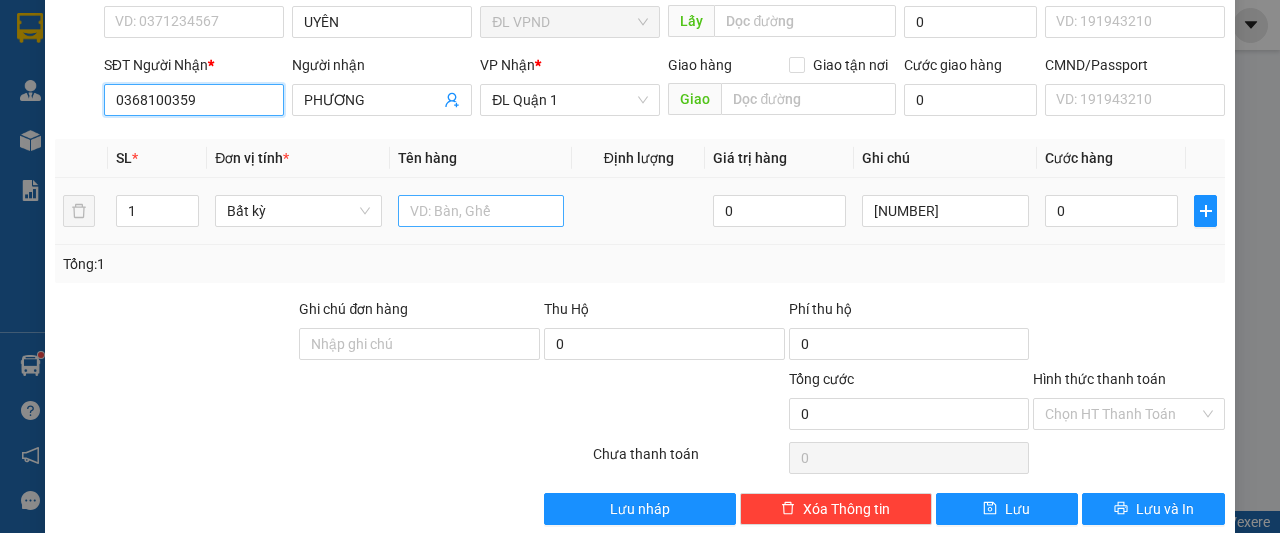 type on "0368100359" 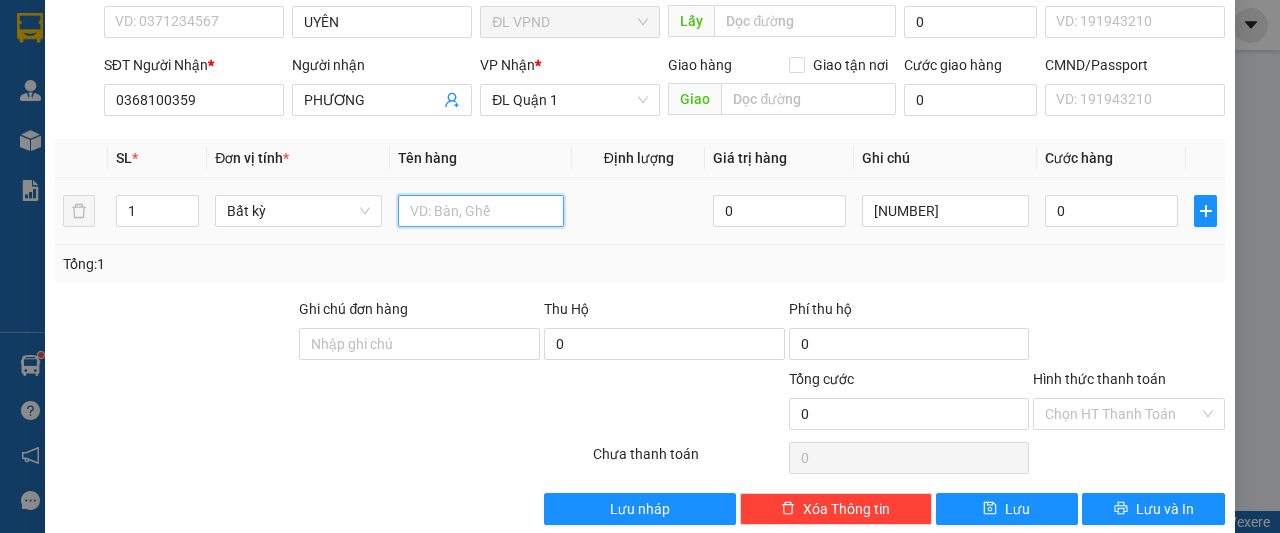 click at bounding box center [481, 211] 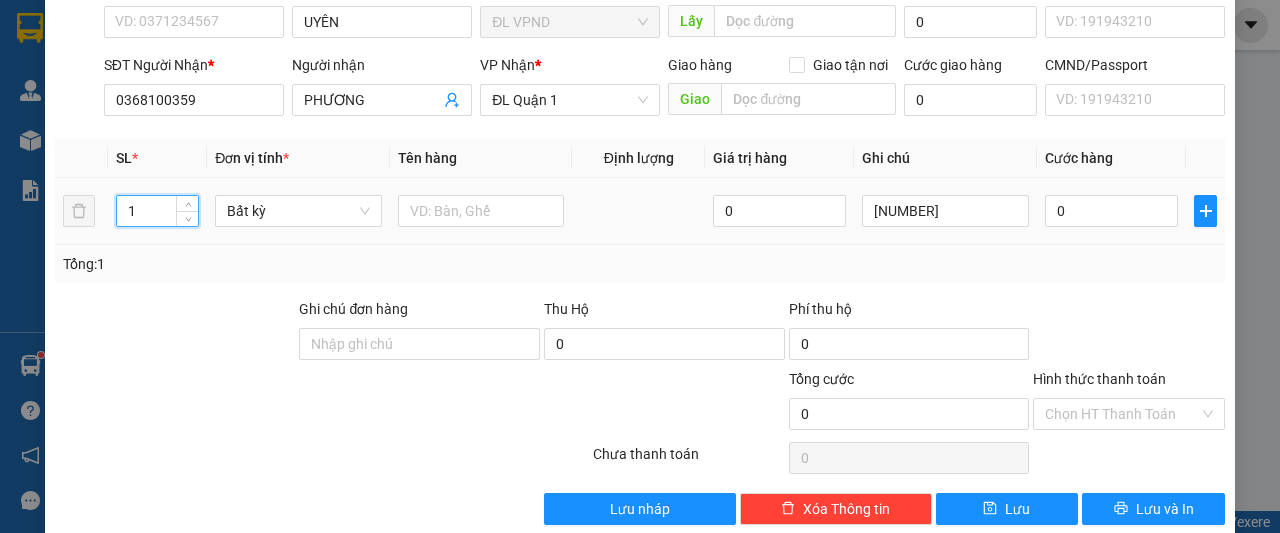 drag, startPoint x: 147, startPoint y: 220, endPoint x: 53, endPoint y: 243, distance: 96.77293 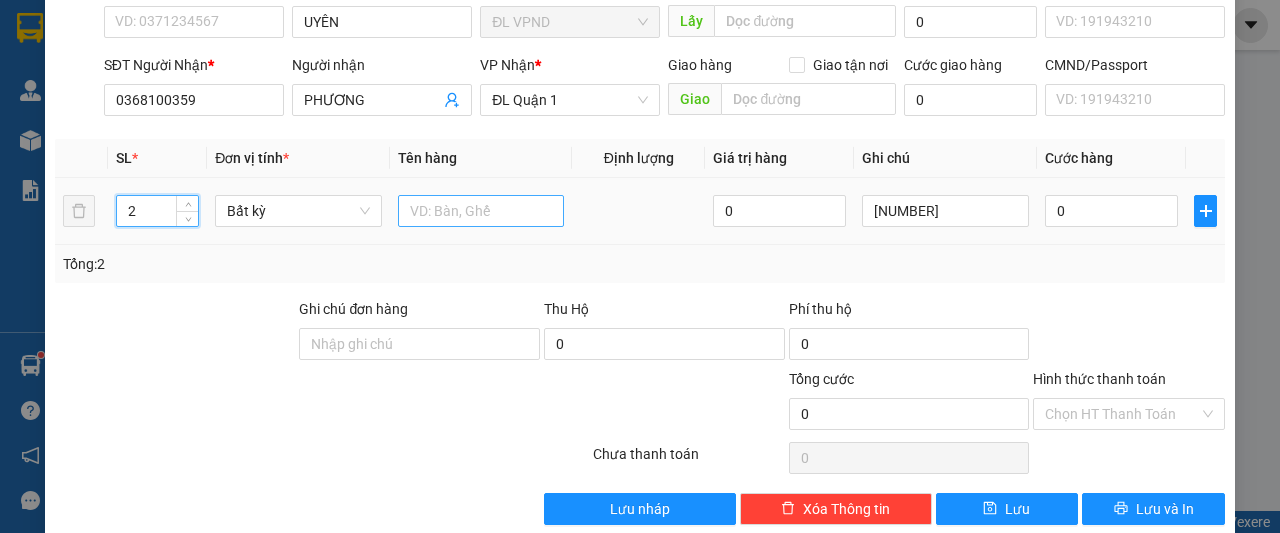 type on "2" 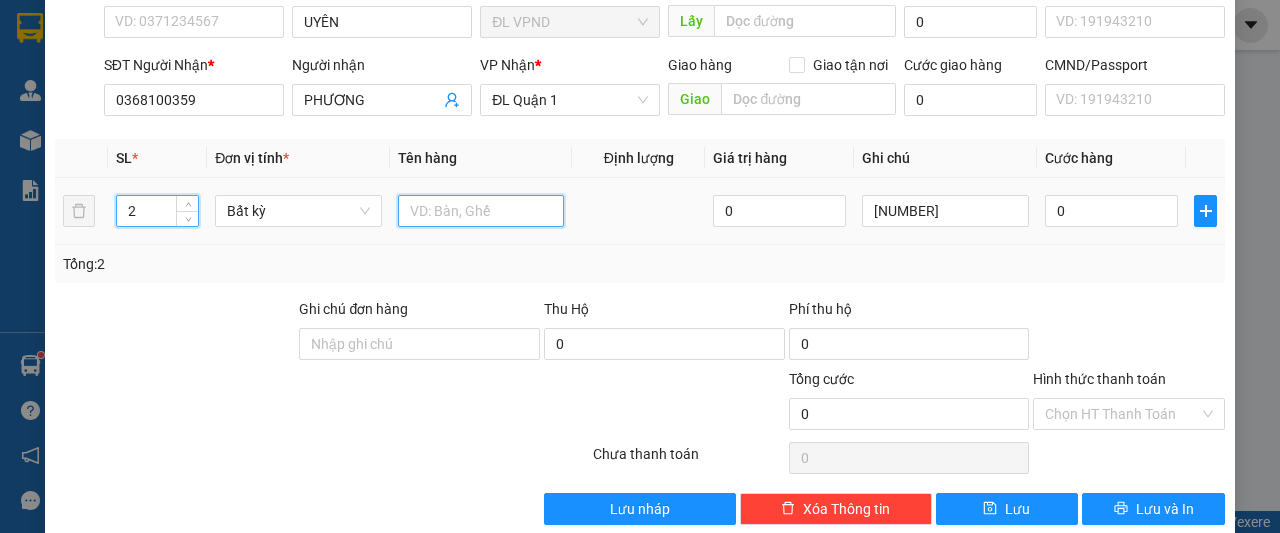 click at bounding box center (481, 211) 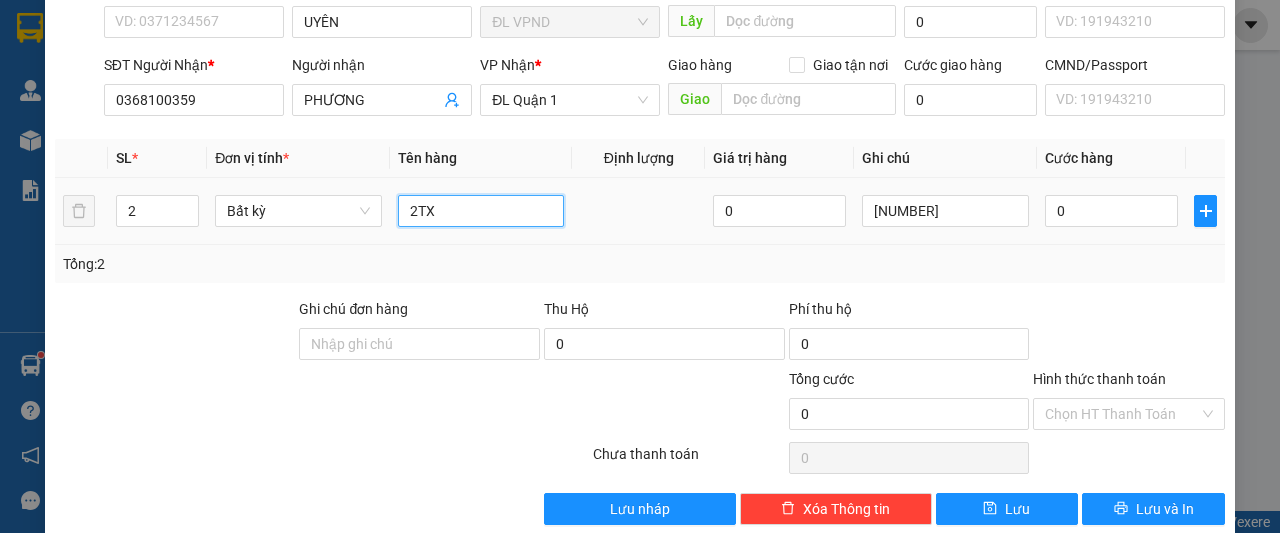 type on "2TX" 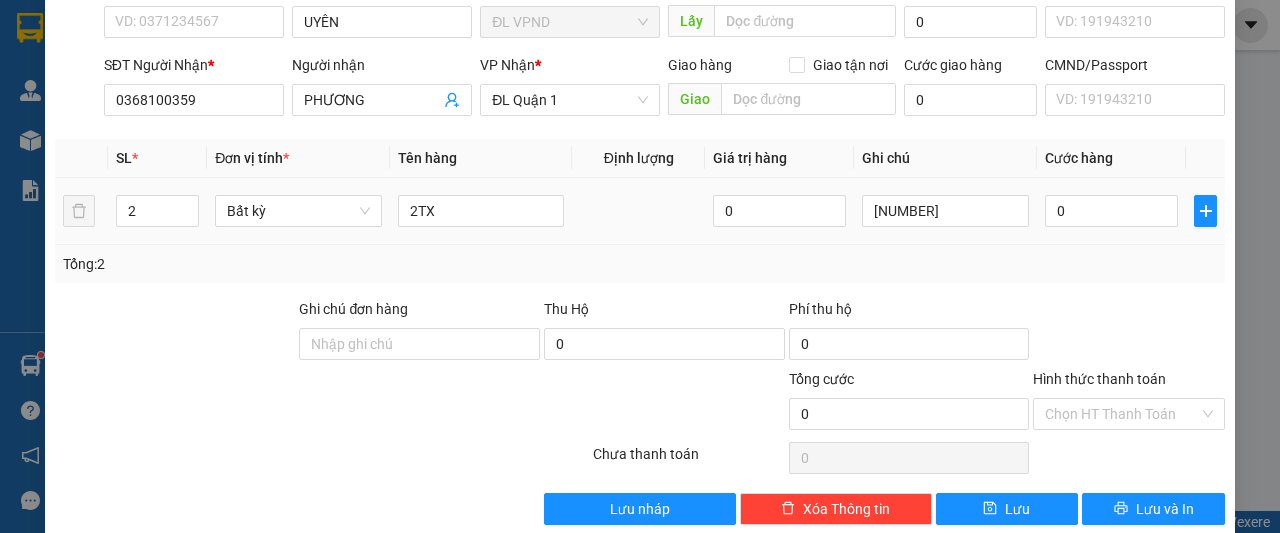 click on "0" at bounding box center [1111, 211] 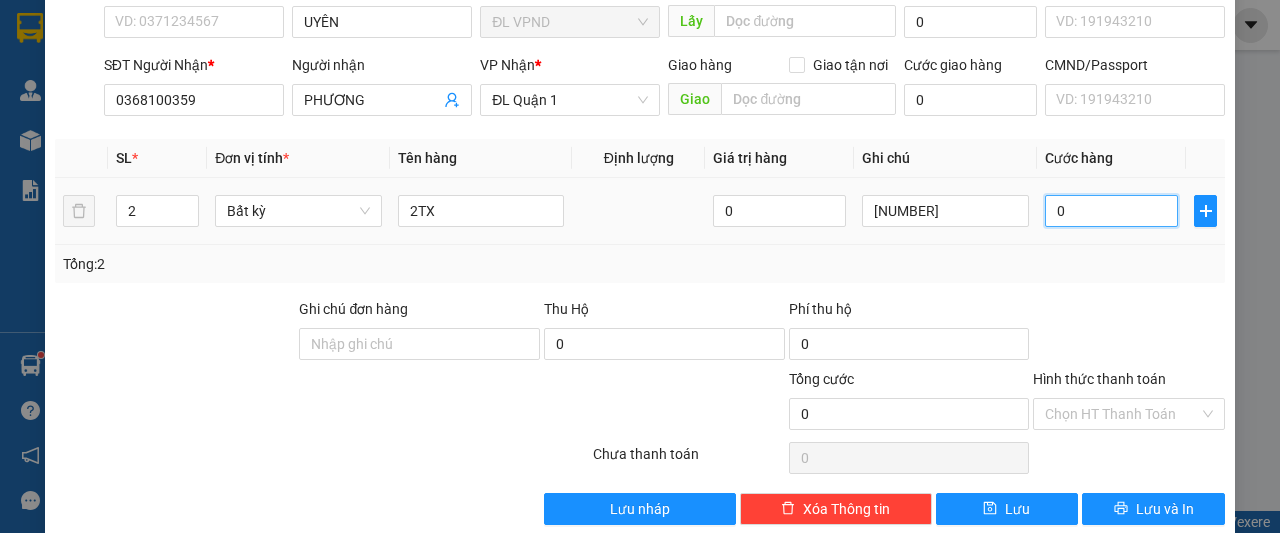 click on "0" at bounding box center (1111, 211) 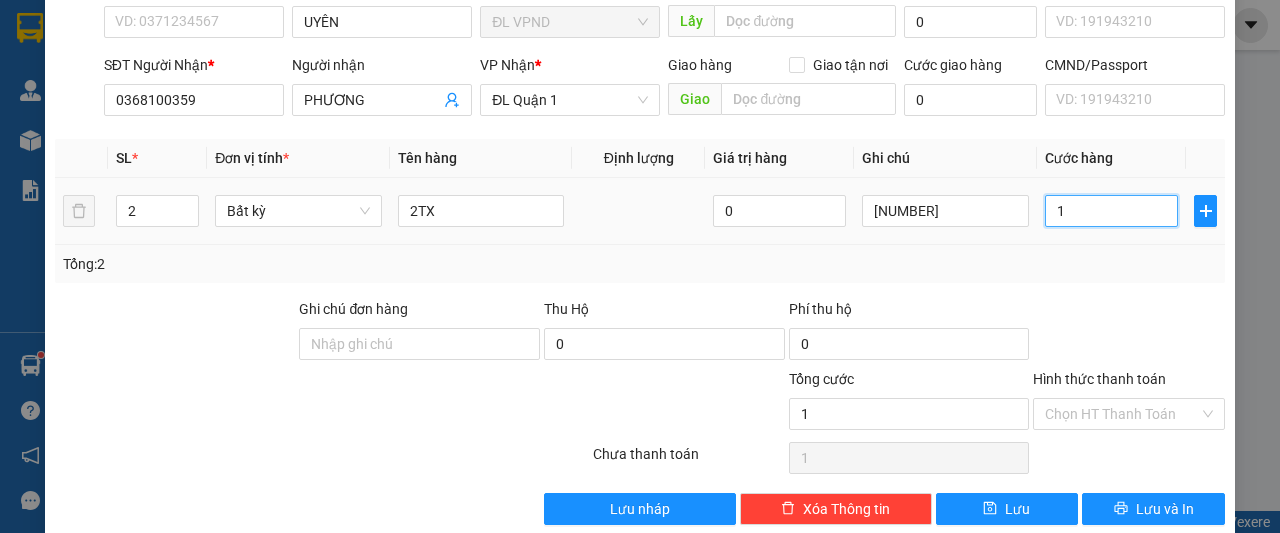 type on "12" 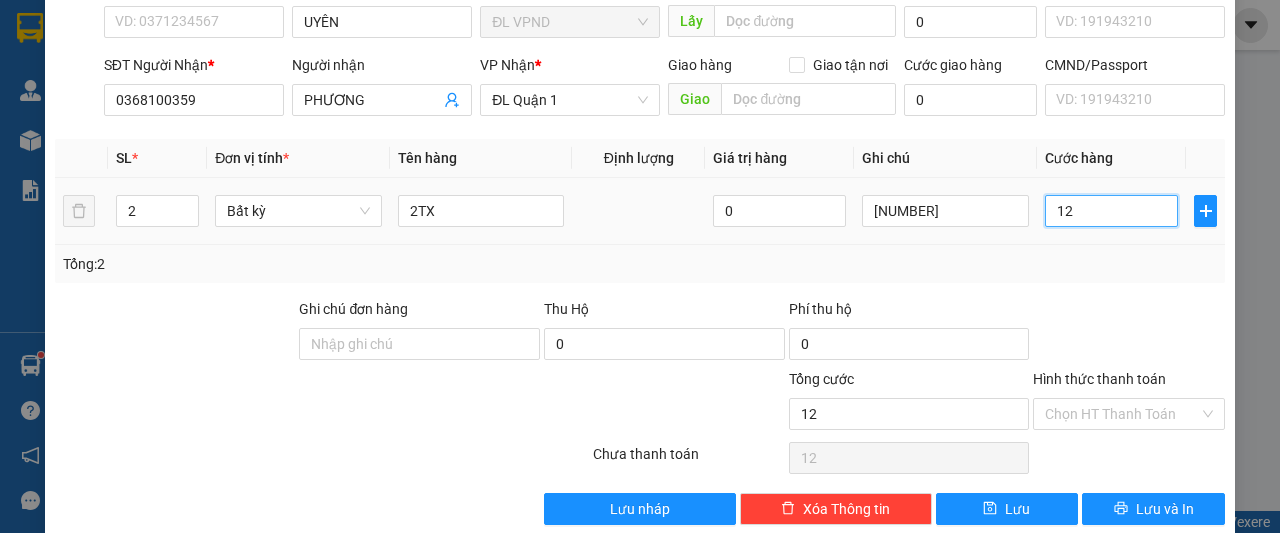 type on "120" 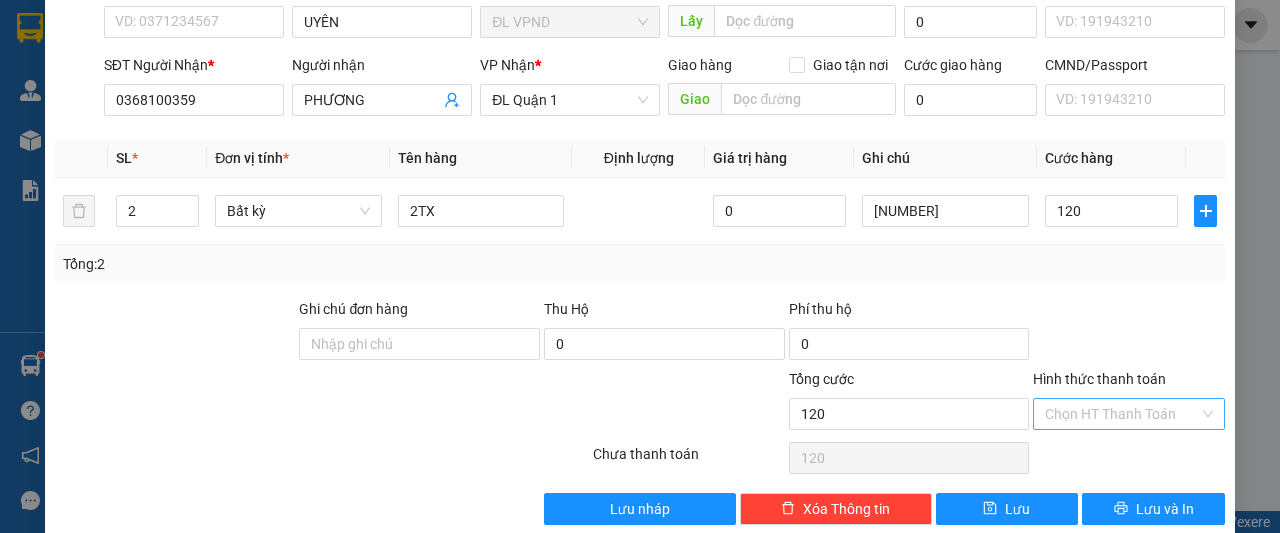 type on "120.000" 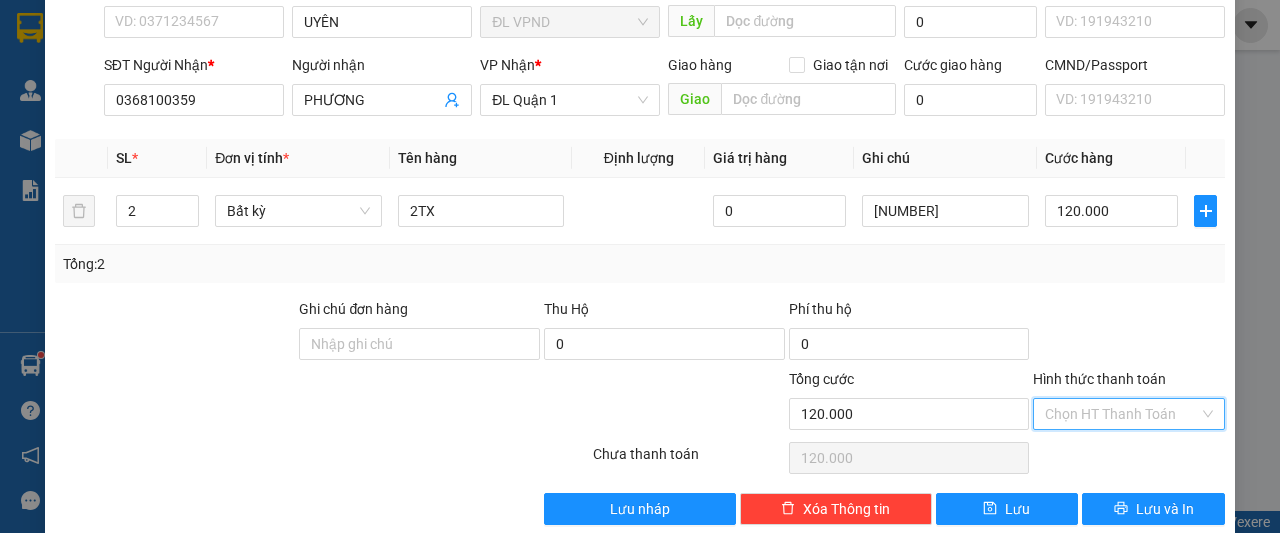 click on "Hình thức thanh toán" at bounding box center (1122, 414) 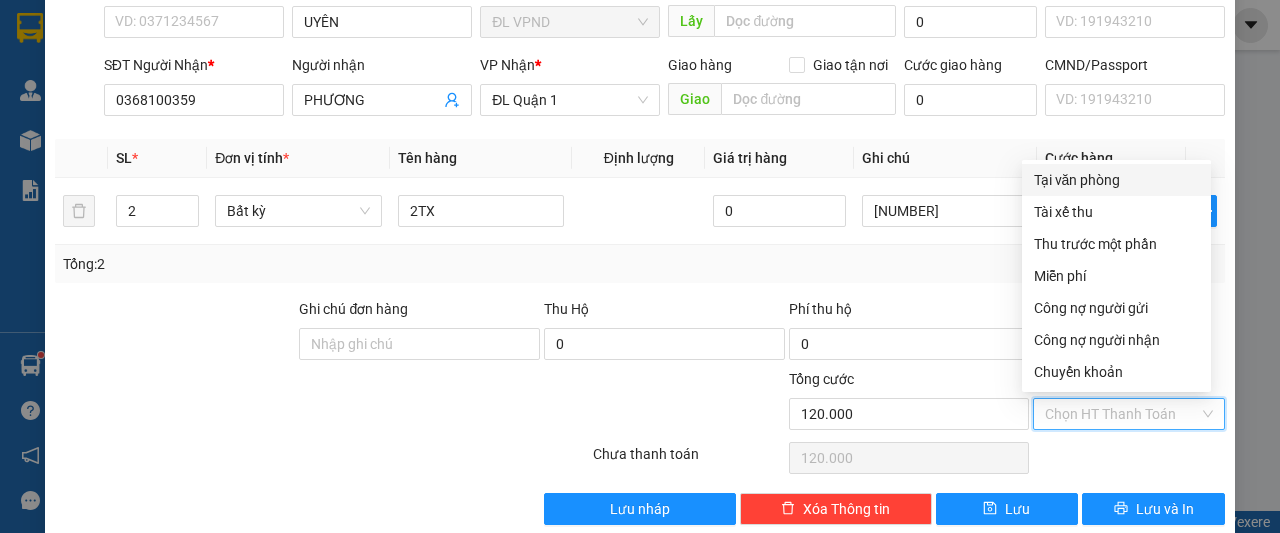 click on "Tại văn phòng" at bounding box center [1116, 180] 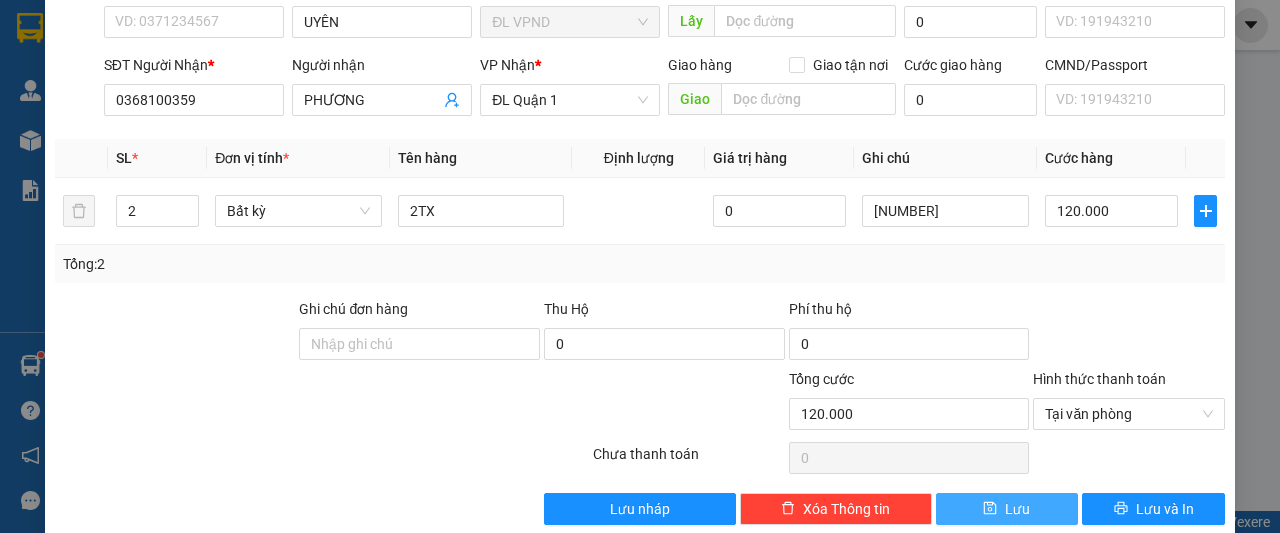 click on "Lưu" at bounding box center [1017, 509] 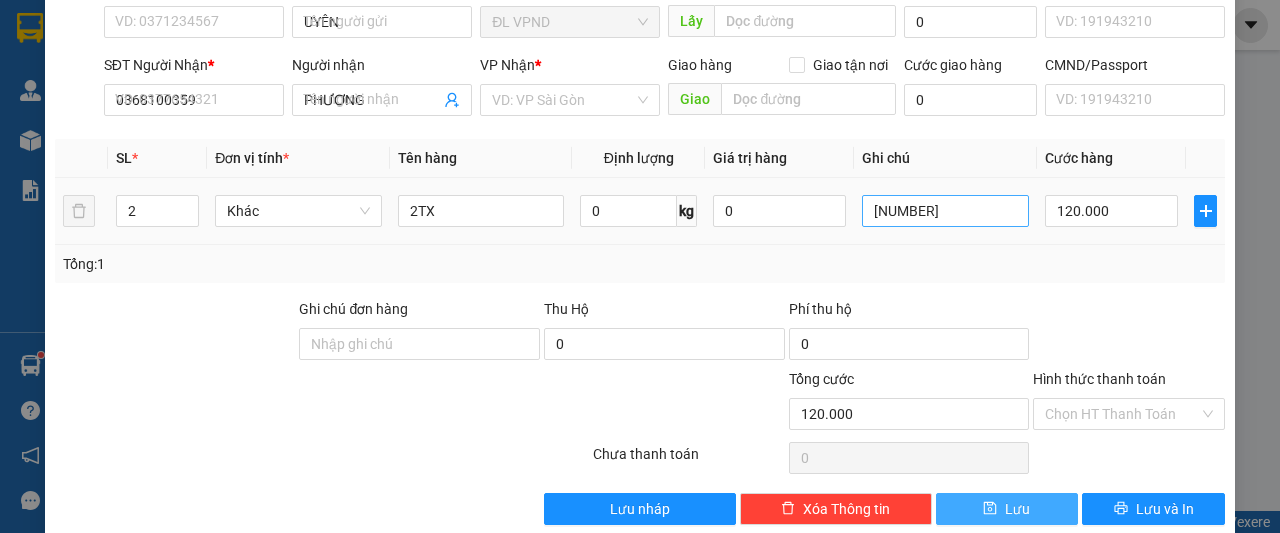type 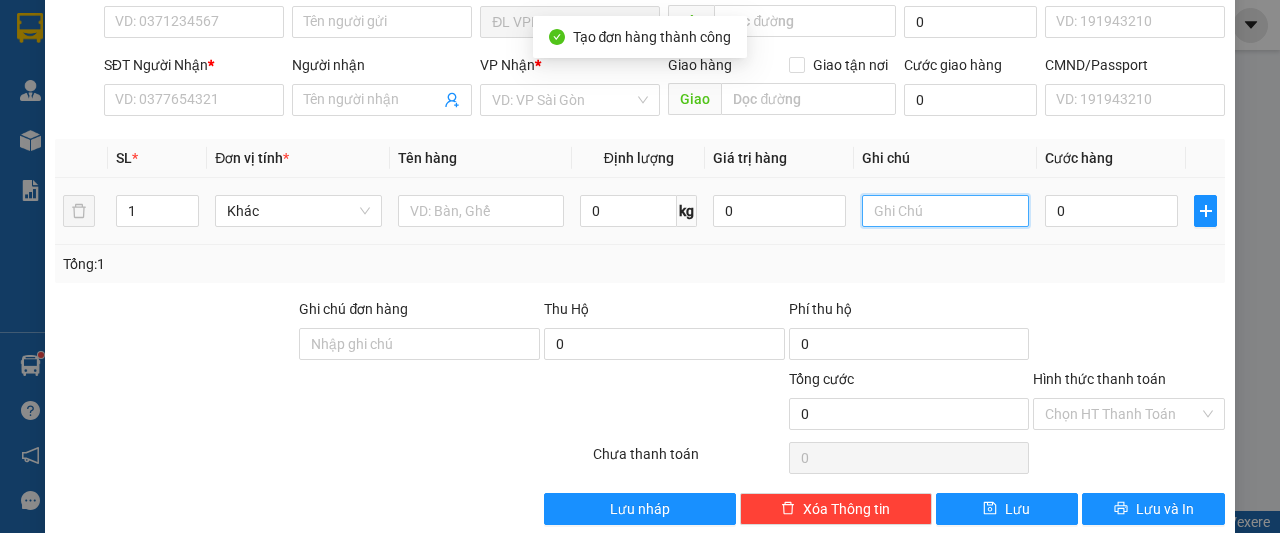 click at bounding box center (945, 211) 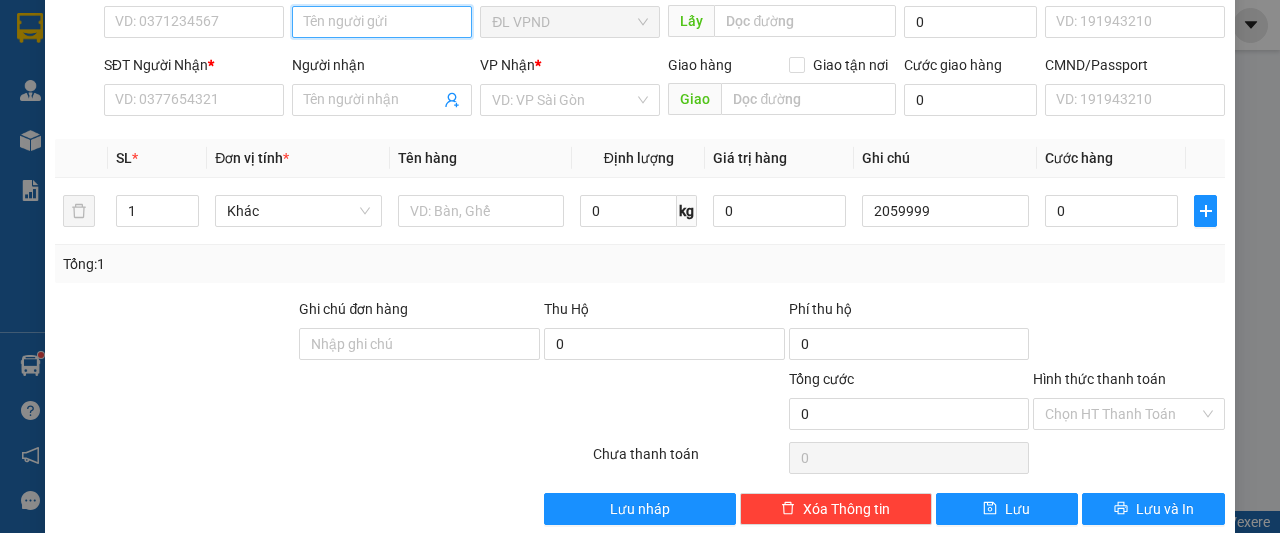 click on "Người gửi" at bounding box center (382, 22) 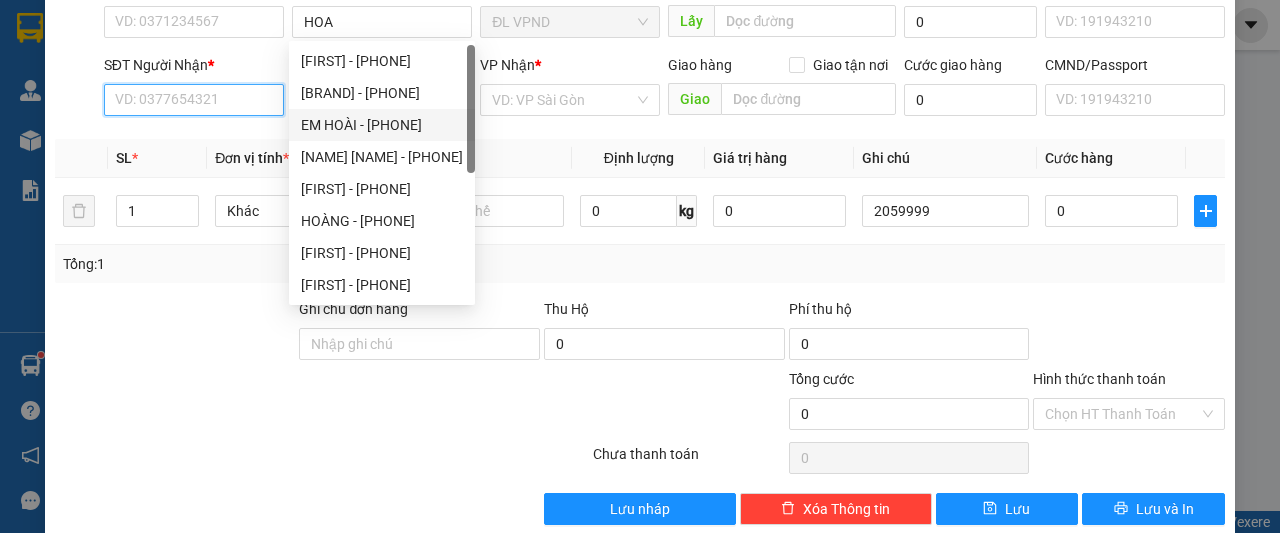 click on "SĐT Người Nhận  *" at bounding box center [194, 100] 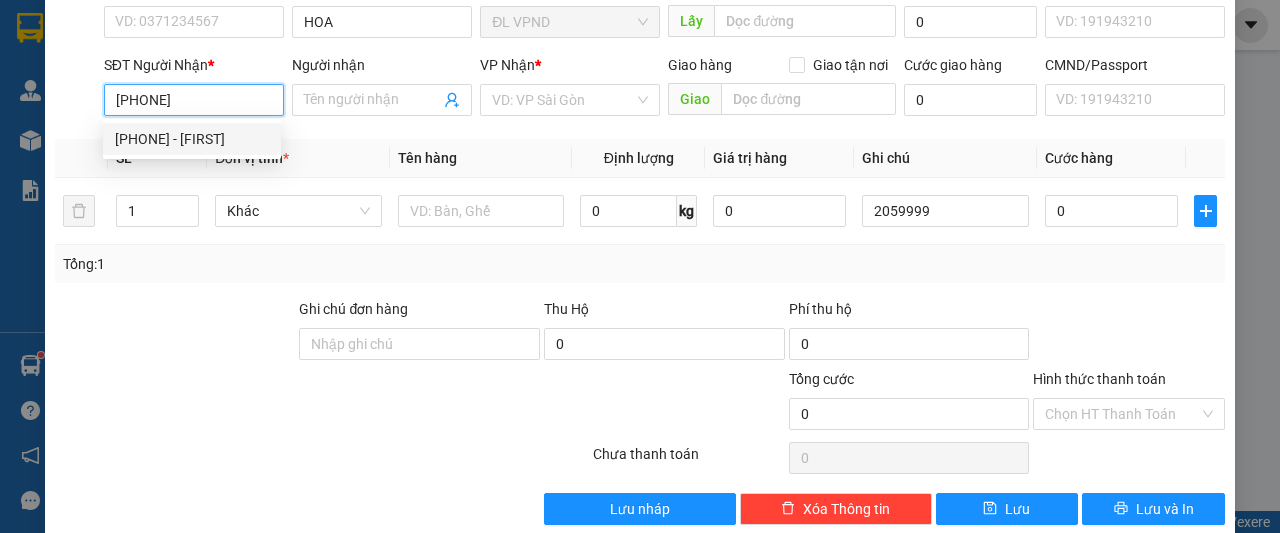 drag, startPoint x: 176, startPoint y: 139, endPoint x: 197, endPoint y: 138, distance: 21.023796 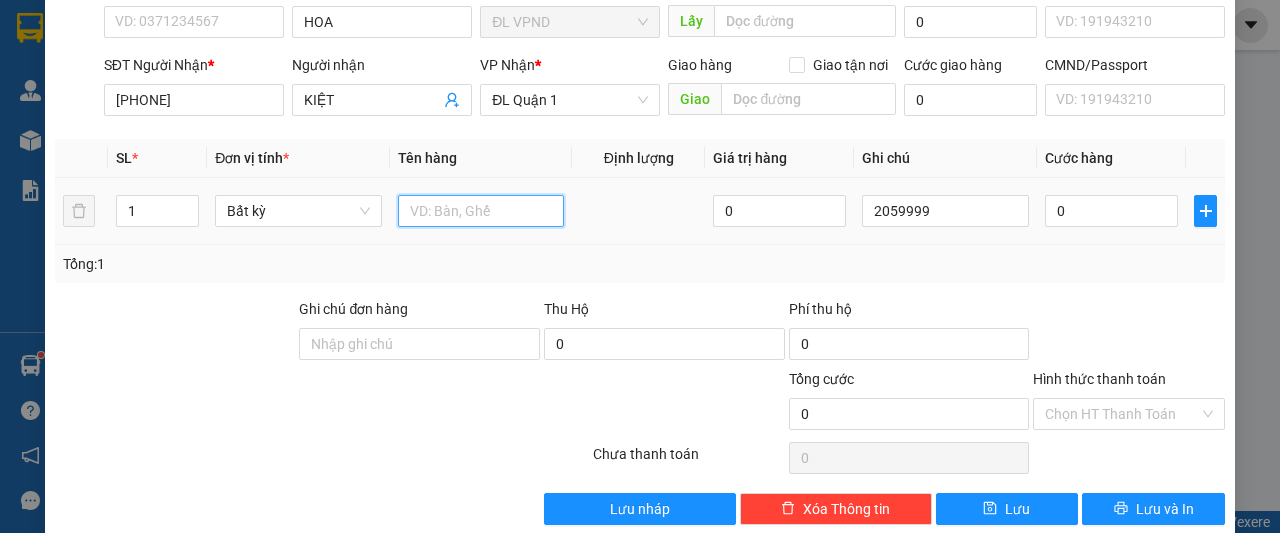 click at bounding box center [481, 211] 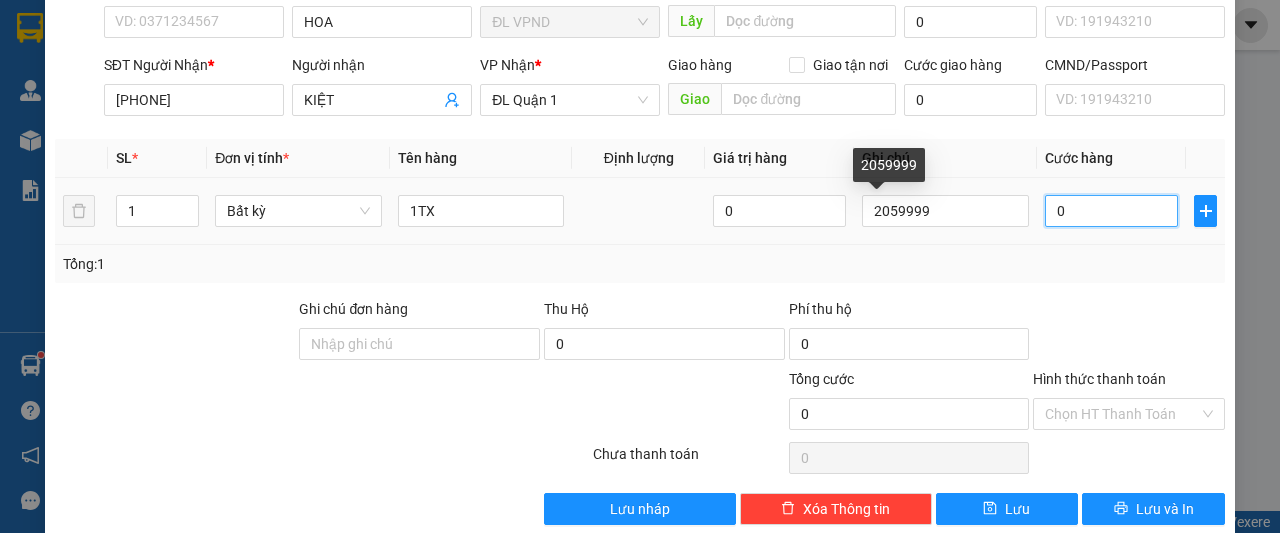 click on "0" at bounding box center (1111, 211) 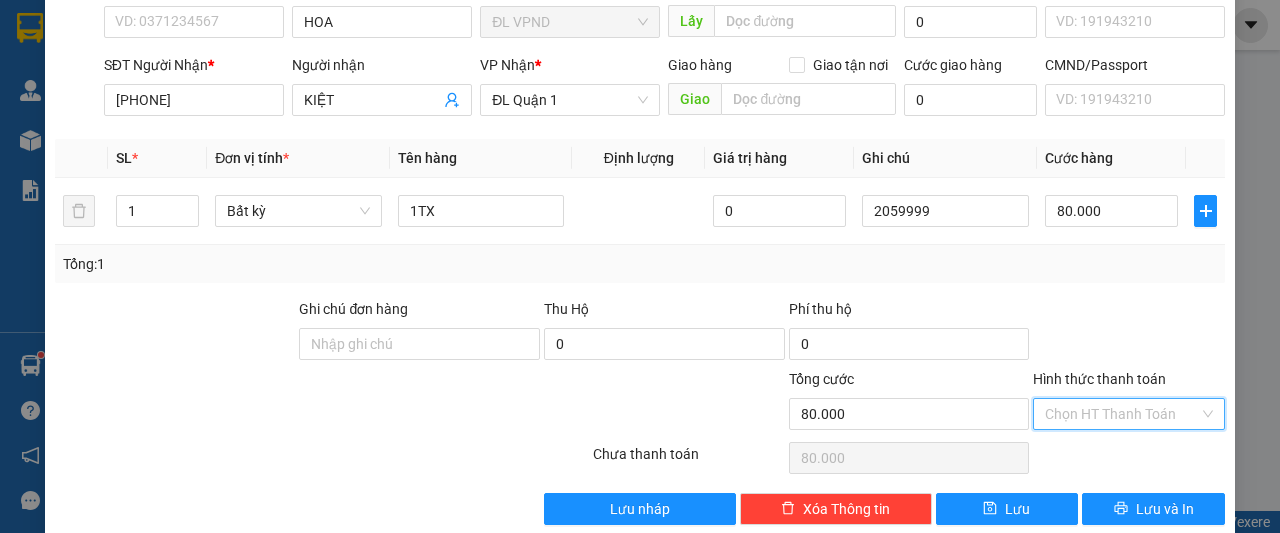click on "Hình thức thanh toán" at bounding box center [1122, 414] 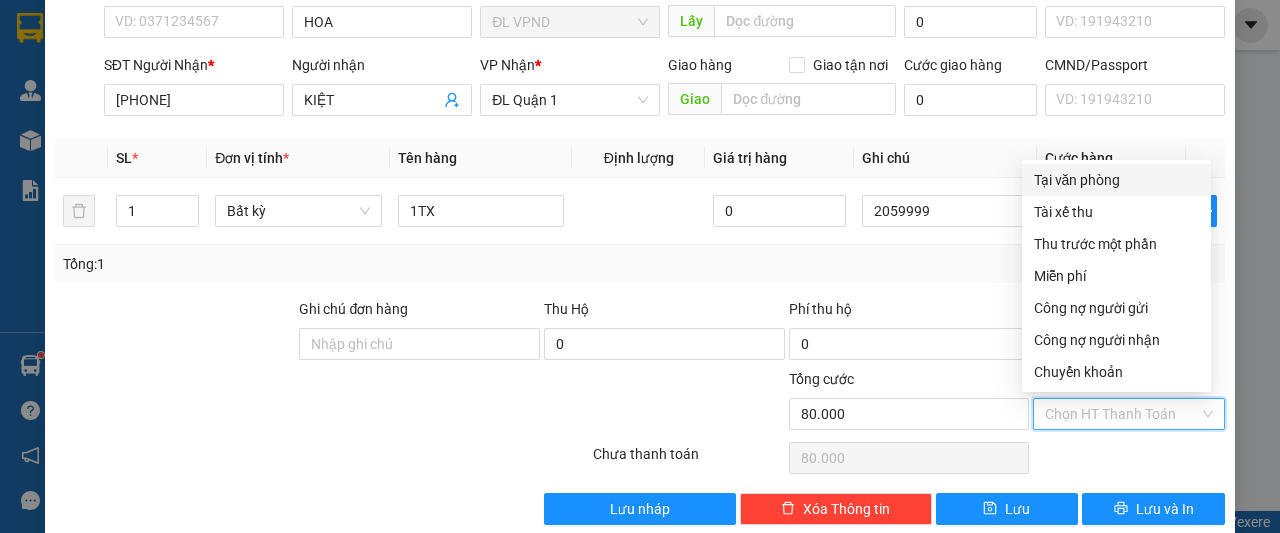 click on "Tại văn phòng" at bounding box center (1116, 180) 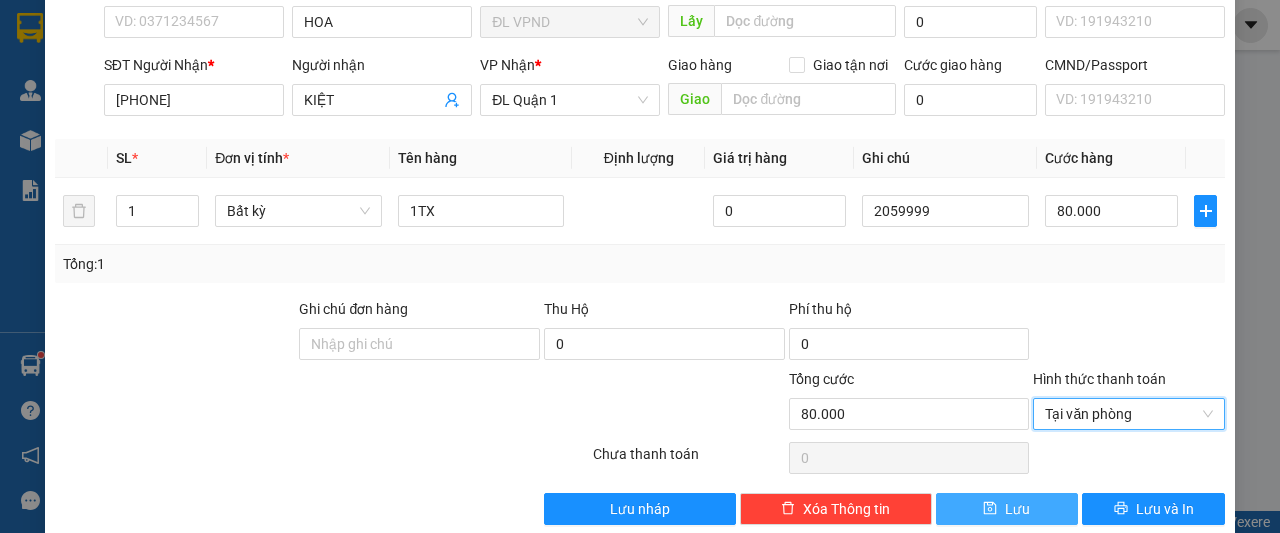 click on "Lưu" at bounding box center (1017, 509) 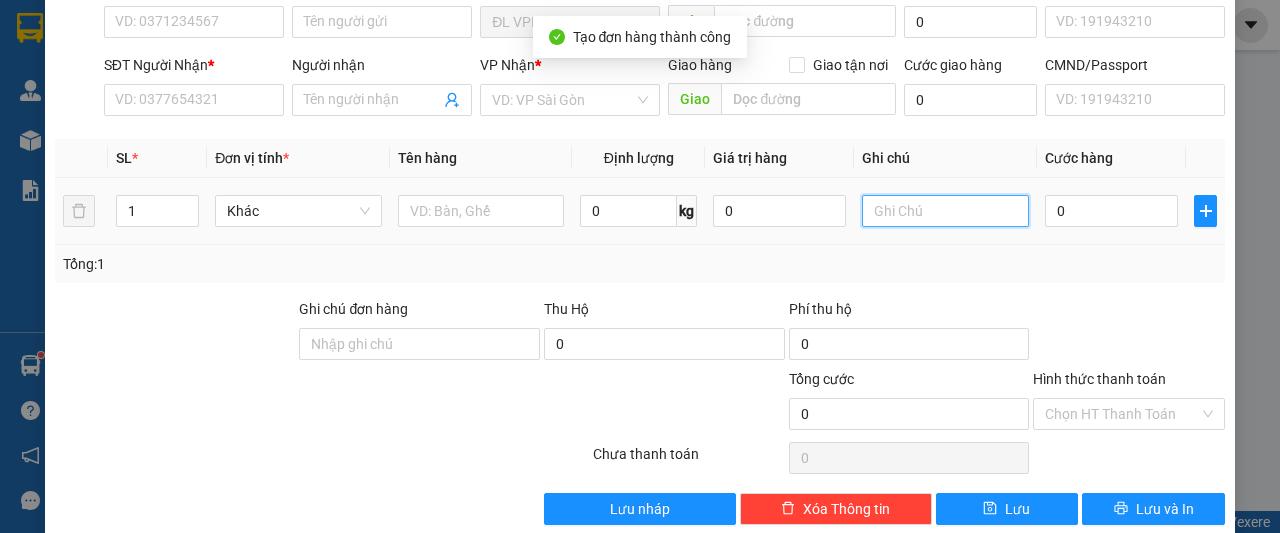 click at bounding box center (945, 211) 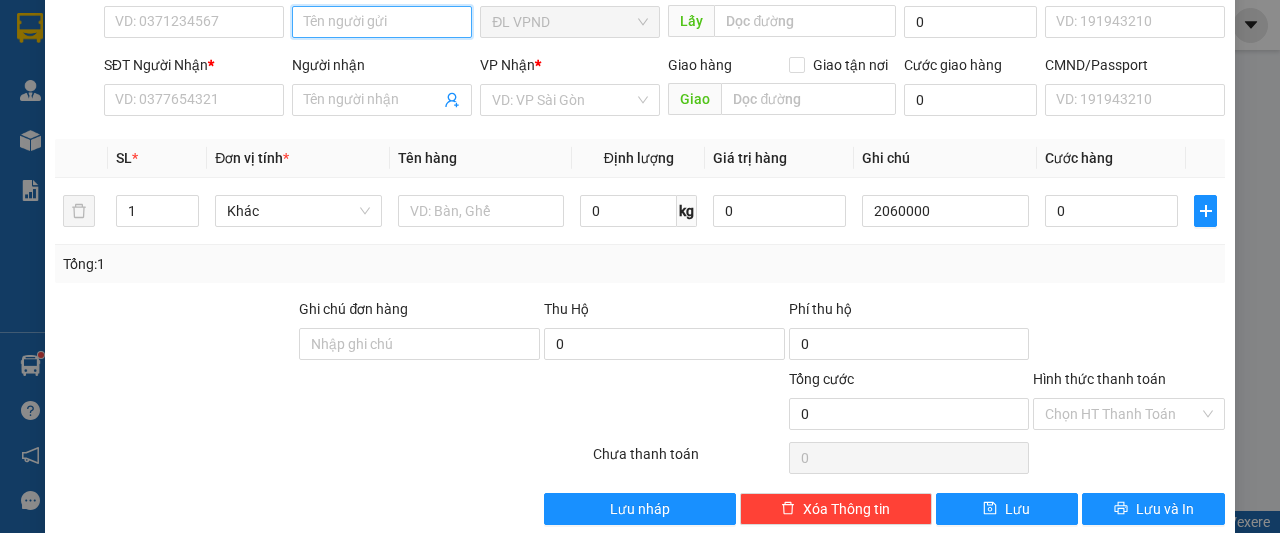 click on "Người gửi" at bounding box center (382, 22) 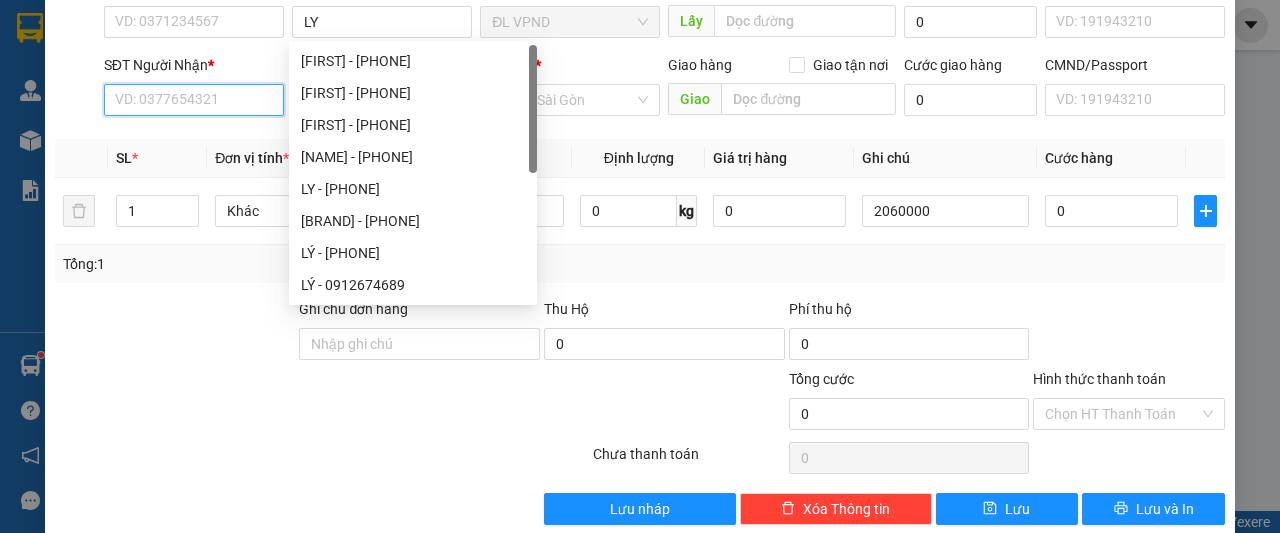 click on "SĐT Người Nhận  *" at bounding box center [194, 100] 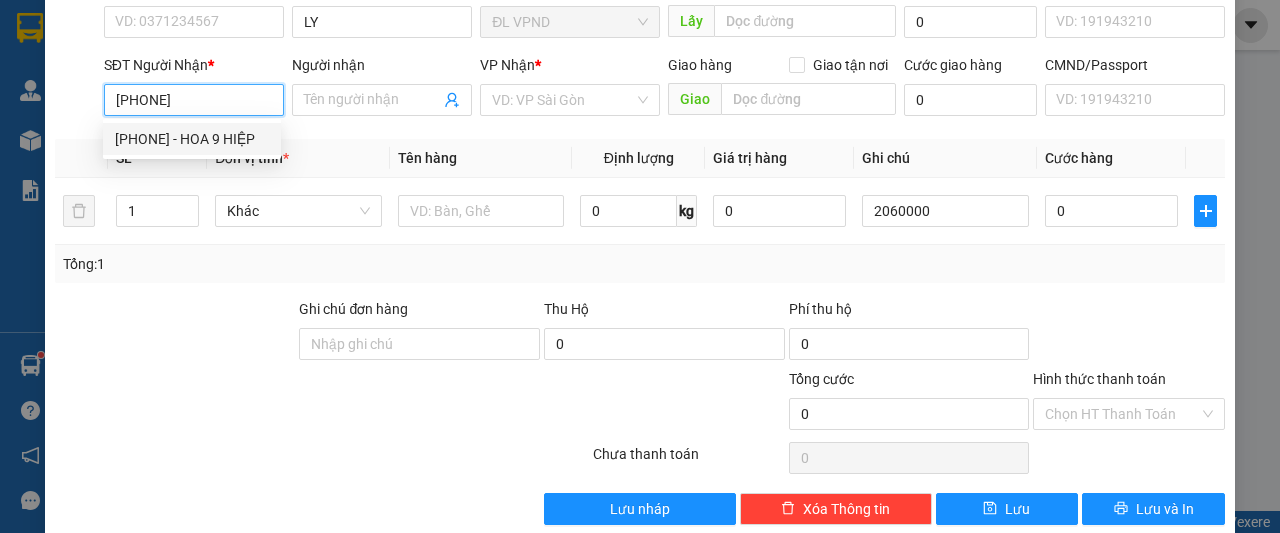 click on "[PHONE] - HOA 9 HIỆP" at bounding box center (192, 139) 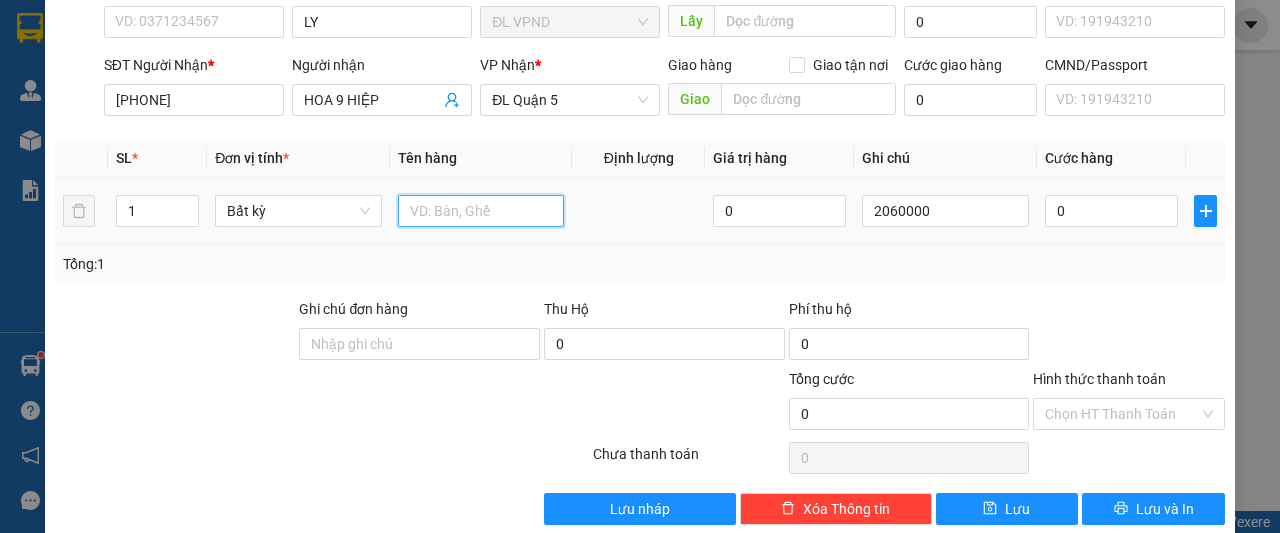 click at bounding box center [481, 211] 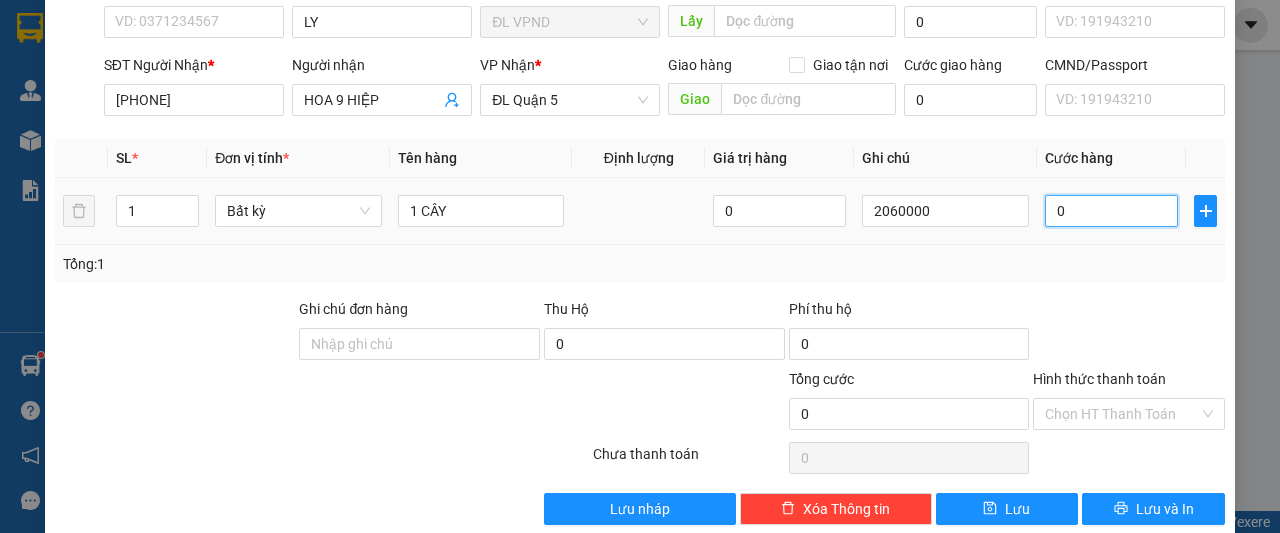 click on "0" at bounding box center (1111, 211) 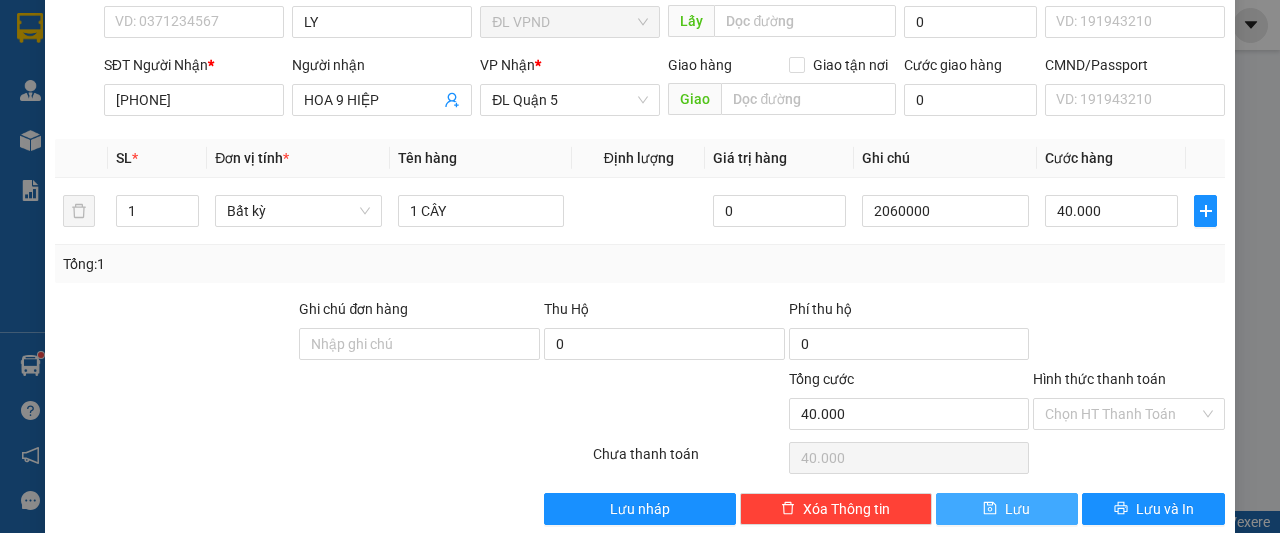 click on "Lưu" at bounding box center [1007, 509] 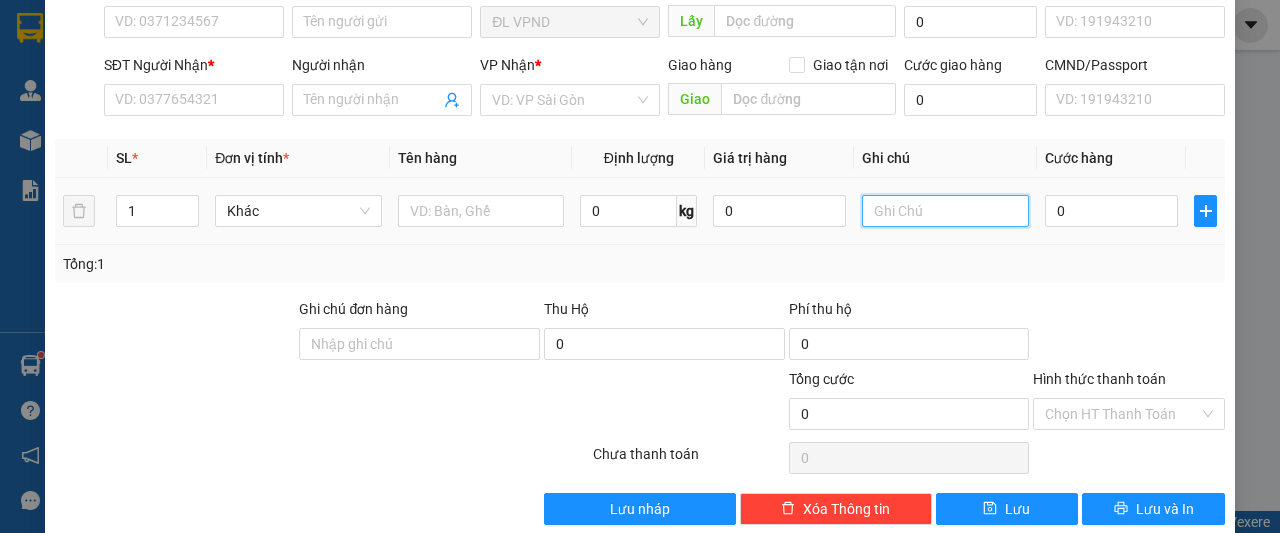 click at bounding box center (945, 211) 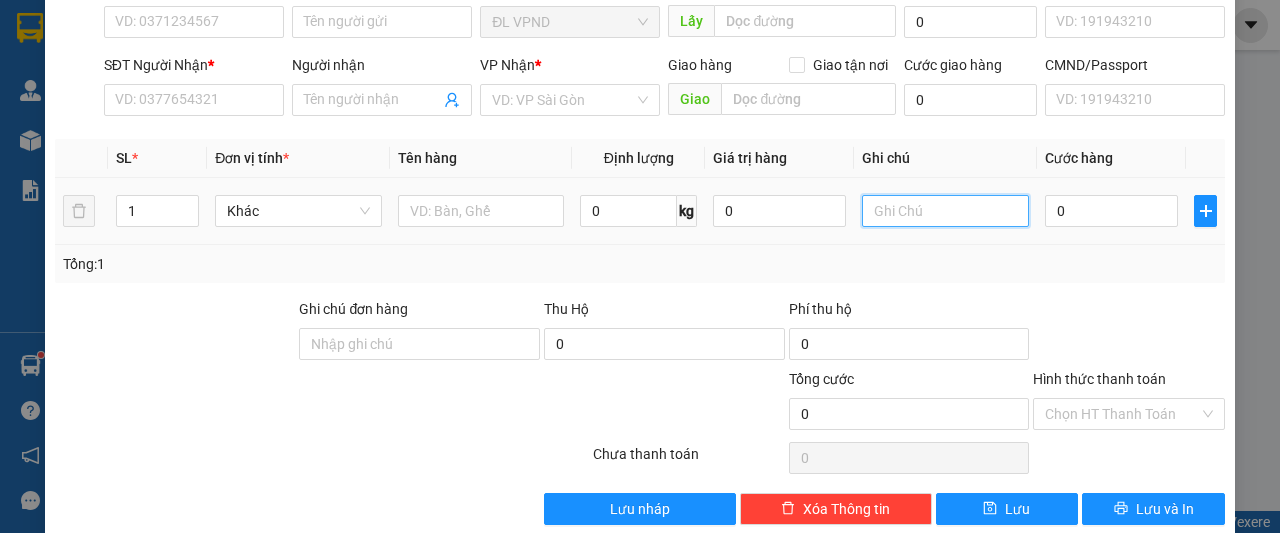 paste on "205999" 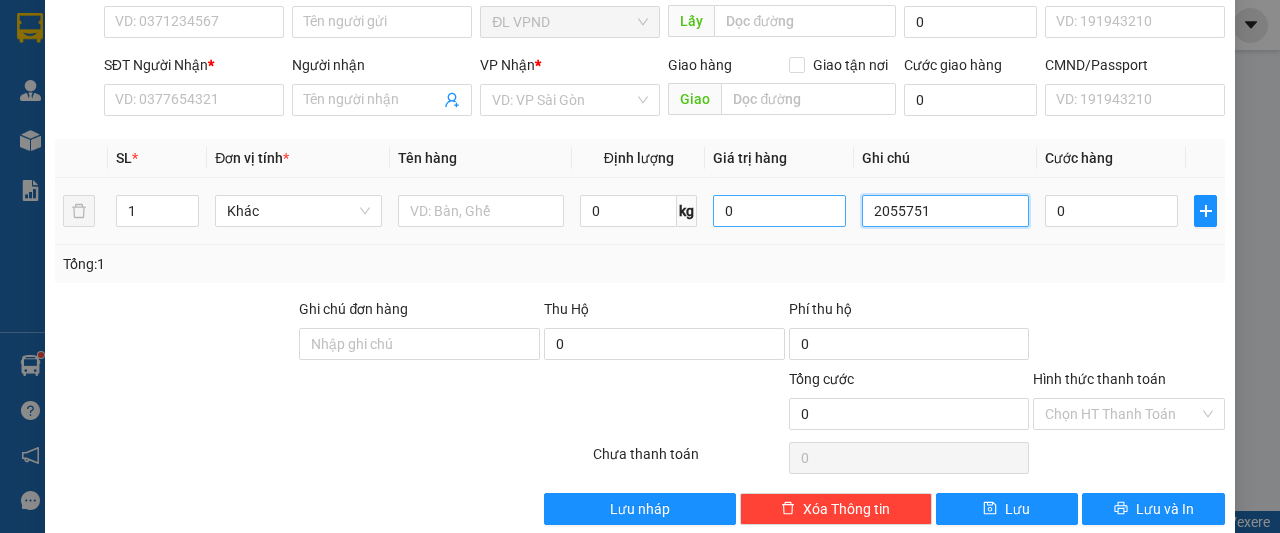 drag, startPoint x: 912, startPoint y: 207, endPoint x: 777, endPoint y: 215, distance: 135.23683 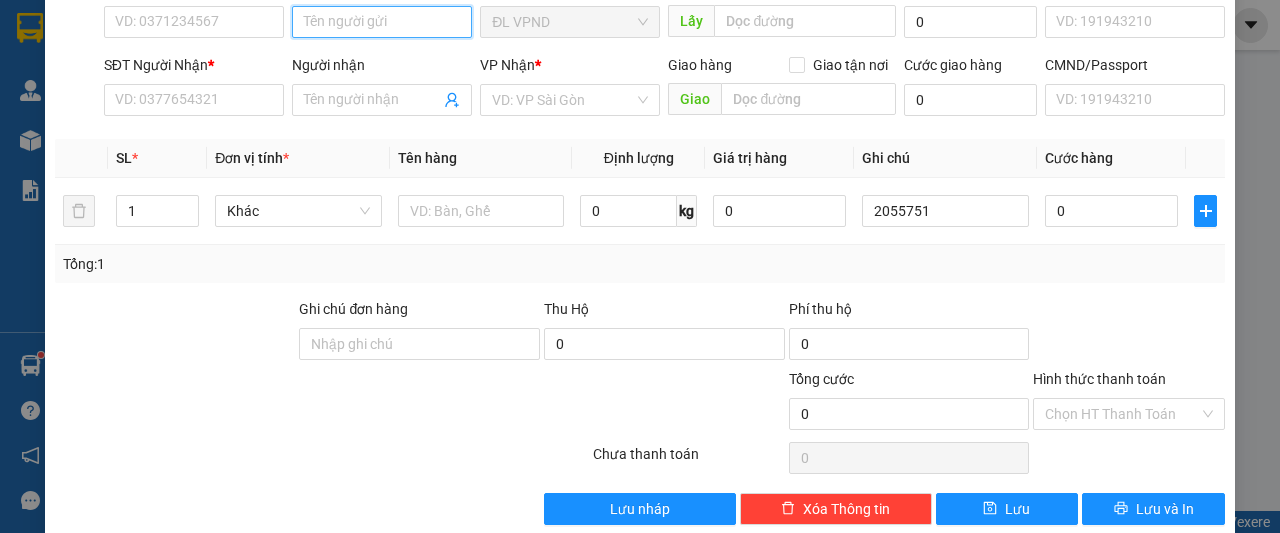 click on "Người gửi" at bounding box center (382, 22) 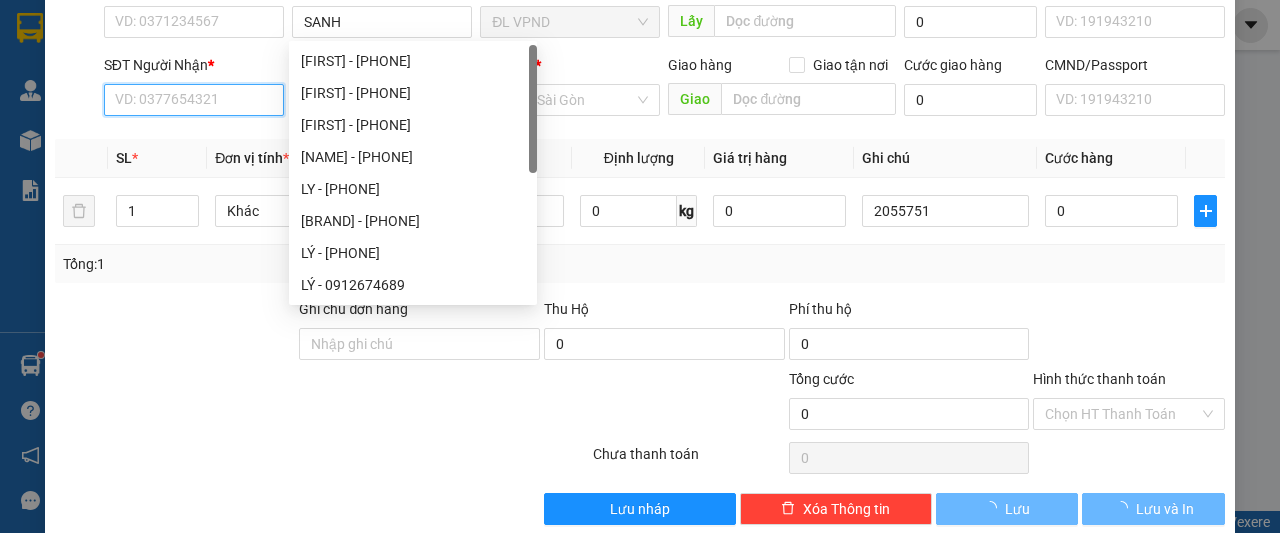 click on "SĐT Người Nhận  *" at bounding box center [194, 100] 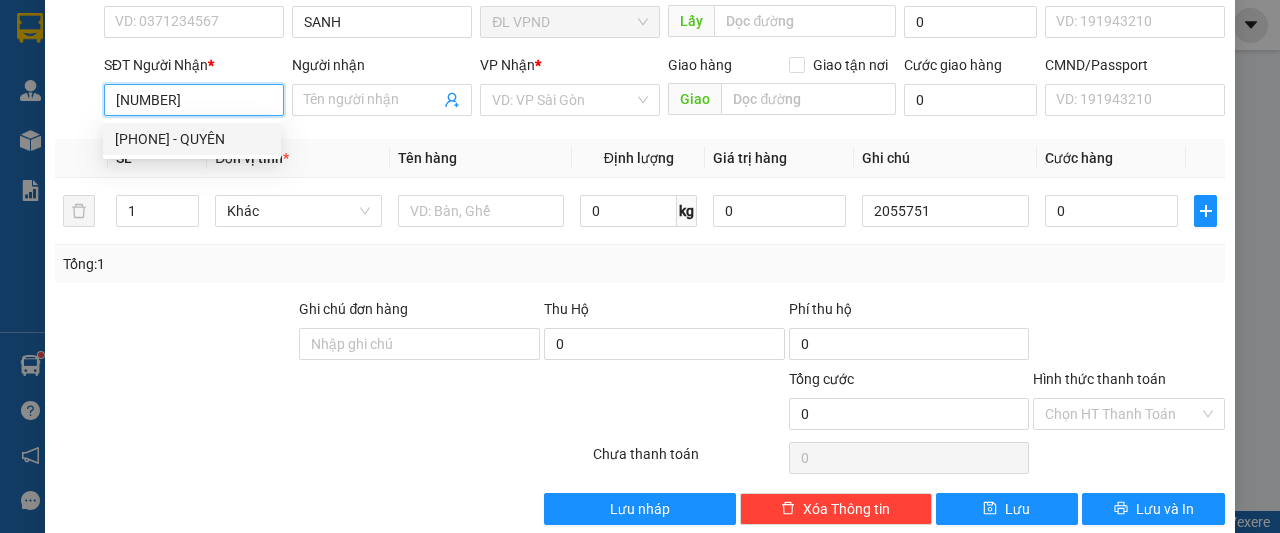 click on "[PHONE] - QUYÊN" at bounding box center (192, 139) 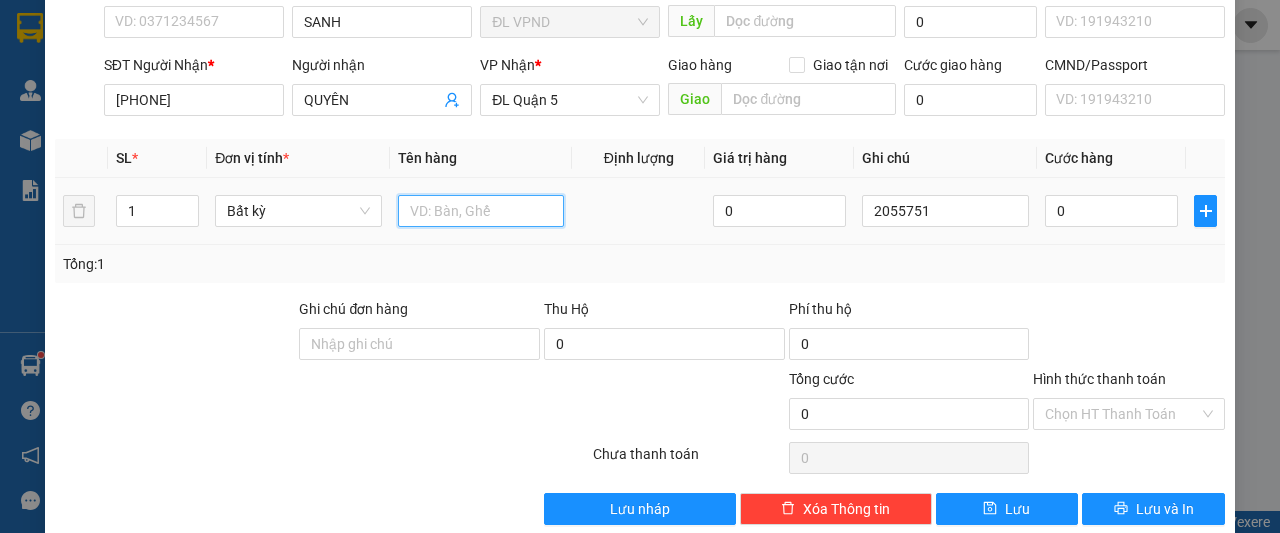 drag, startPoint x: 424, startPoint y: 213, endPoint x: 489, endPoint y: 163, distance: 82.006096 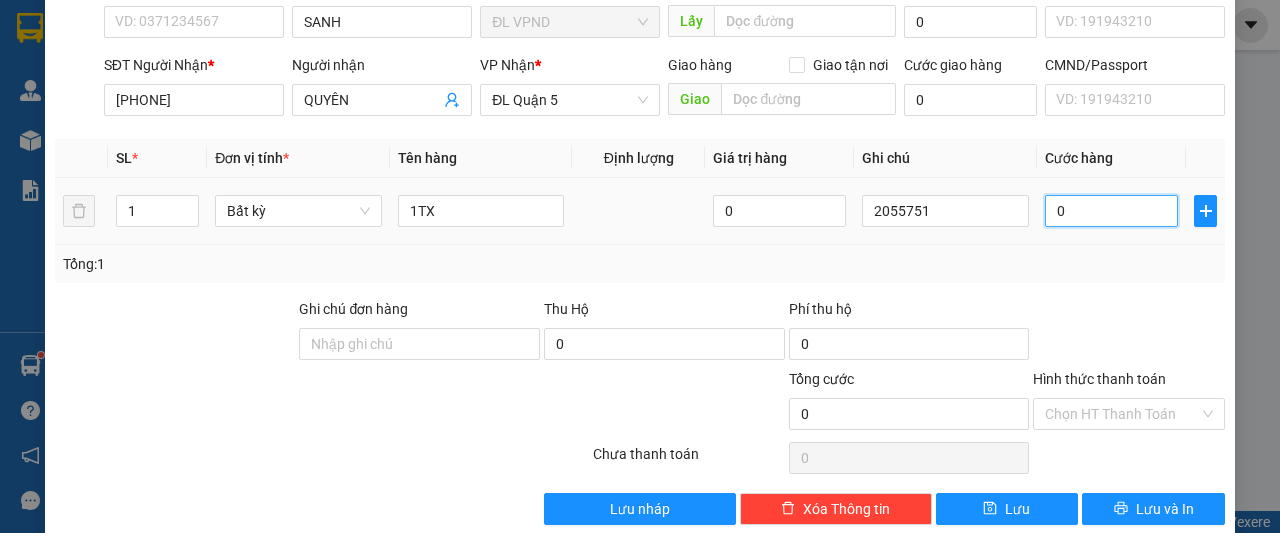click on "0" at bounding box center [1111, 211] 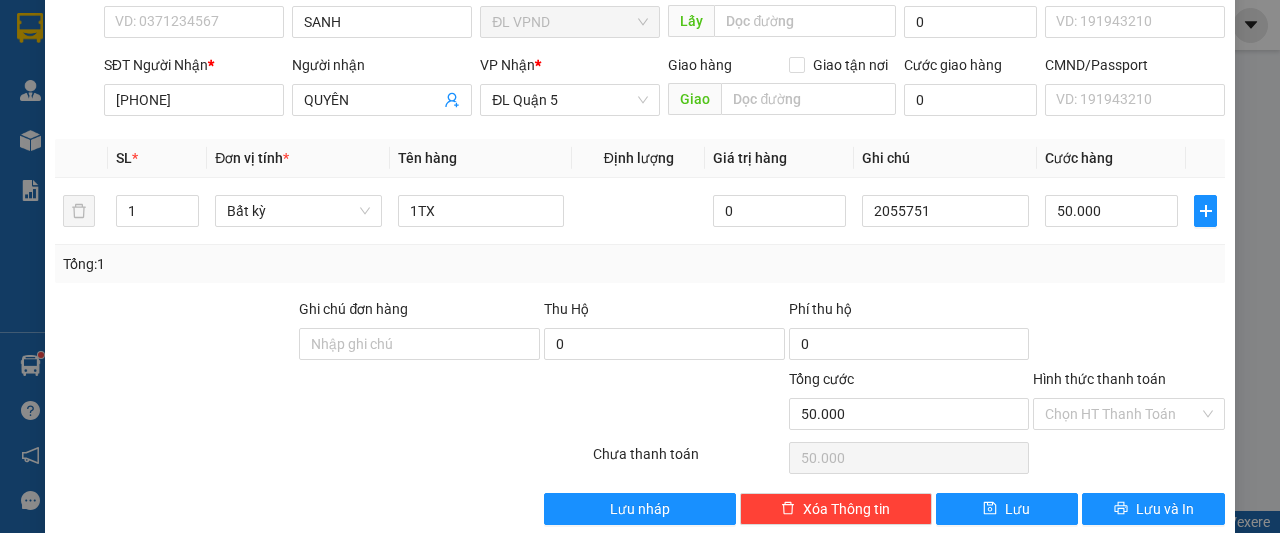 click on "Hình thức thanh toán" at bounding box center [1122, 414] 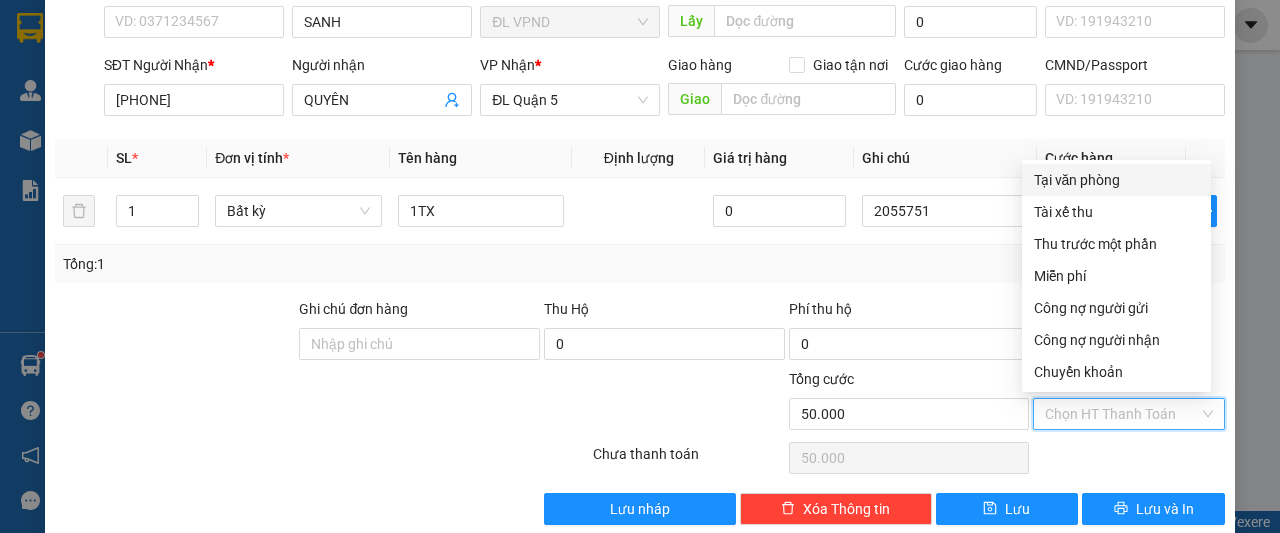 click on "Tại văn phòng" at bounding box center (1116, 180) 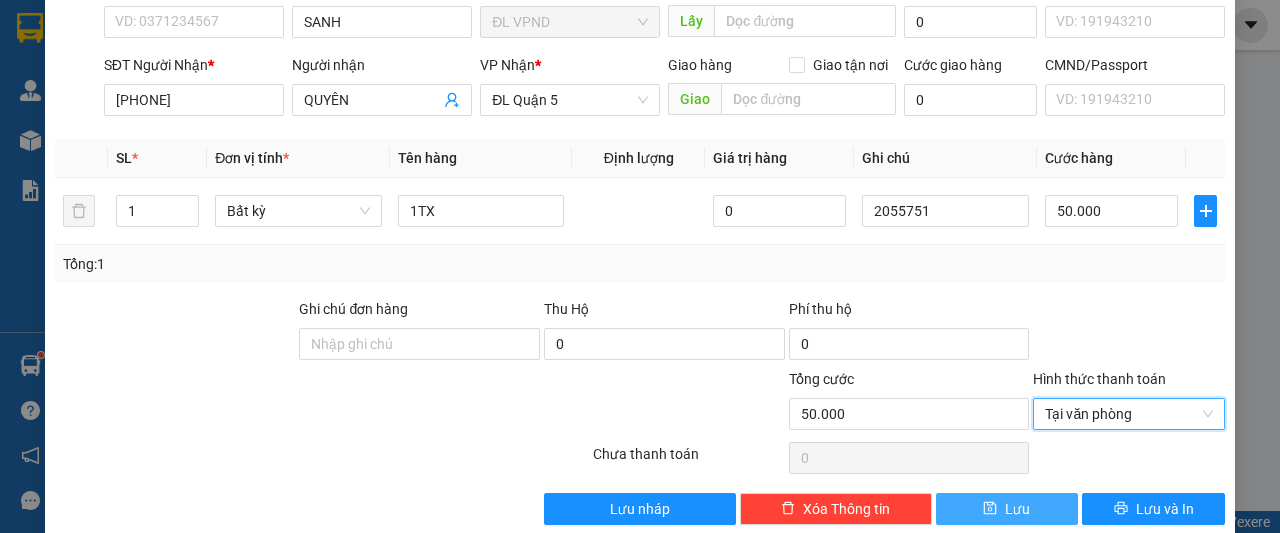 click 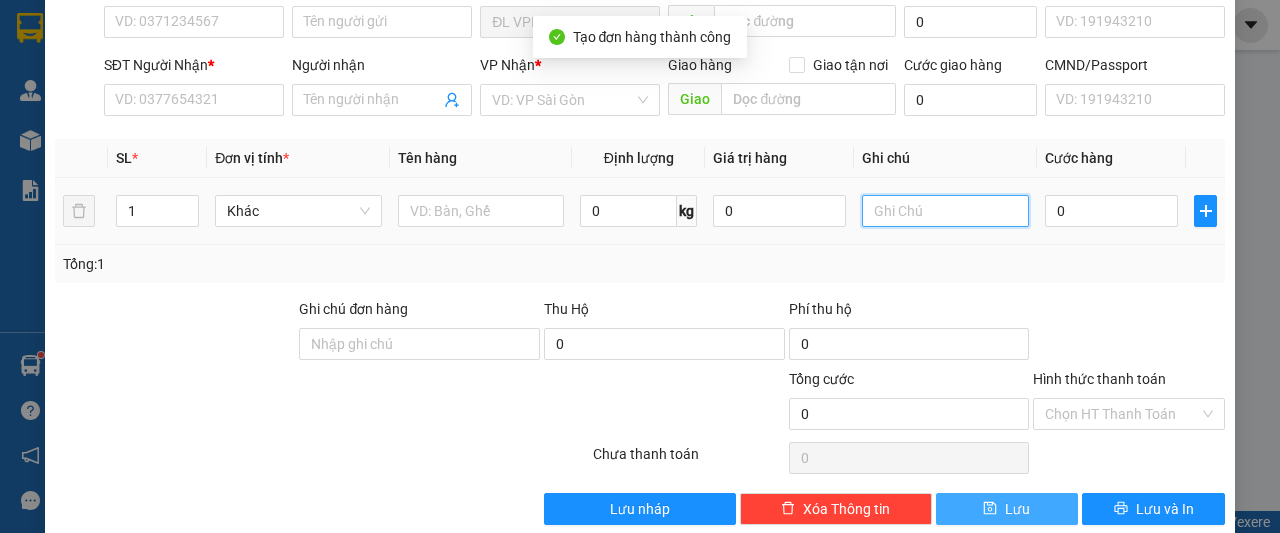 click at bounding box center (945, 211) 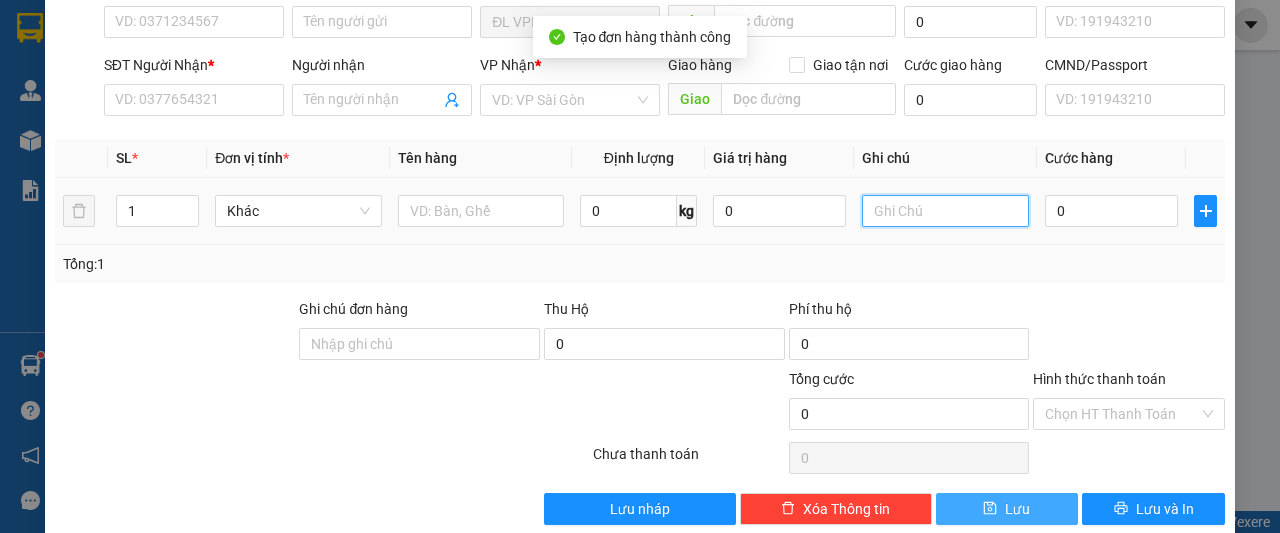 paste on "[NUMBER]" 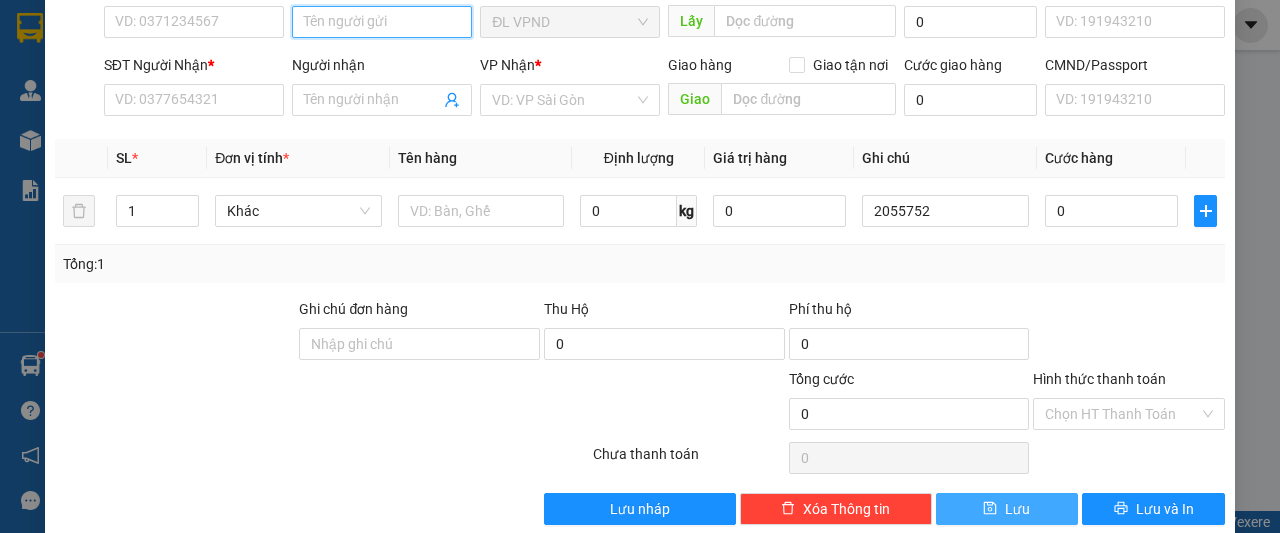 click on "Người gửi" at bounding box center (382, 22) 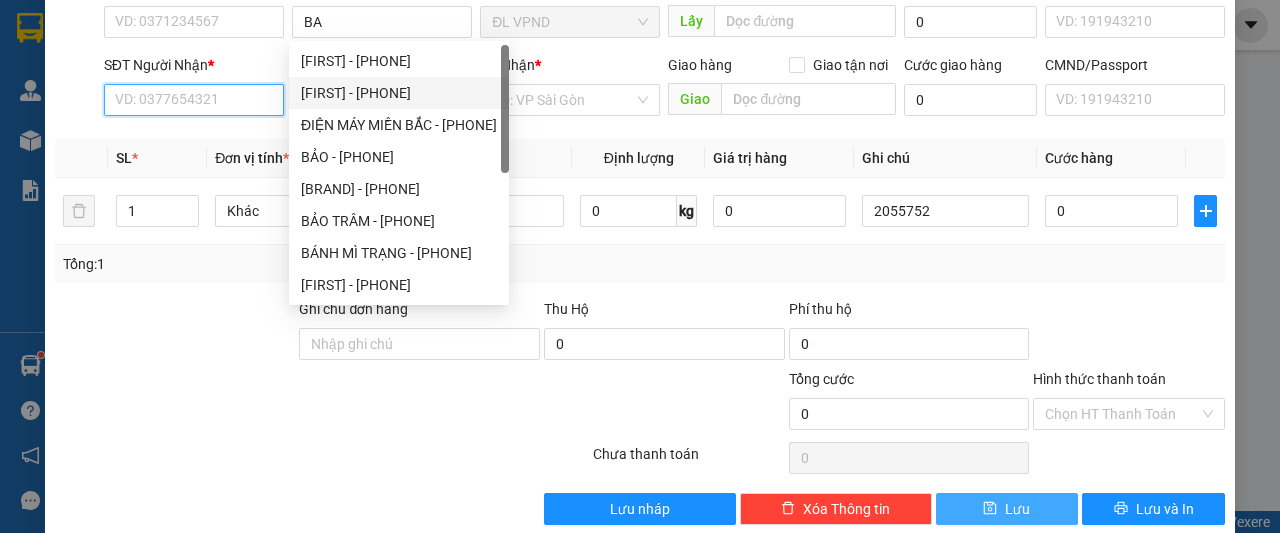 click on "SĐT Người Nhận  *" at bounding box center (194, 100) 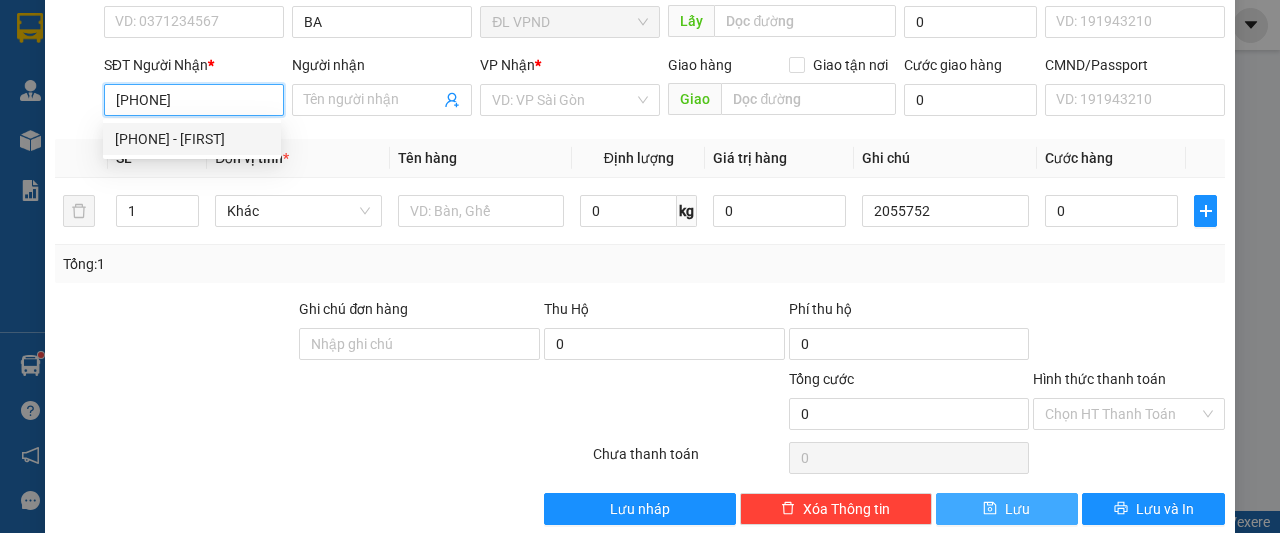 click on "[PHONE] - [FIRST]" at bounding box center [192, 139] 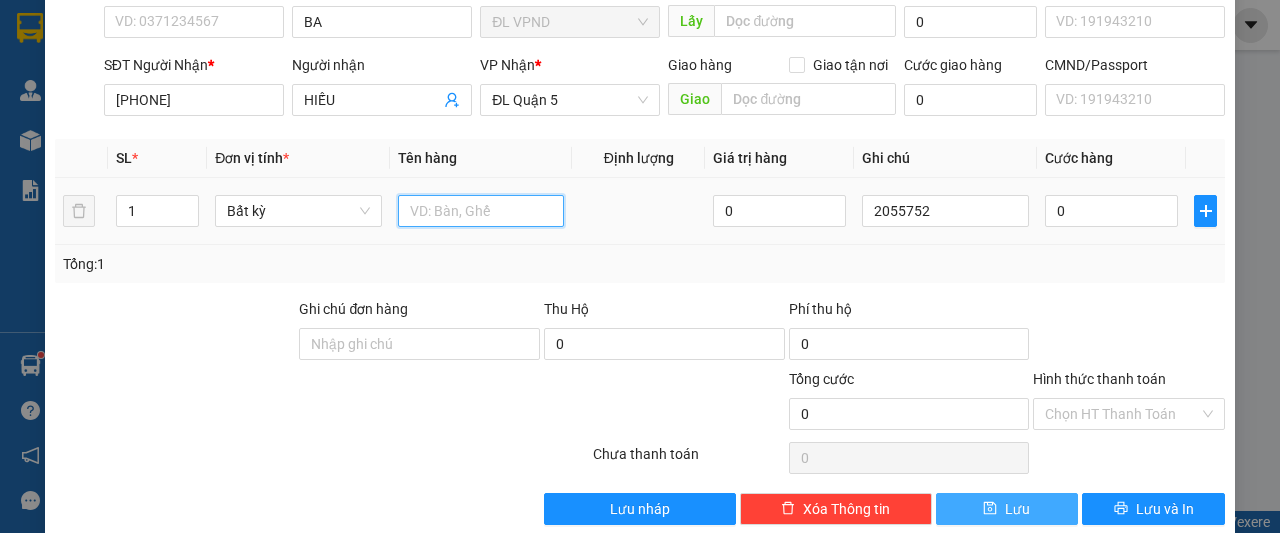 click at bounding box center (481, 211) 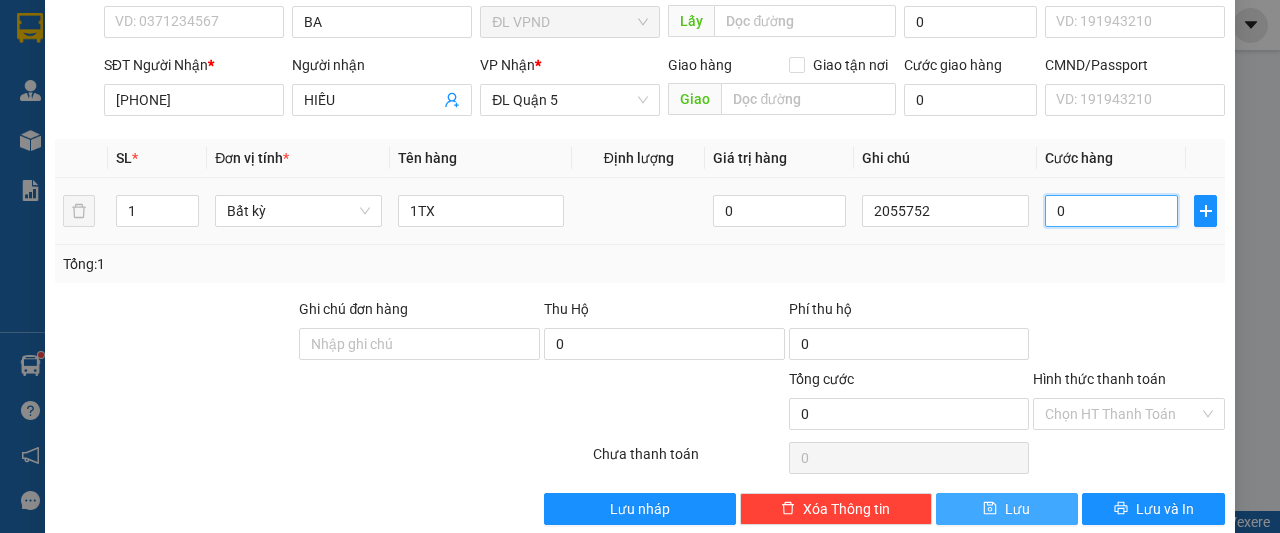 click on "0" at bounding box center (1111, 211) 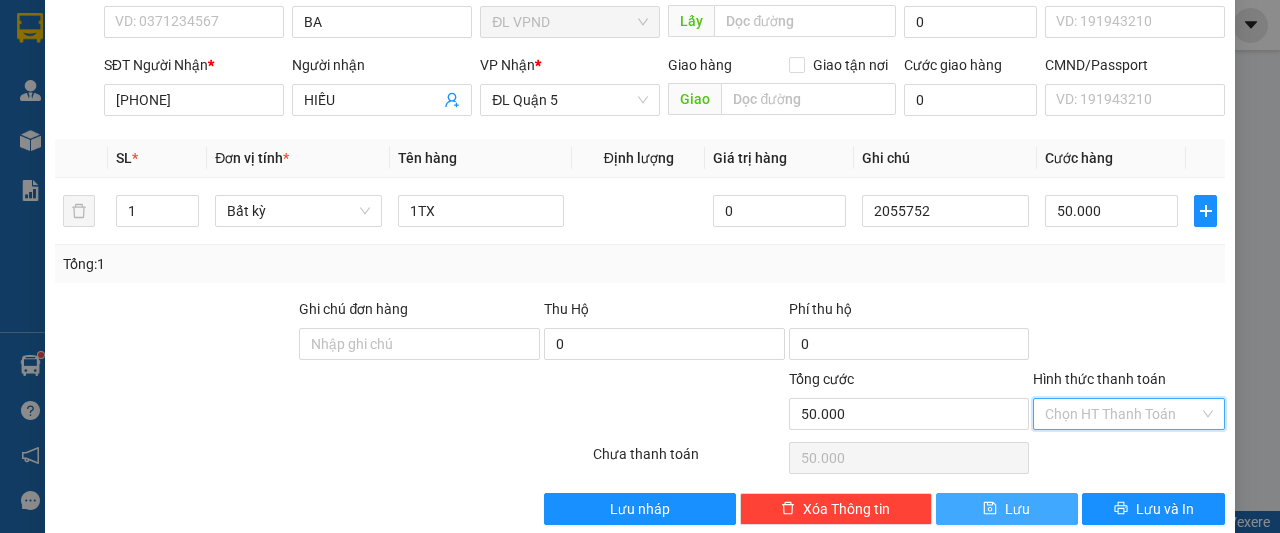 click on "Hình thức thanh toán" at bounding box center [1122, 414] 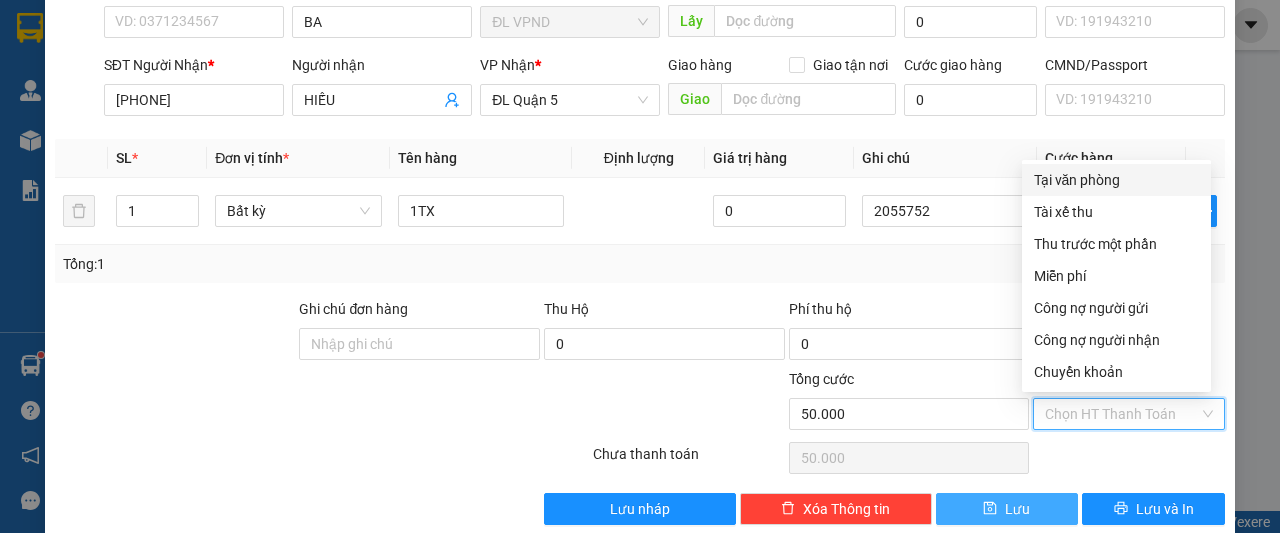 click on "Tại văn phòng" at bounding box center (1116, 180) 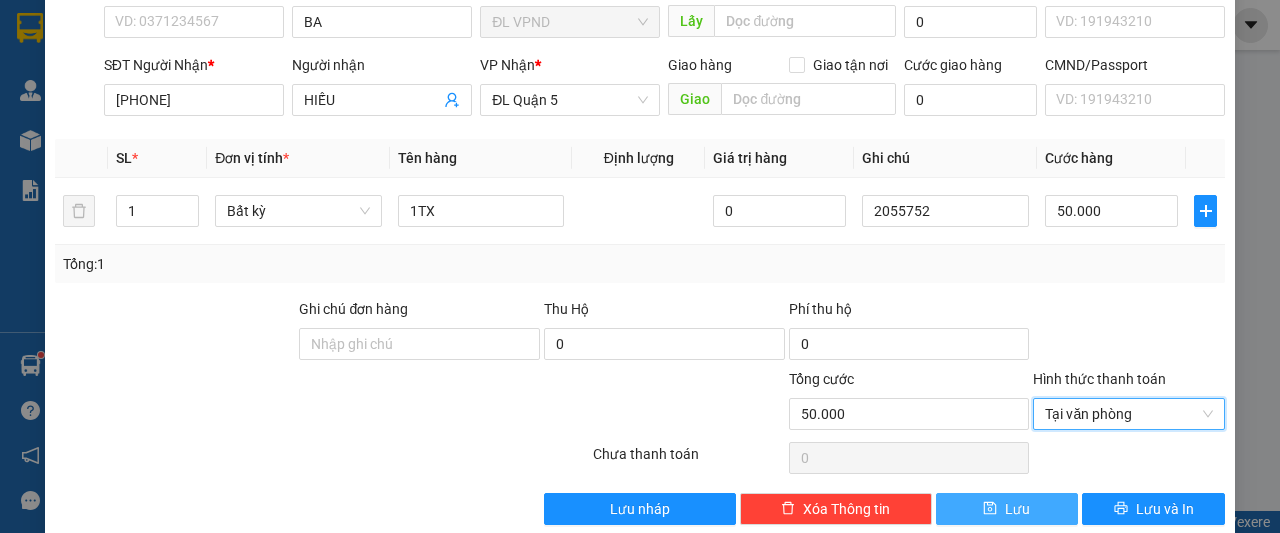 drag, startPoint x: 980, startPoint y: 503, endPoint x: 1017, endPoint y: 415, distance: 95.462036 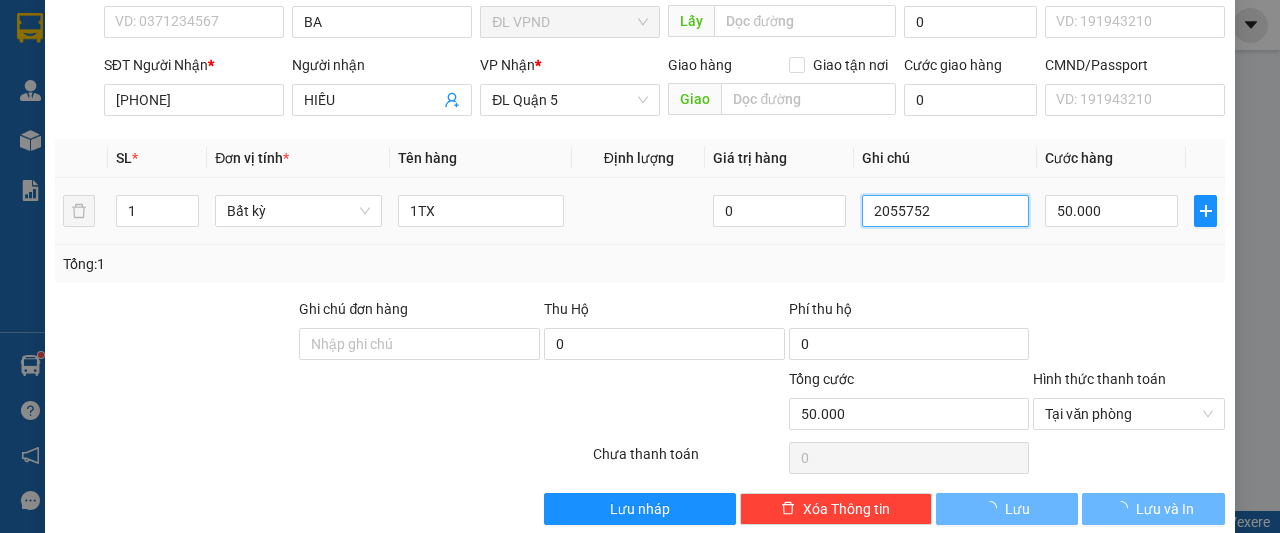 click on "2055752" at bounding box center [945, 211] 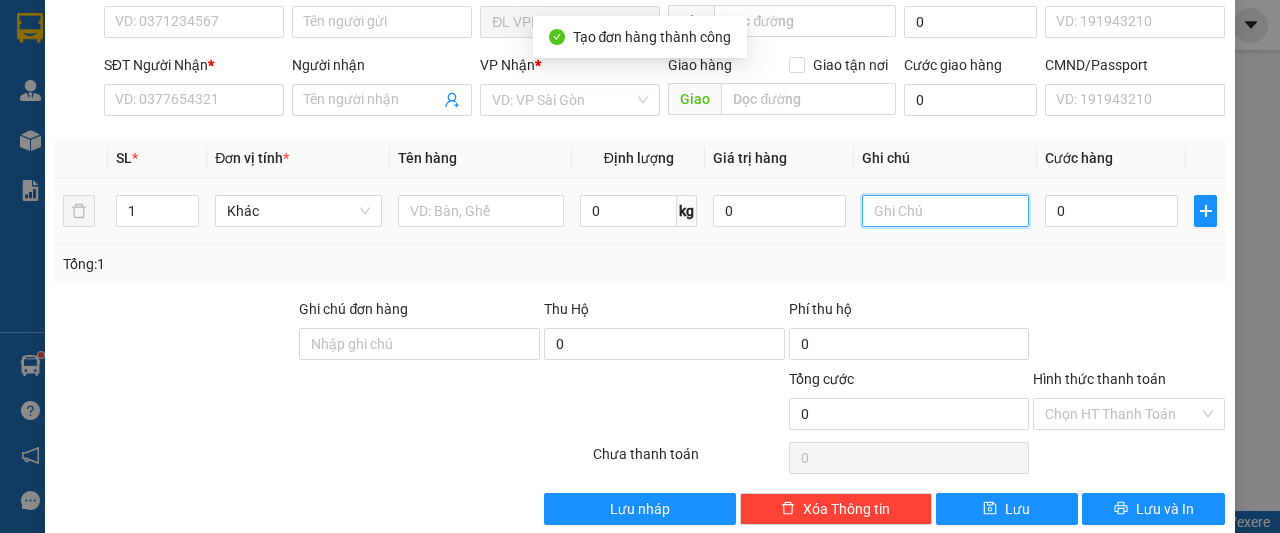 paste on "[NUMBER]" 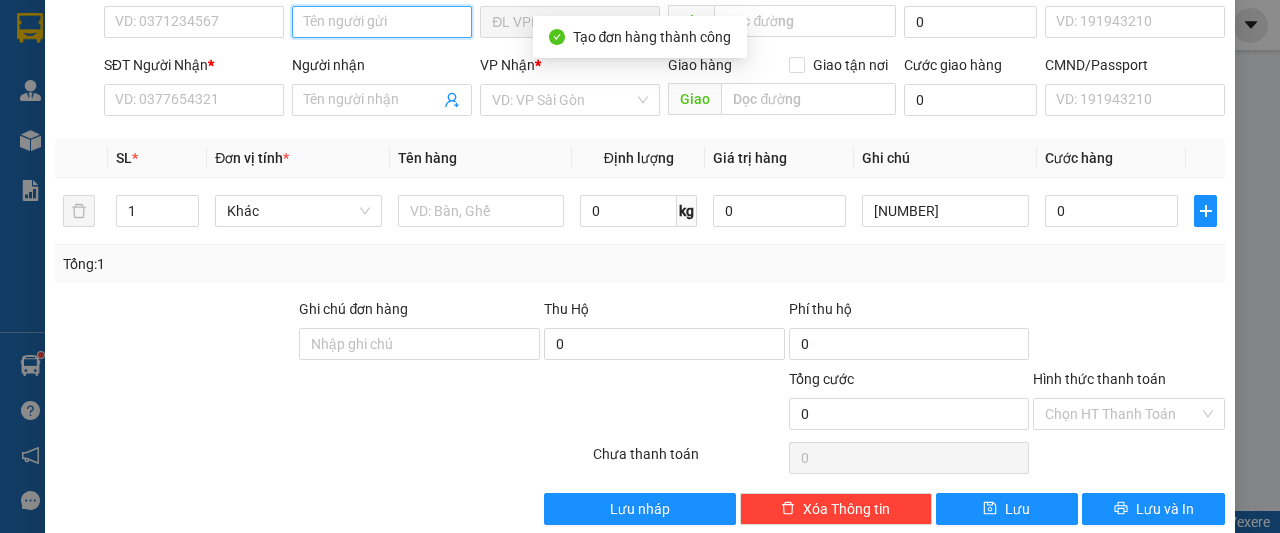 click on "Người gửi" at bounding box center [382, 22] 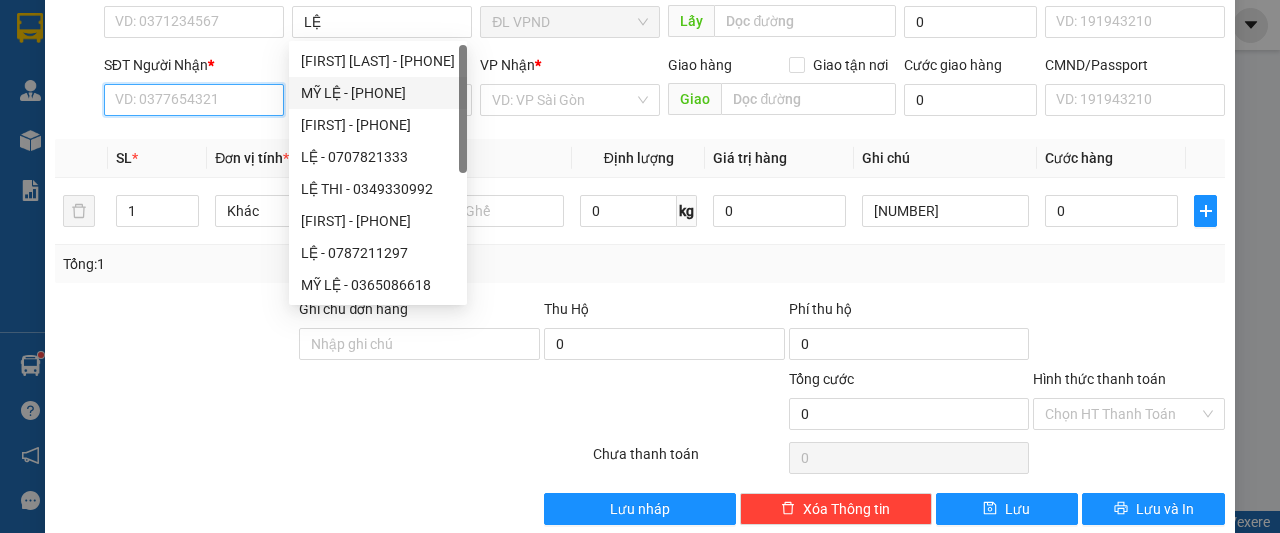 click on "SĐT Người Nhận  *" at bounding box center [194, 100] 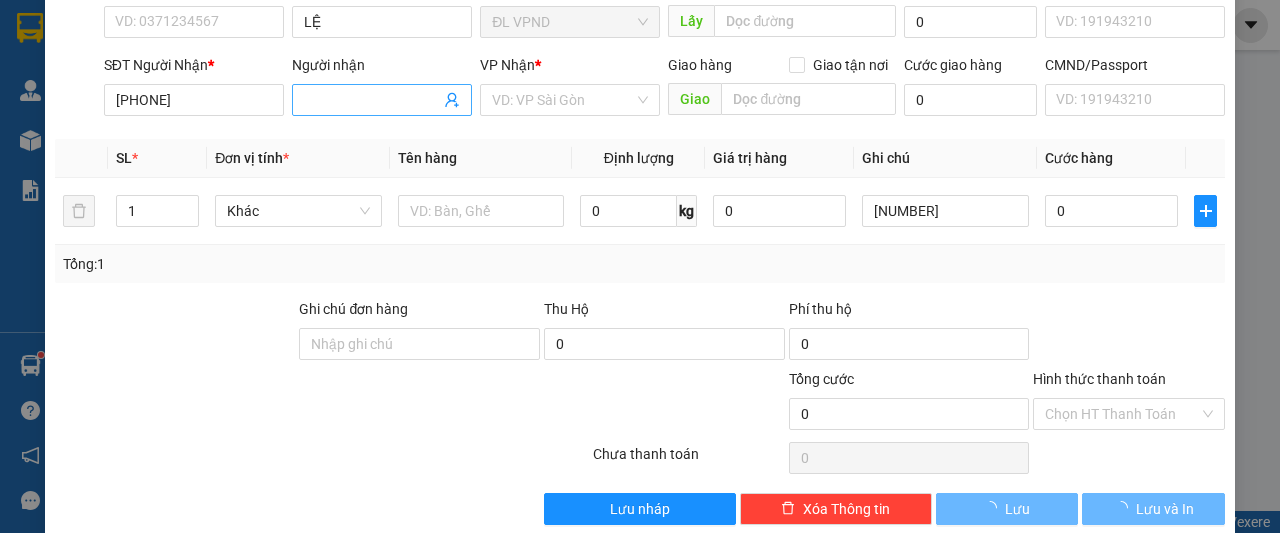 click on "Người nhận" at bounding box center (372, 100) 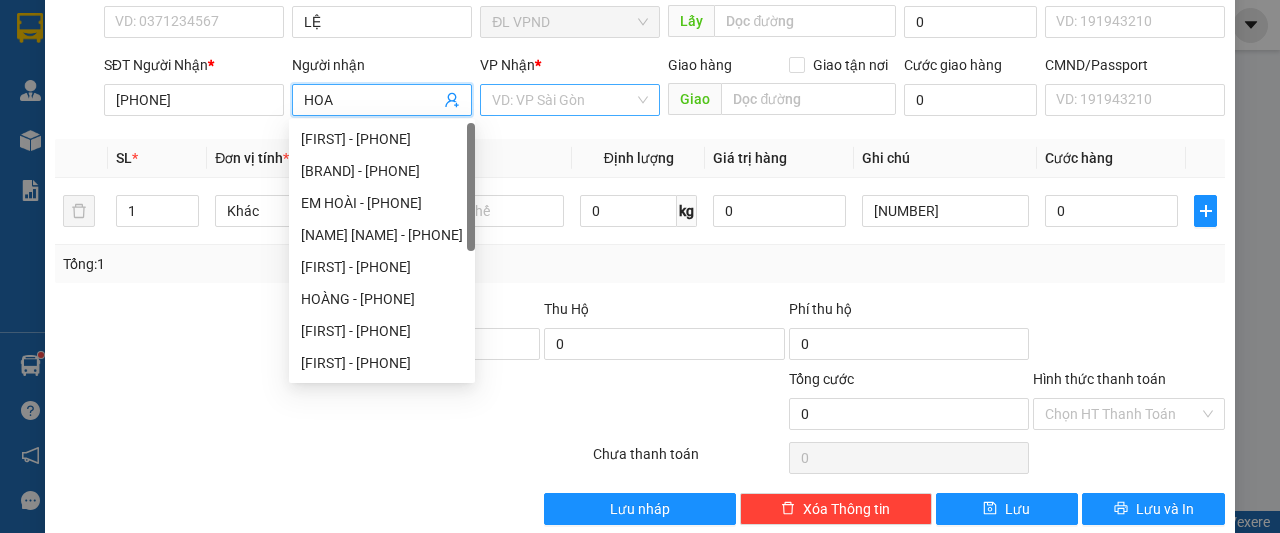 click at bounding box center [563, 100] 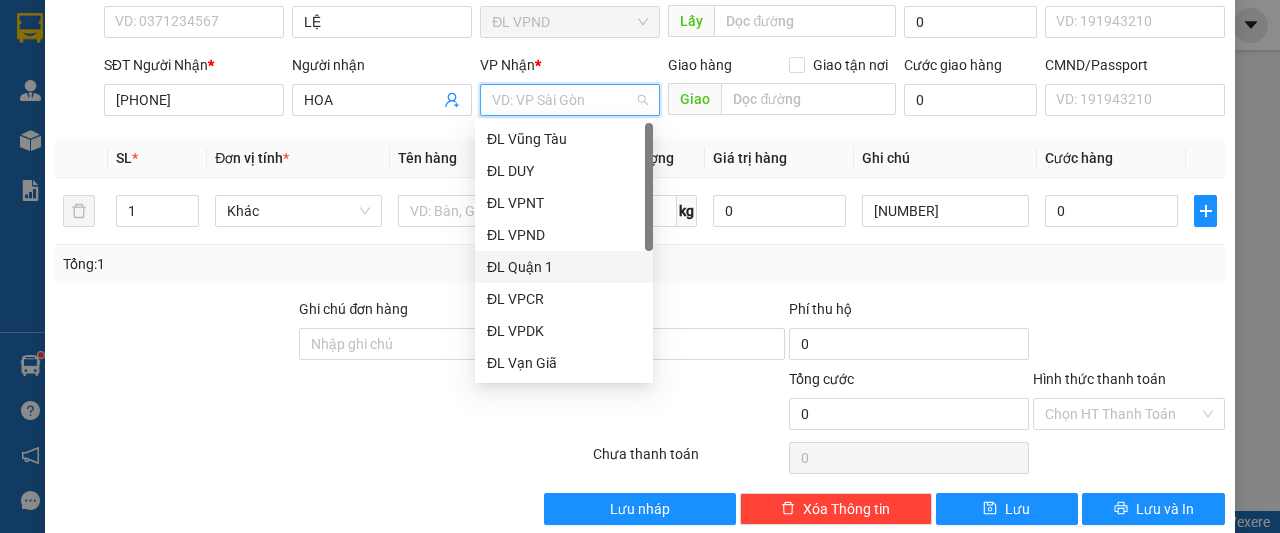 click on "ĐL Quận 1" at bounding box center [564, 267] 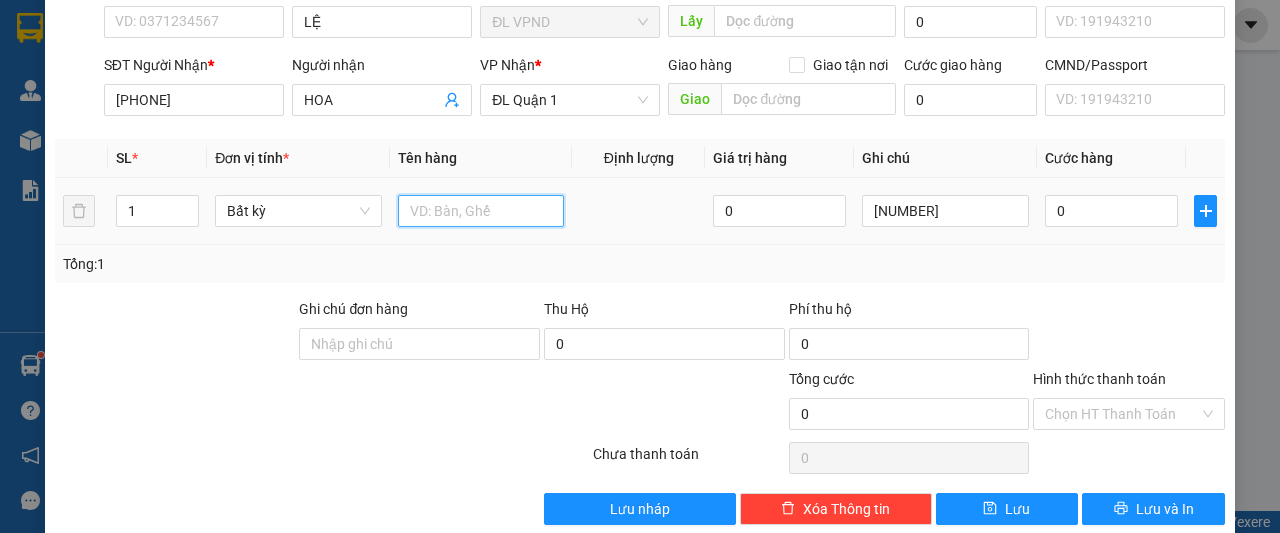 click at bounding box center [481, 211] 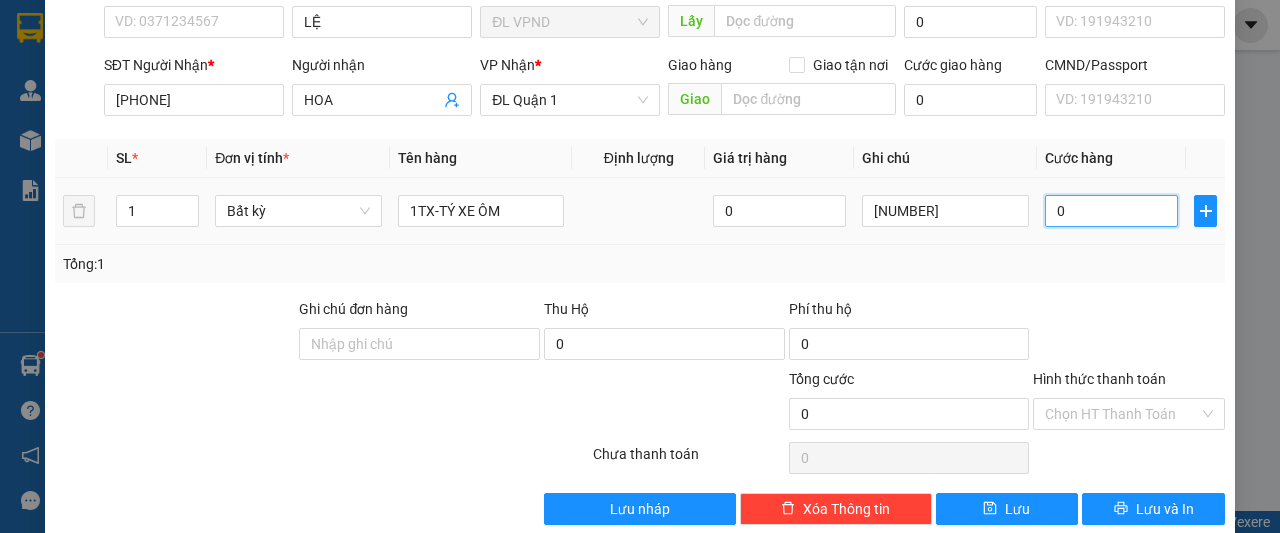 click on "0" at bounding box center [1111, 211] 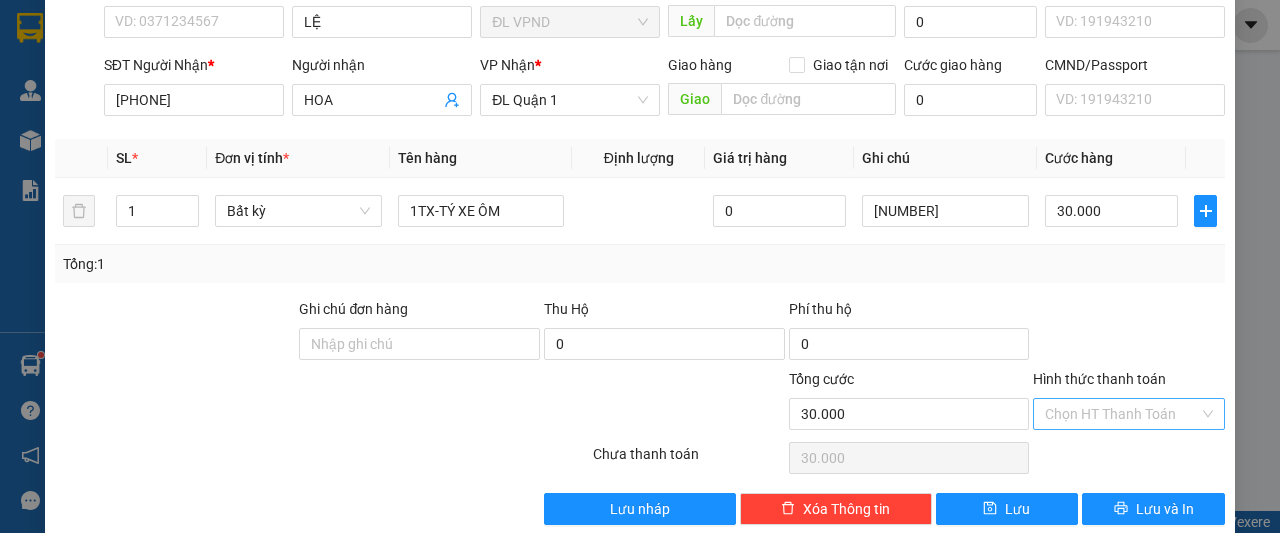 click on "Hình thức thanh toán" at bounding box center (1122, 414) 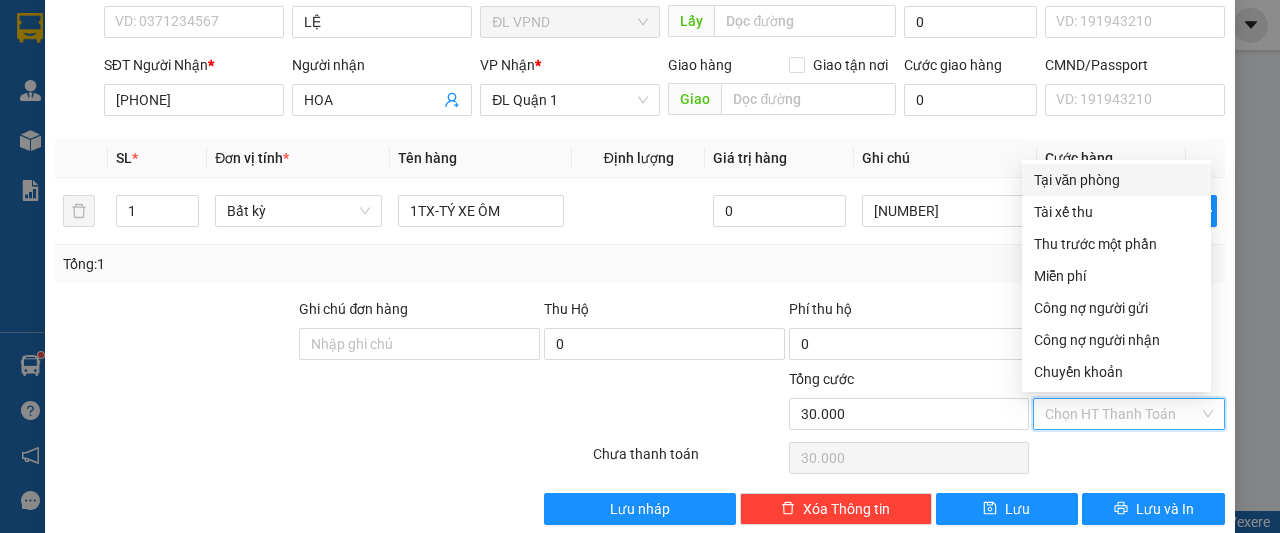 click on "Tại văn phòng" at bounding box center (1116, 180) 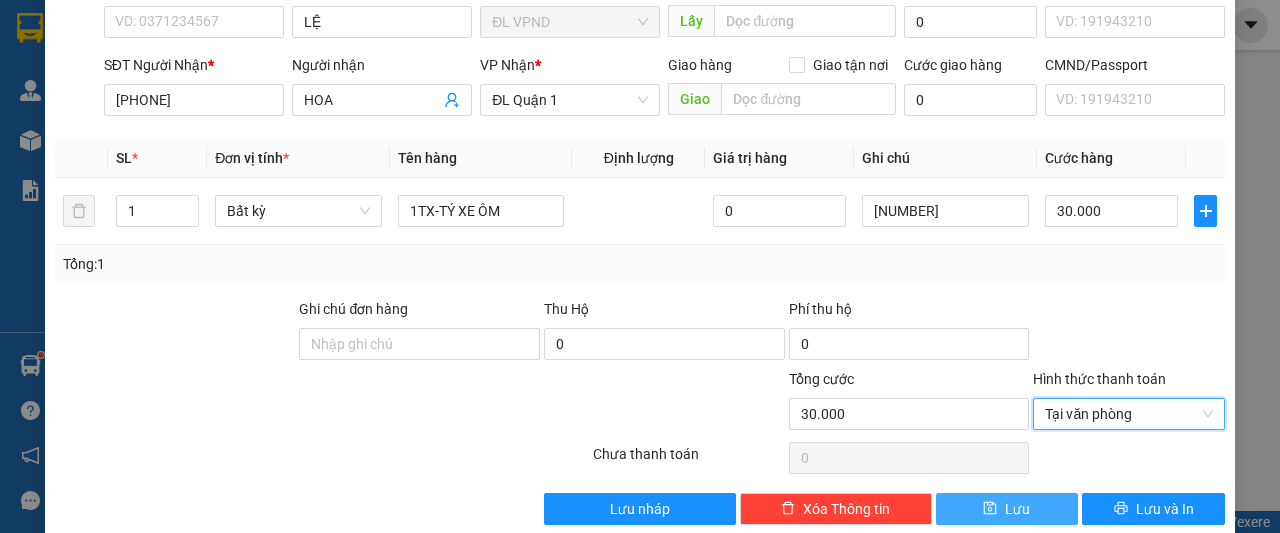 click on "Lưu" at bounding box center [1007, 509] 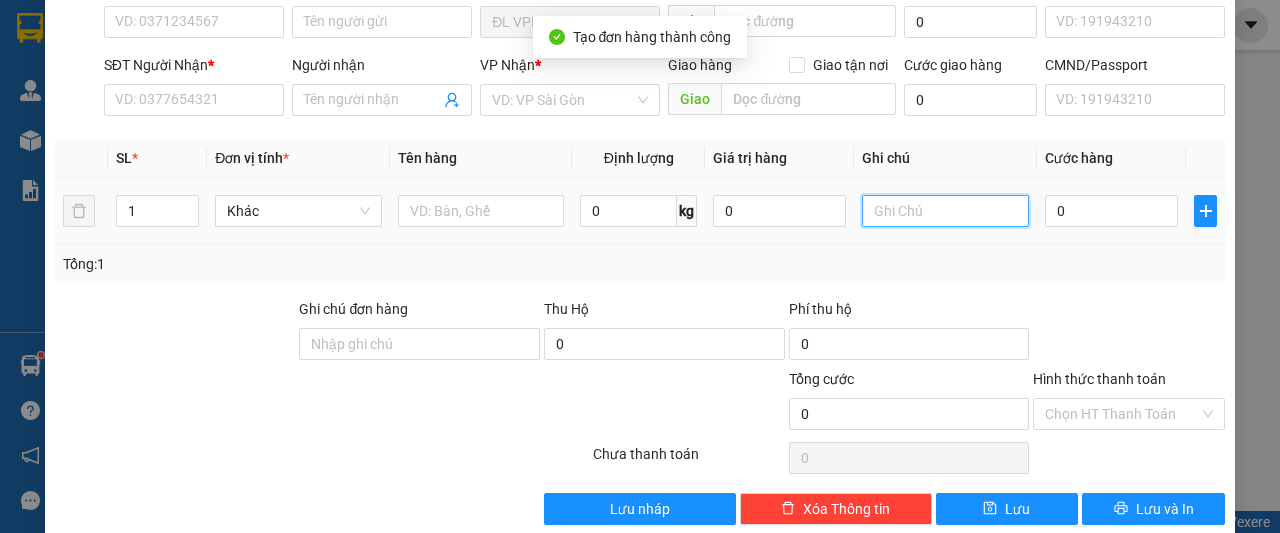 click at bounding box center (945, 211) 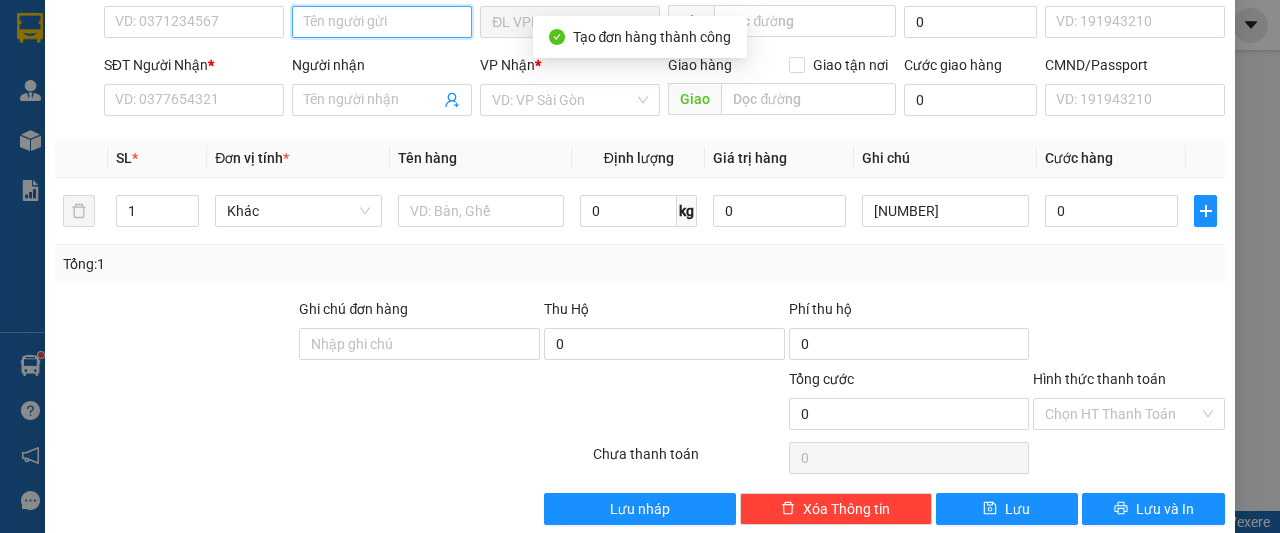 click on "Người gửi" at bounding box center [382, 22] 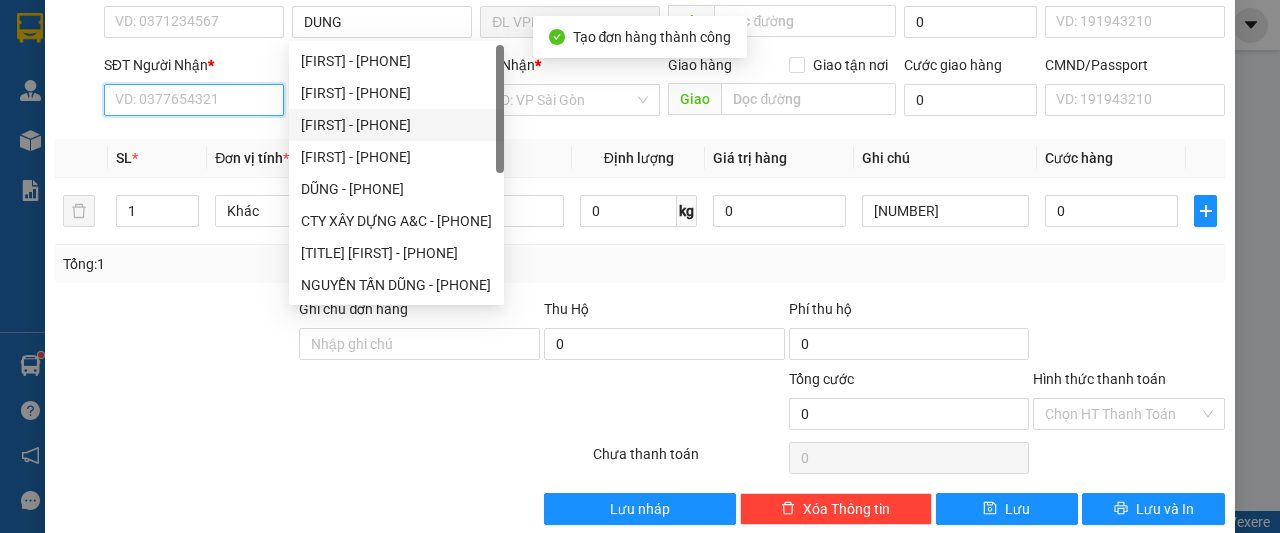 click on "SĐT Người Nhận  *" at bounding box center (194, 100) 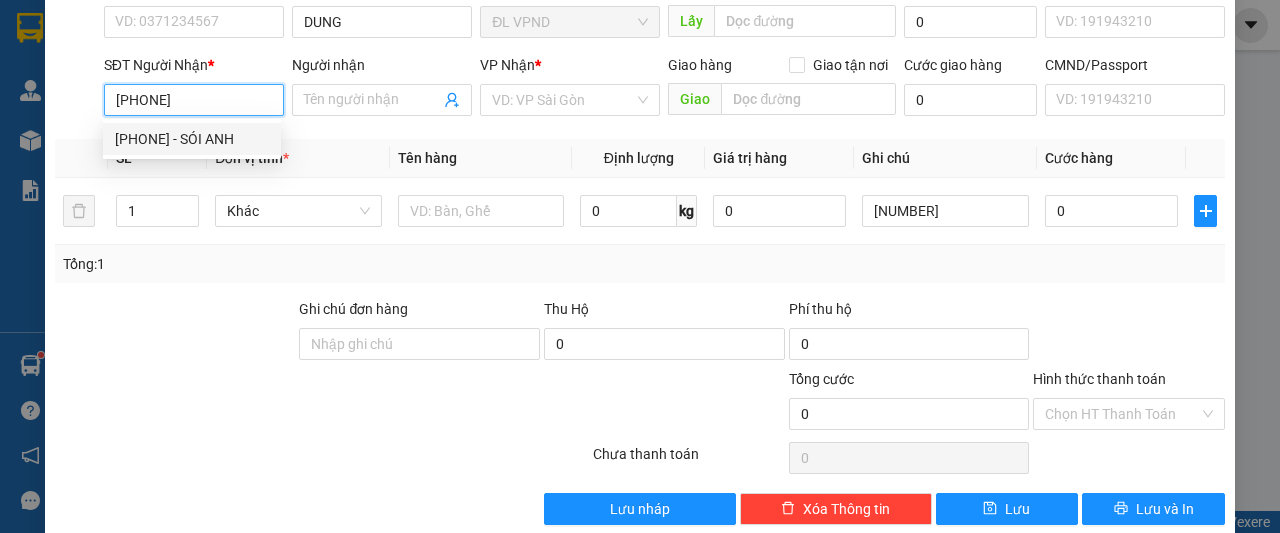 click on "[PHONE] - SÓI ANH" at bounding box center [192, 139] 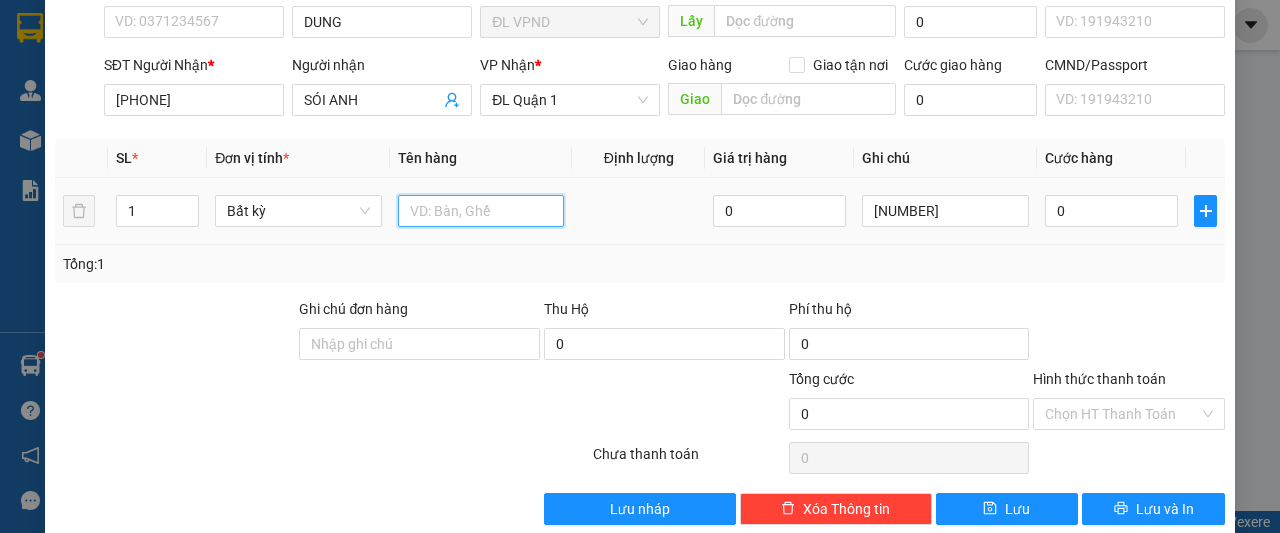 click at bounding box center (481, 211) 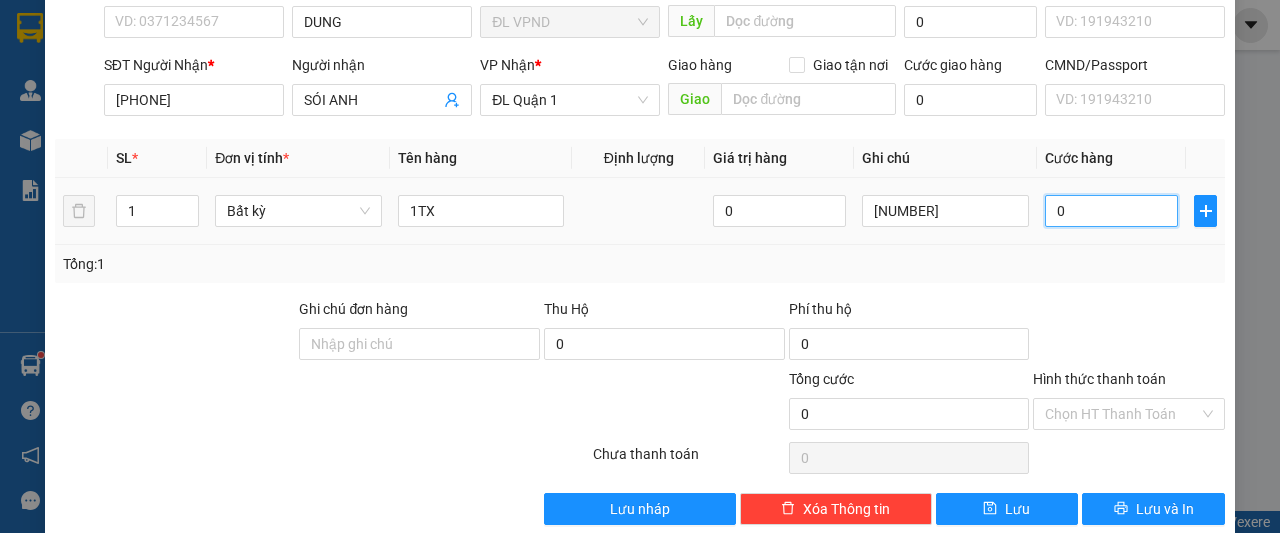 click on "0" at bounding box center [1111, 211] 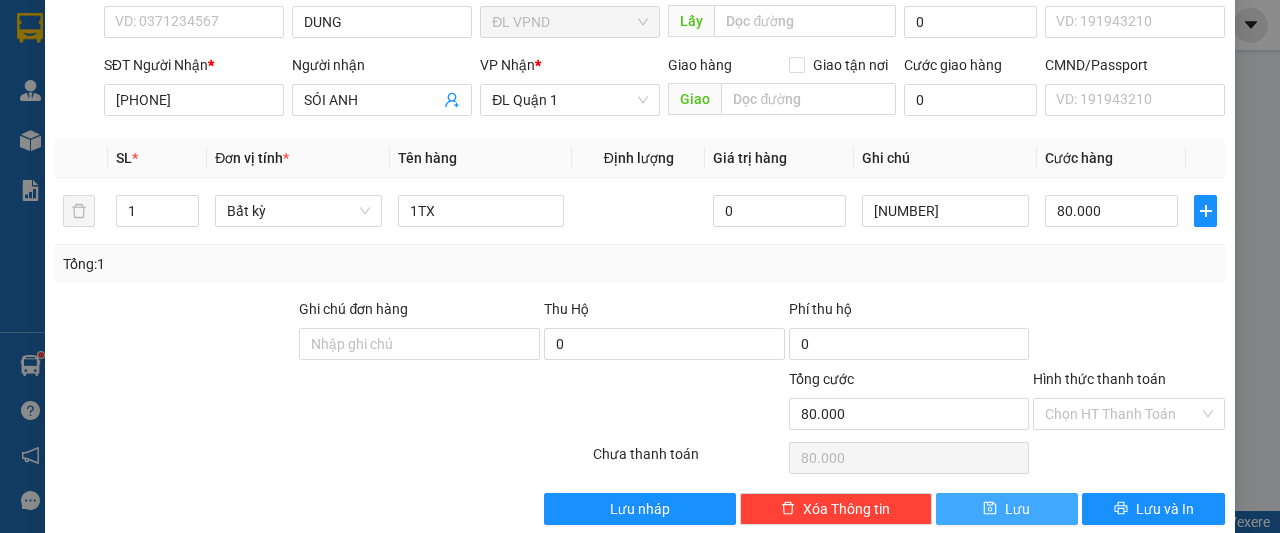 click 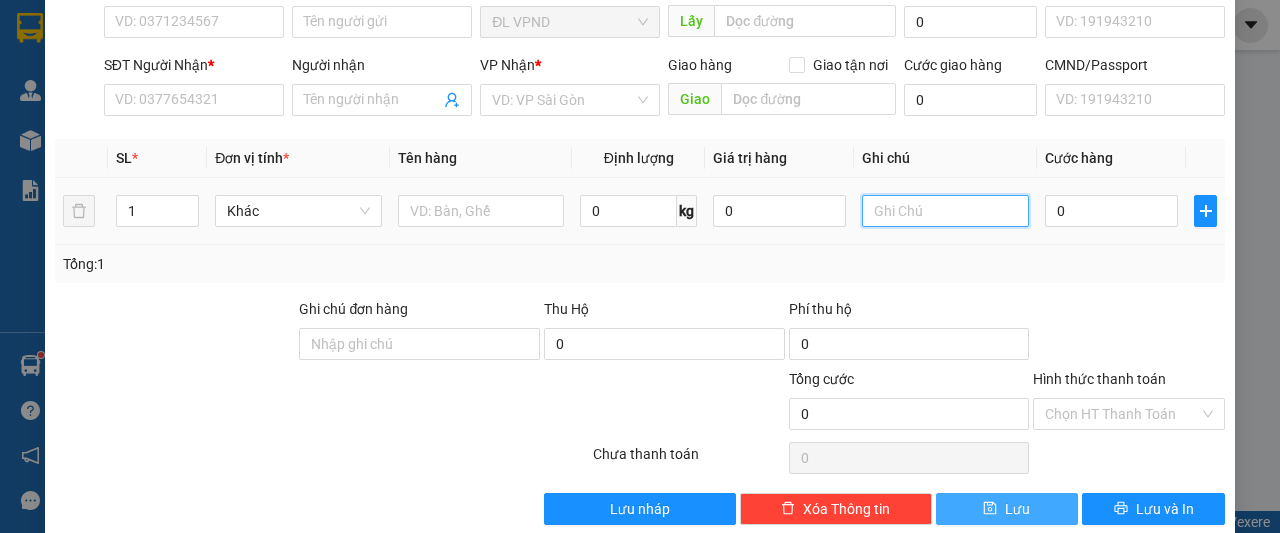 click at bounding box center [945, 211] 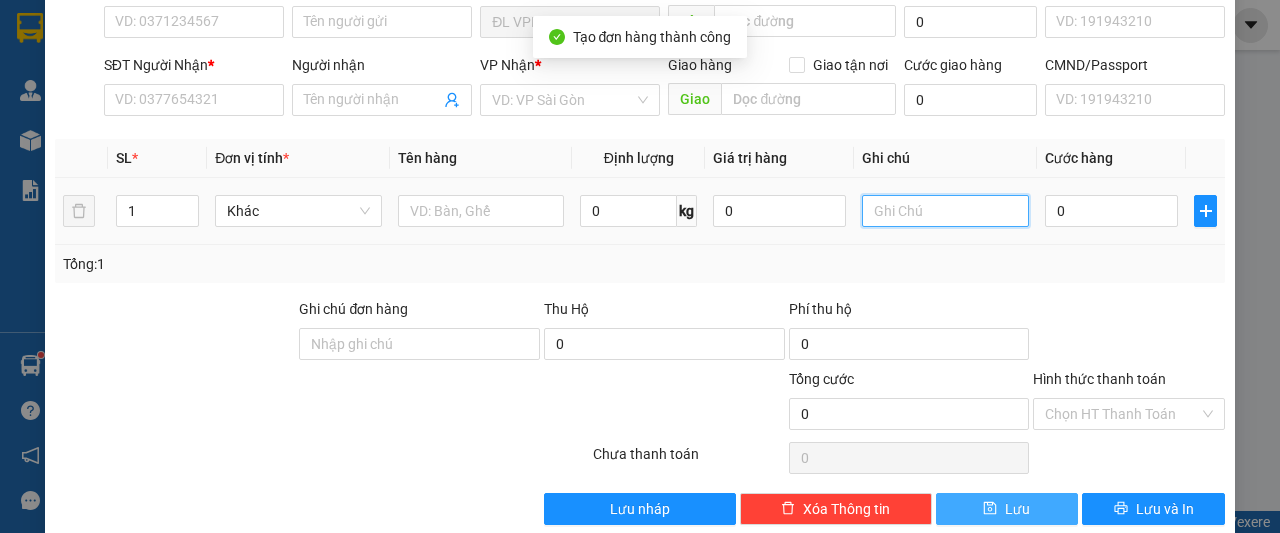 paste on "[NUMBER]" 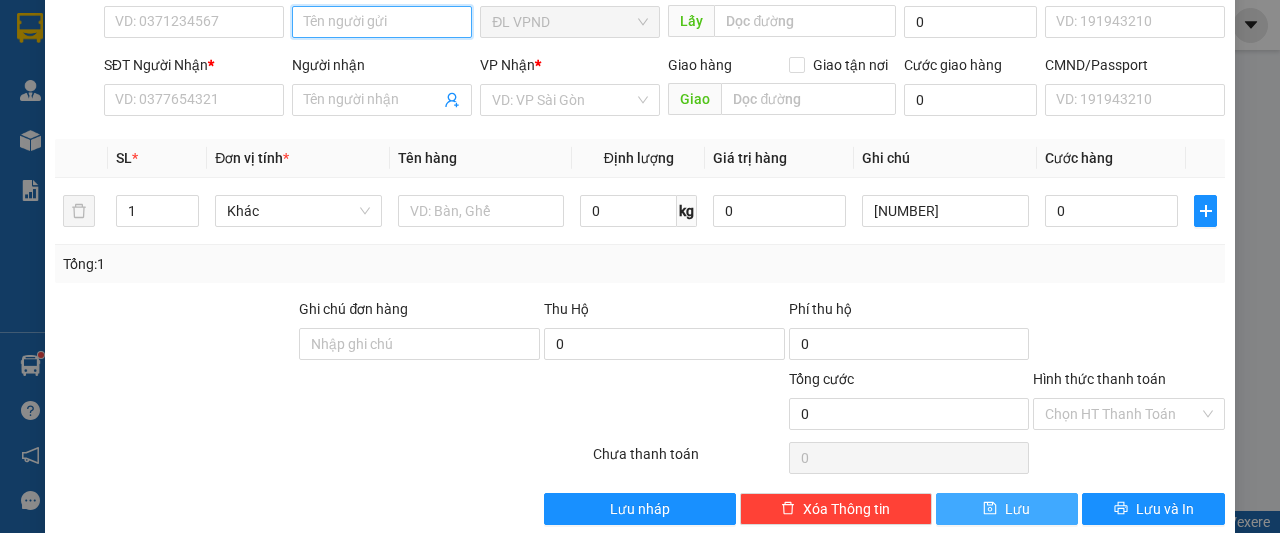 click on "Người gửi" at bounding box center [382, 22] 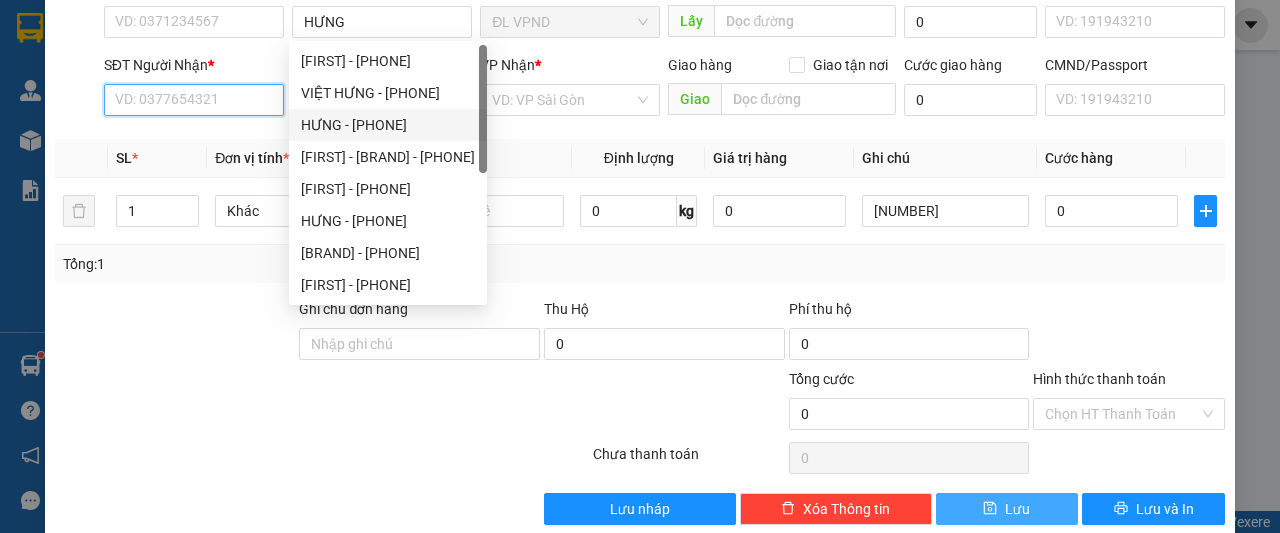 click on "SĐT Người Nhận  *" at bounding box center (194, 100) 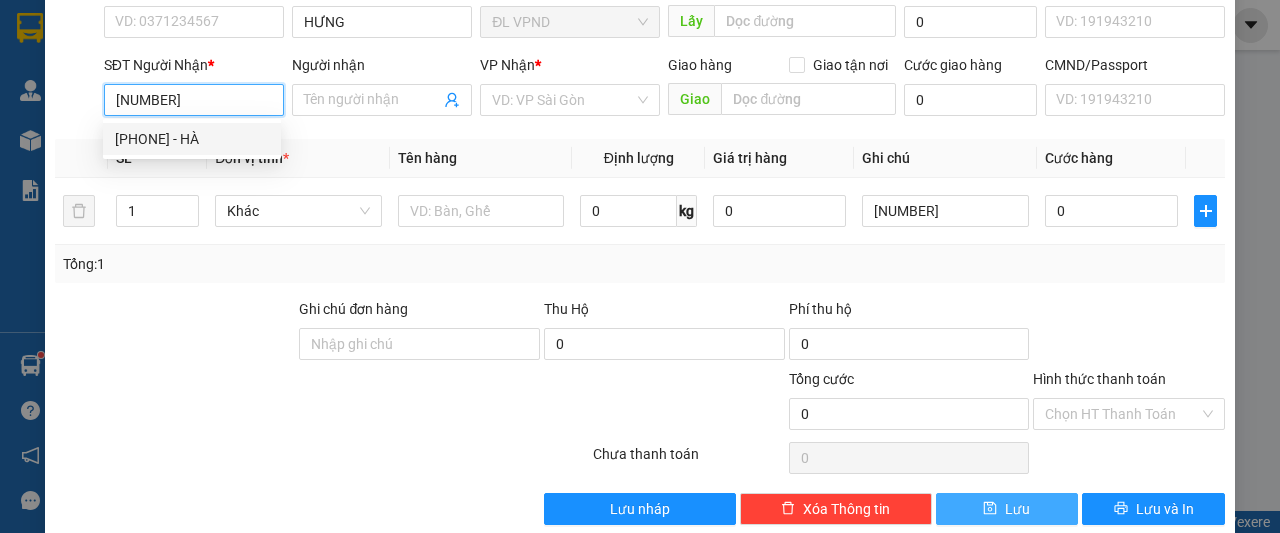 click on "[PHONE] - HÀ" at bounding box center [192, 139] 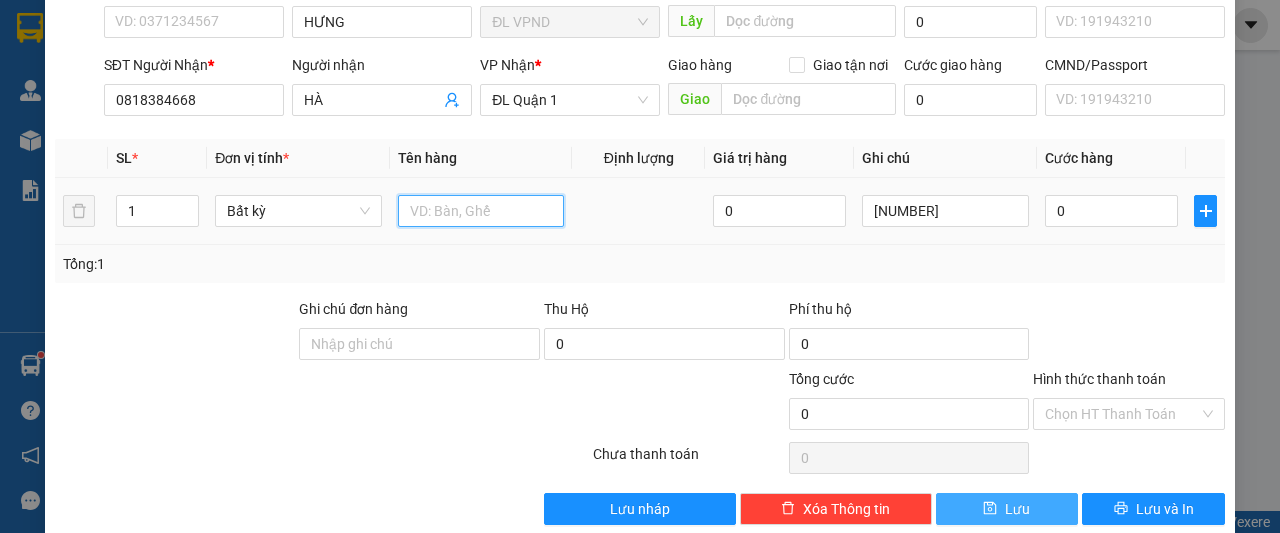 click at bounding box center (481, 211) 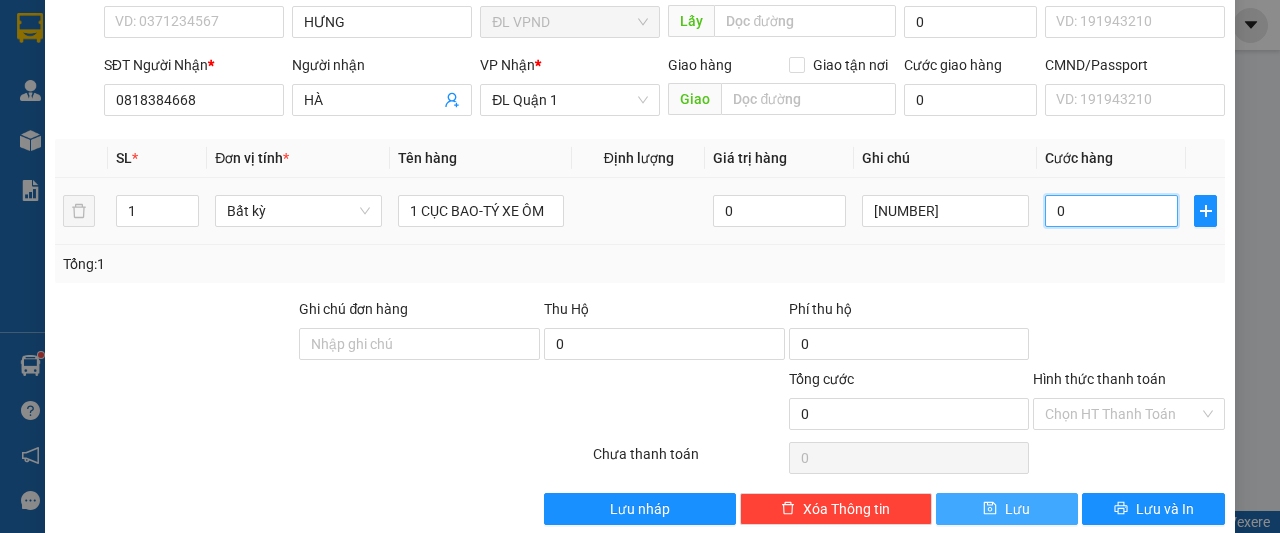 click on "0" at bounding box center [1111, 211] 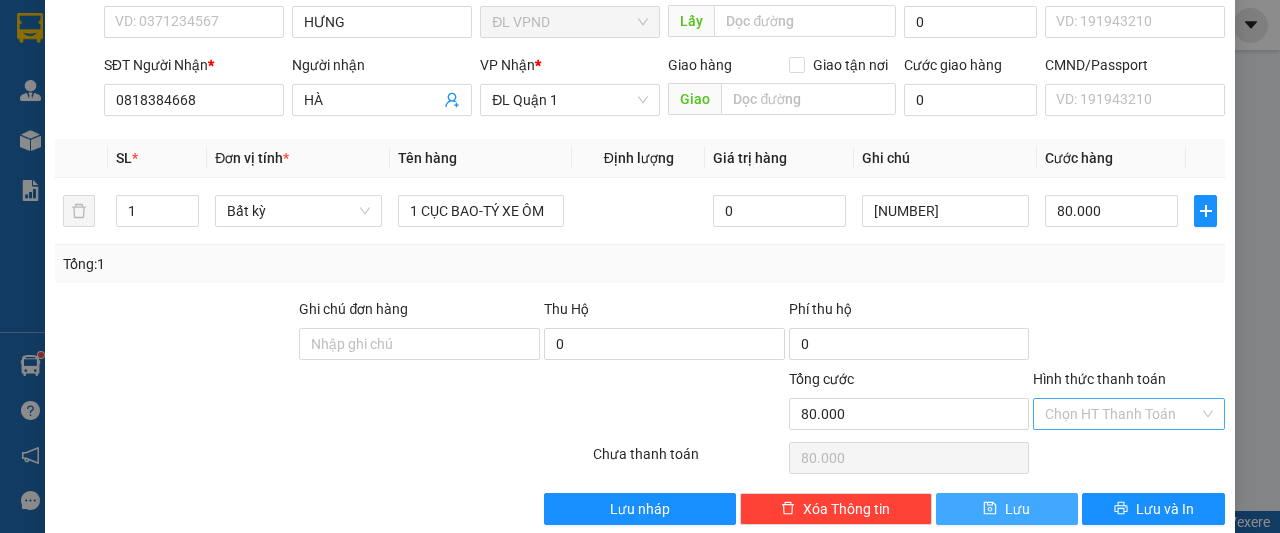 click on "Hình thức thanh toán" at bounding box center (1122, 414) 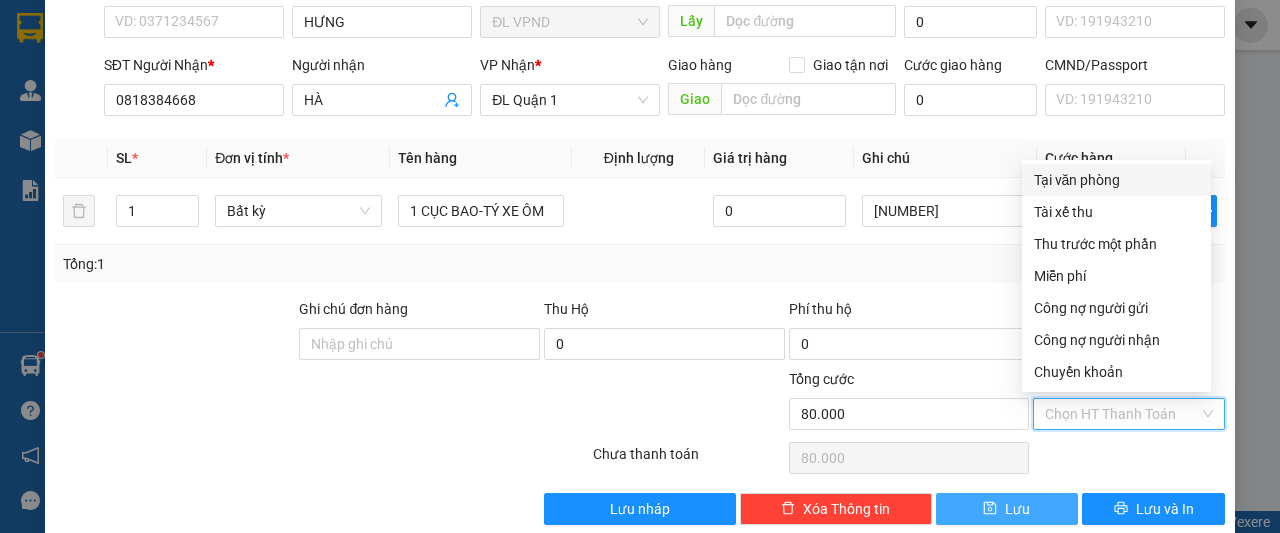 click on "Tại văn phòng" at bounding box center [1116, 180] 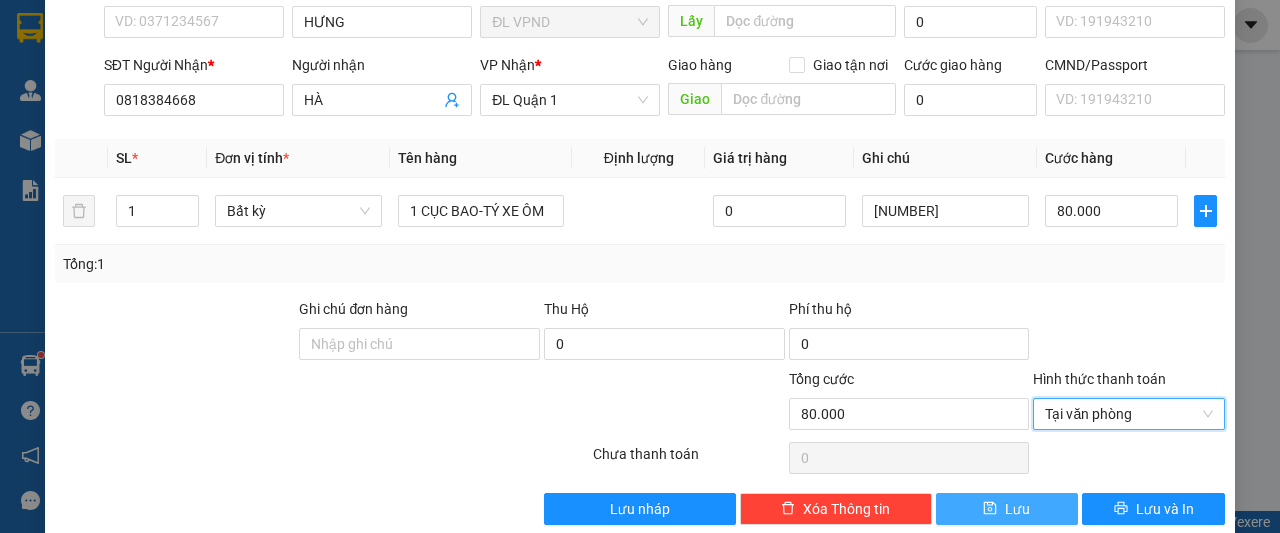click 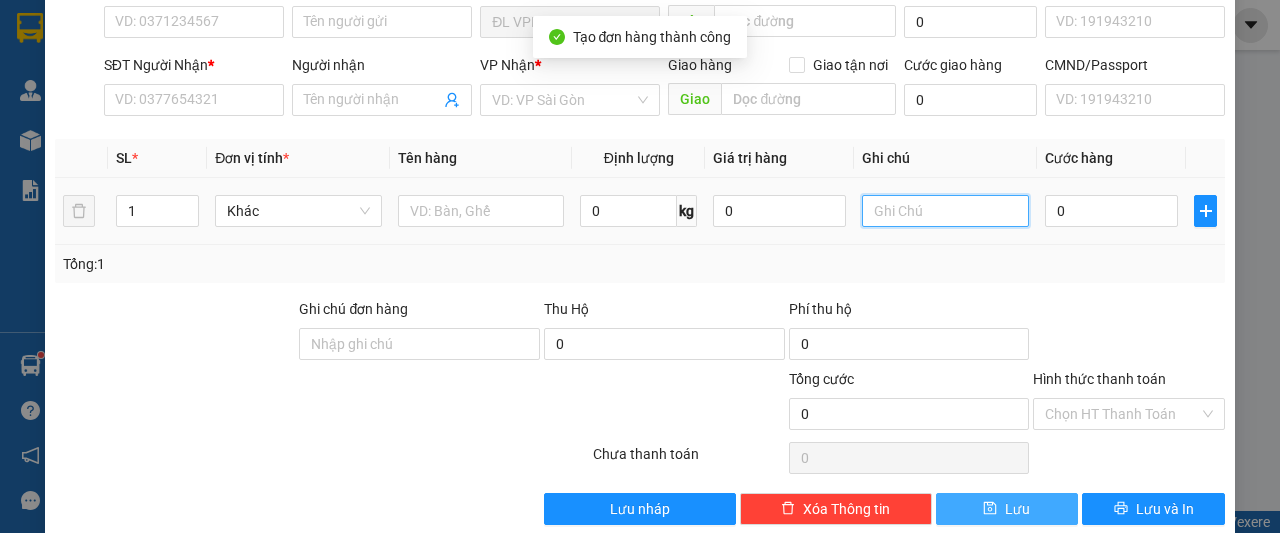 click at bounding box center (945, 211) 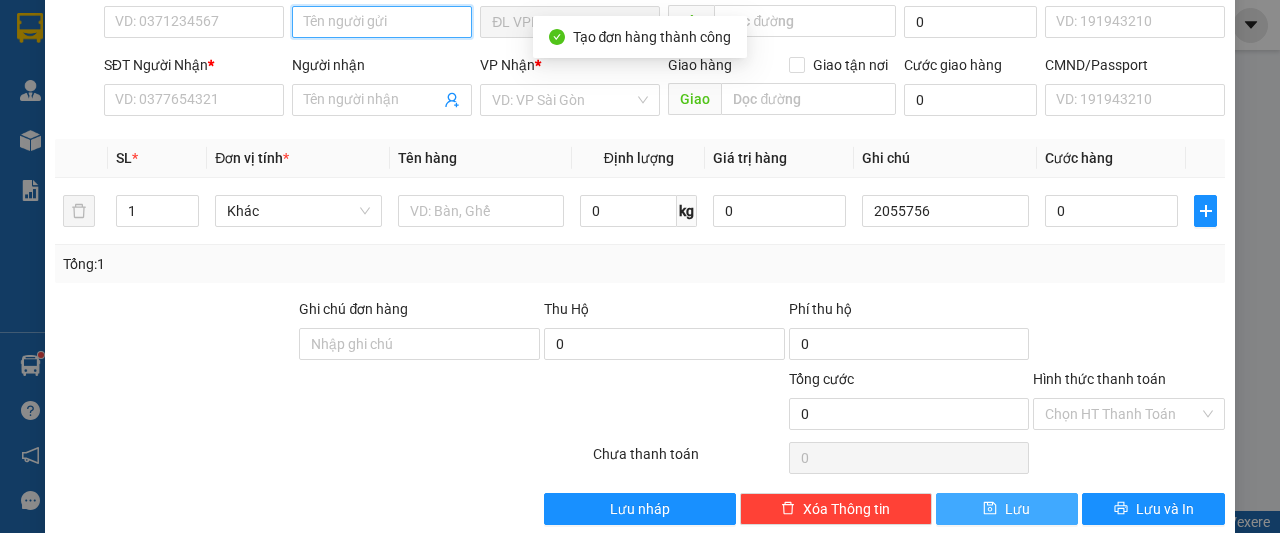 click on "Người gửi" at bounding box center [382, 22] 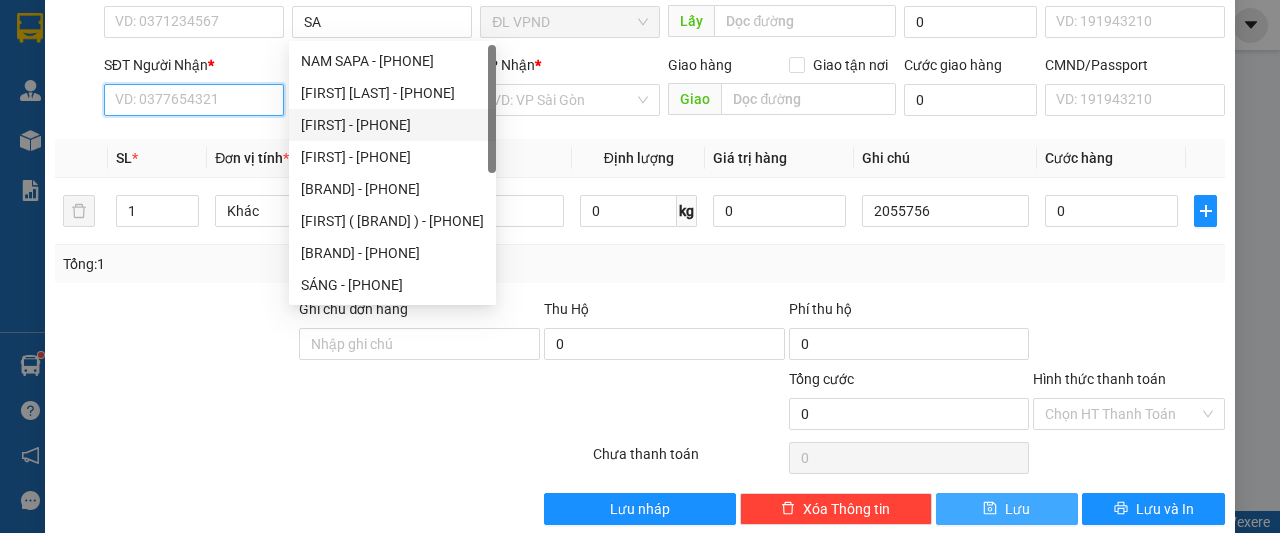 click on "SĐT Người Nhận  *" at bounding box center (194, 100) 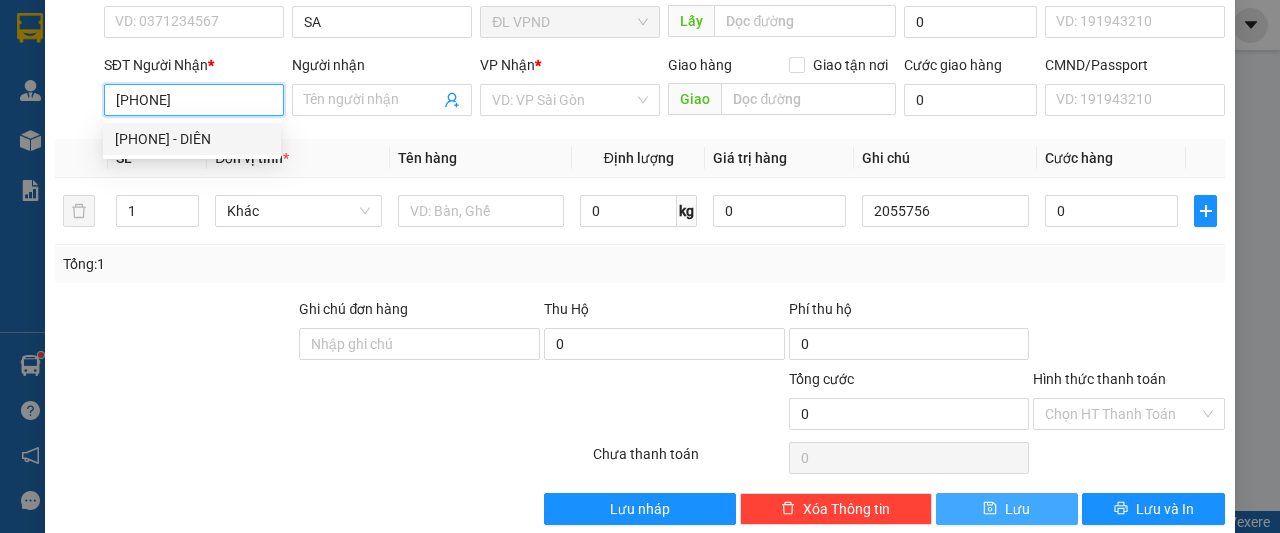 click on "[PHONE] - DIÊN" at bounding box center [192, 139] 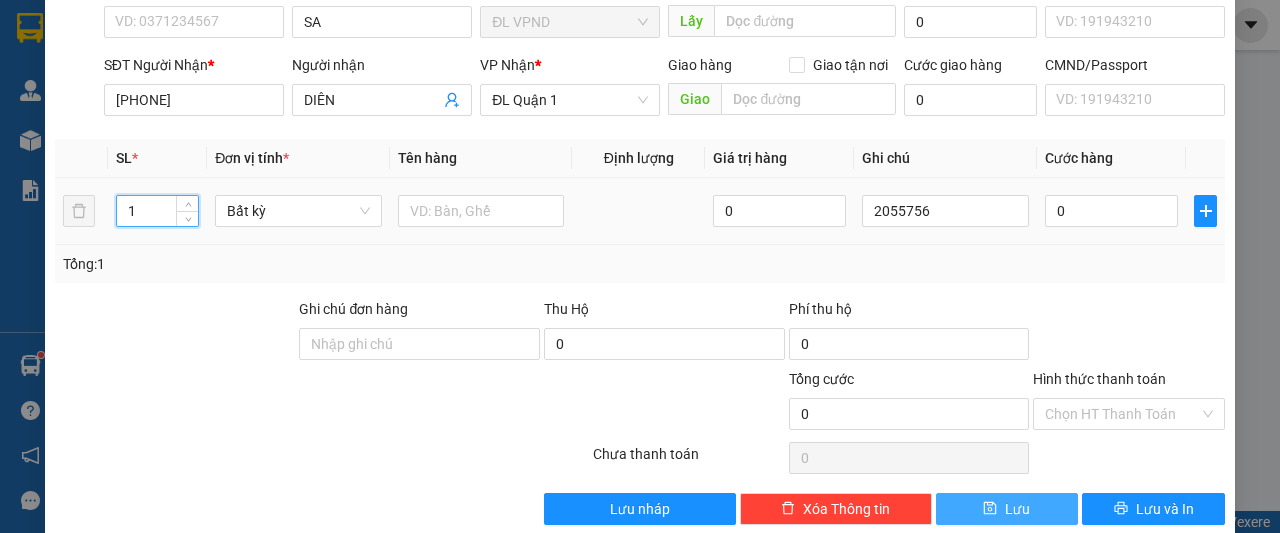 drag, startPoint x: 150, startPoint y: 217, endPoint x: 96, endPoint y: 232, distance: 56.044624 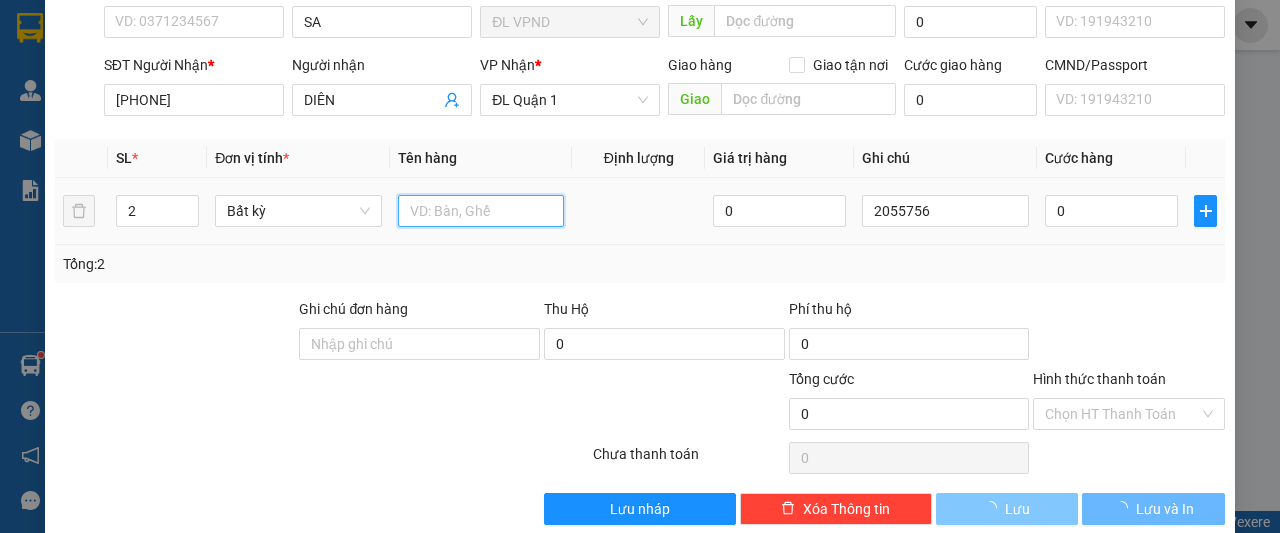 click at bounding box center (481, 211) 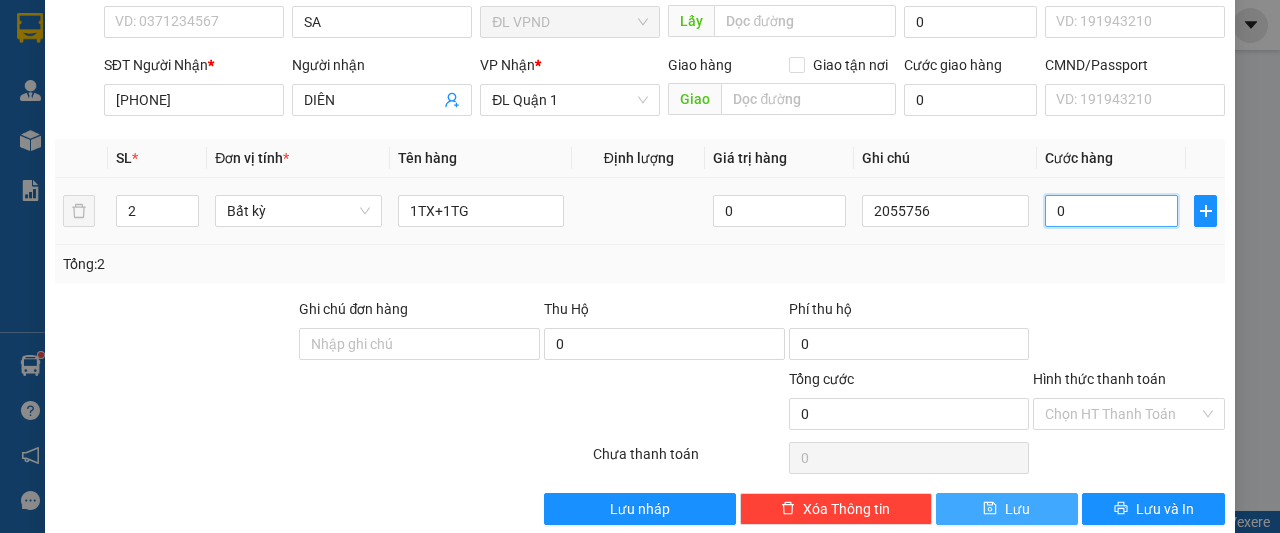 click on "0" at bounding box center [1111, 211] 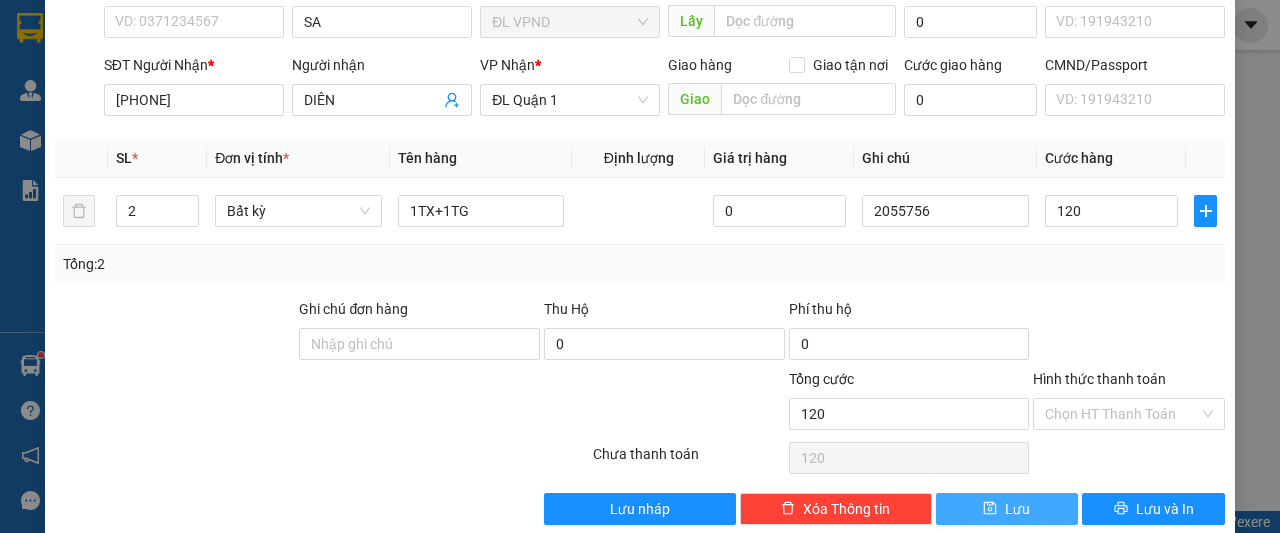 click on "Lưu" at bounding box center [1017, 509] 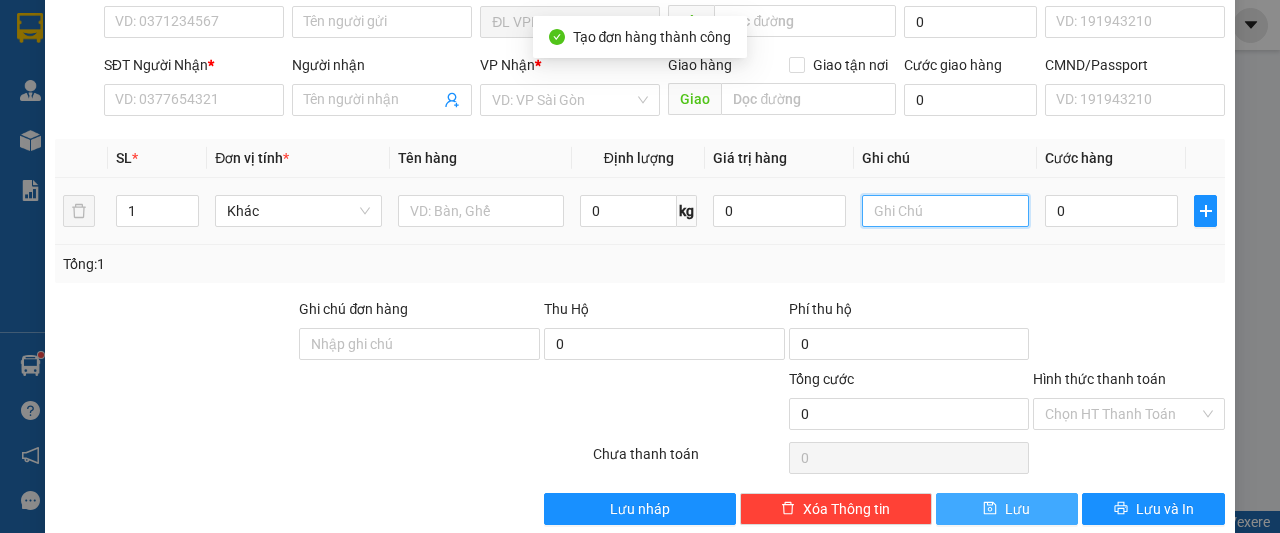 click at bounding box center (945, 211) 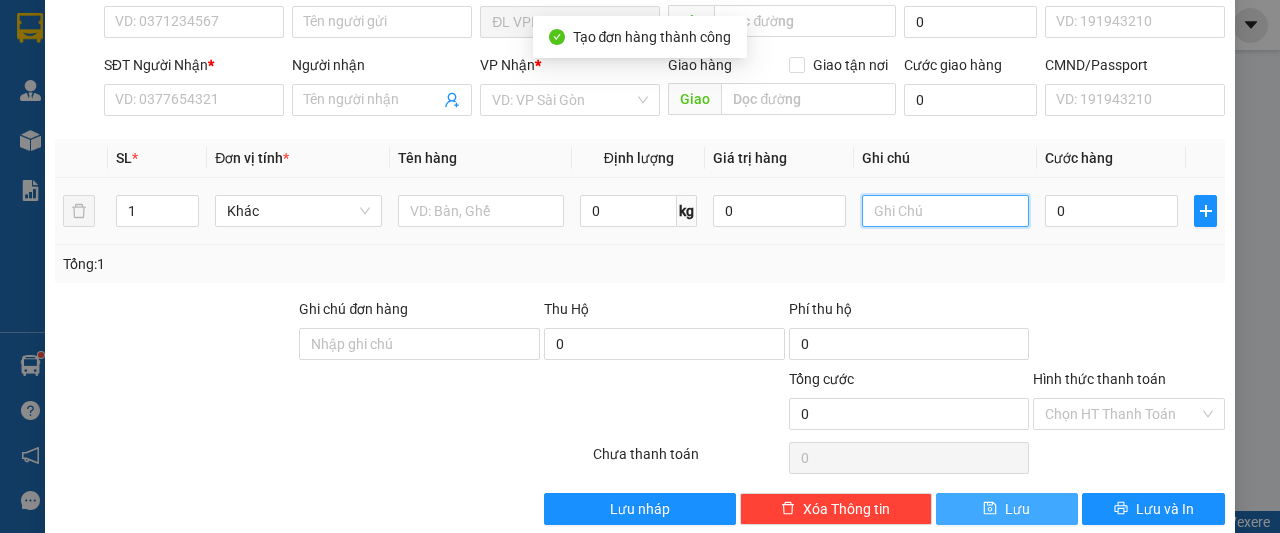 paste on "[NUMBER]" 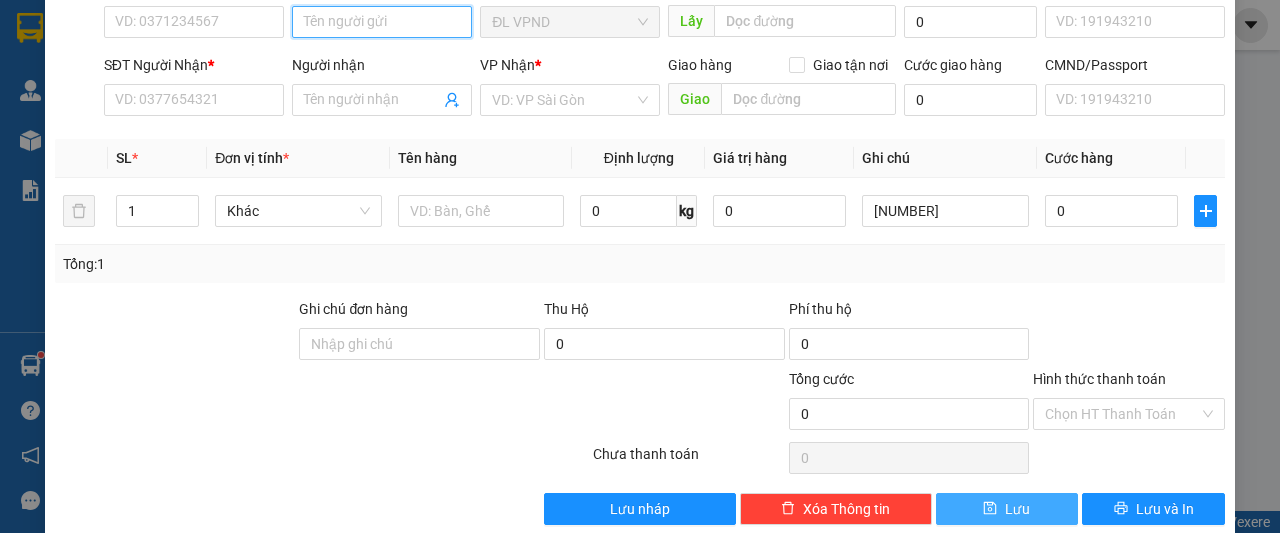 click on "Người gửi" at bounding box center (382, 22) 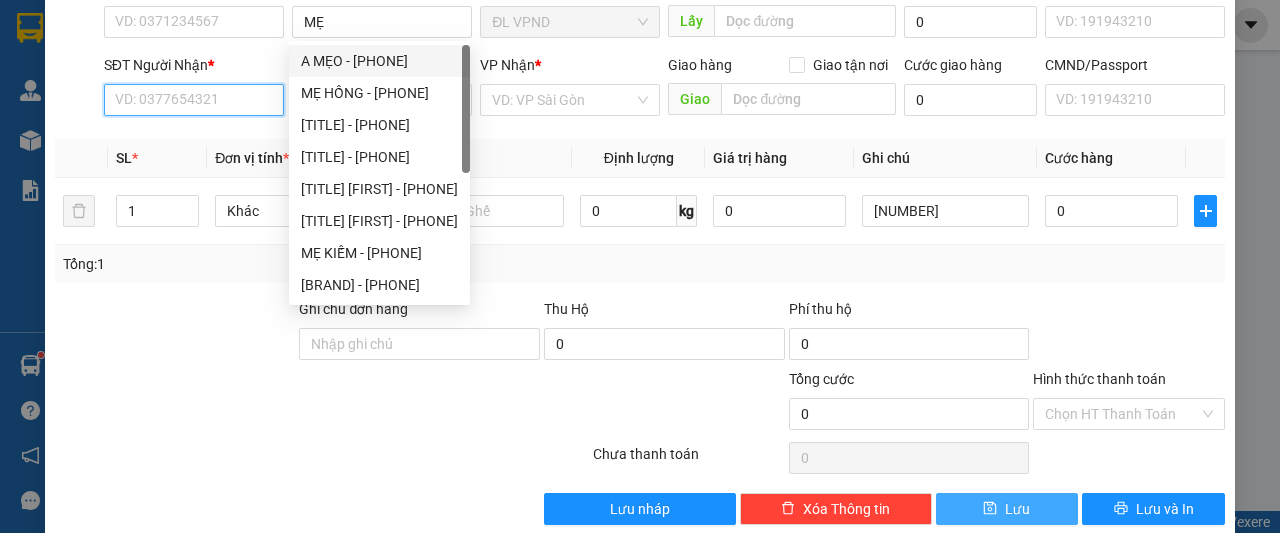 click on "SĐT Người Nhận  *" at bounding box center (194, 100) 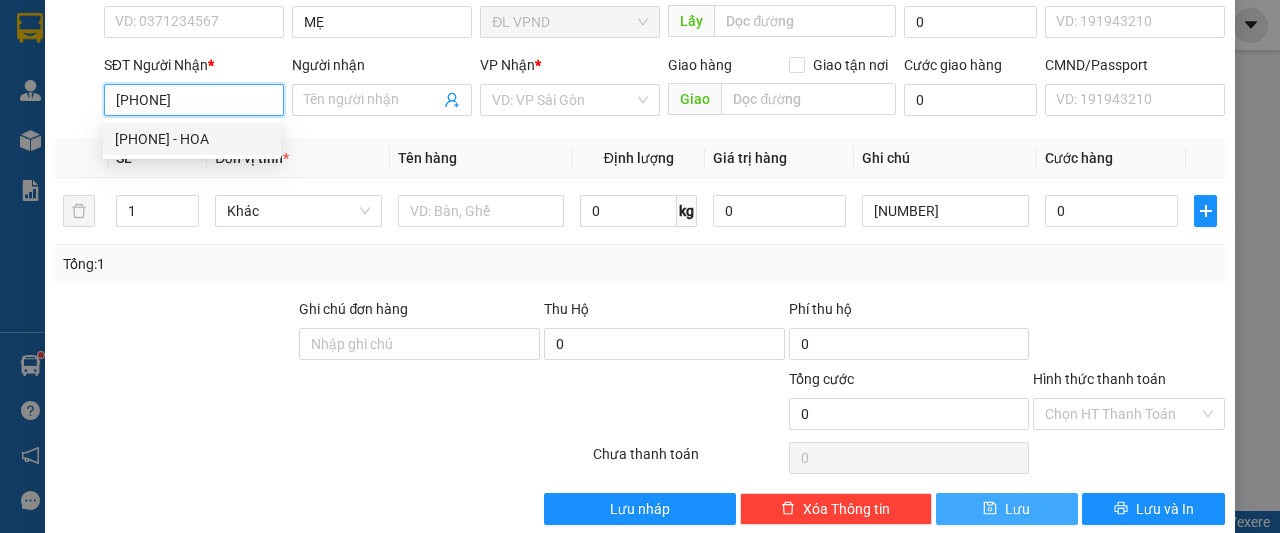 click on "[PHONE] - HOA" at bounding box center (192, 139) 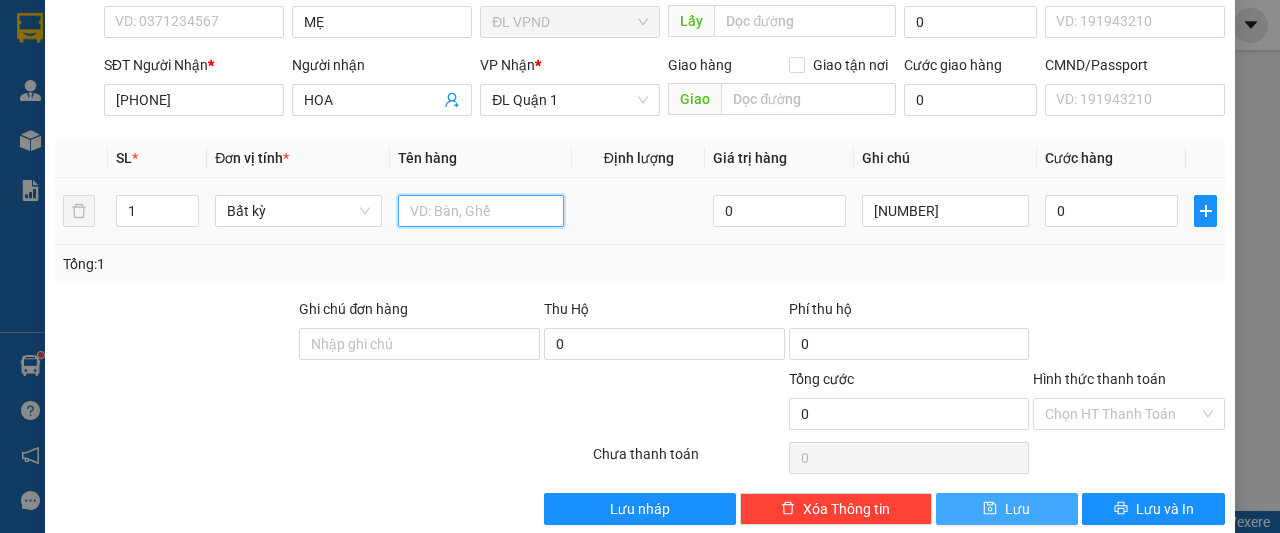 click at bounding box center (481, 211) 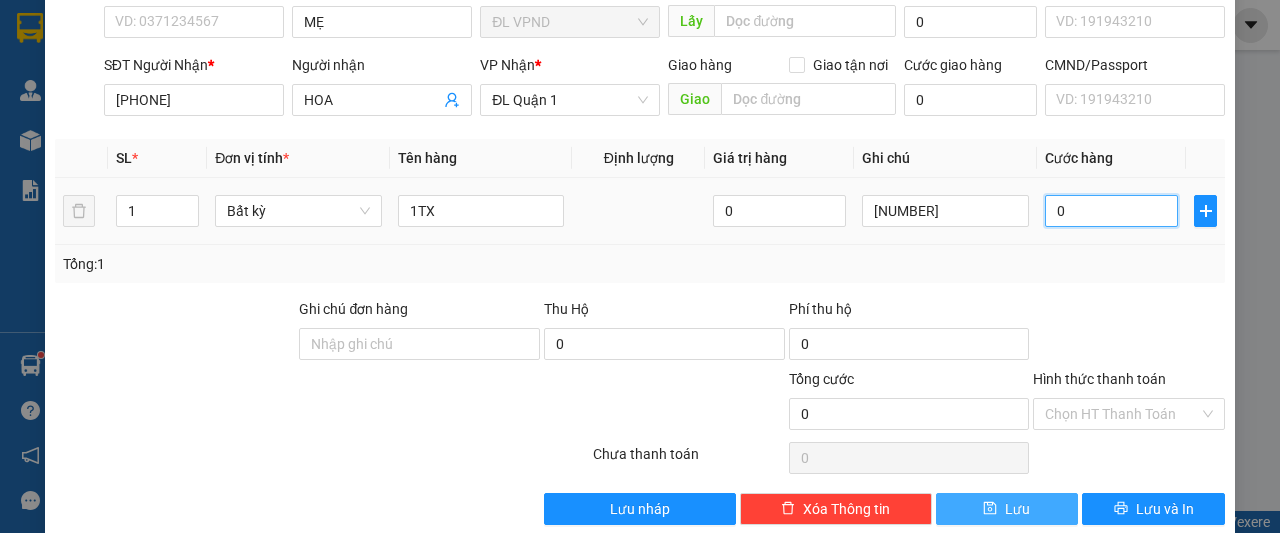 click on "0" at bounding box center [1111, 211] 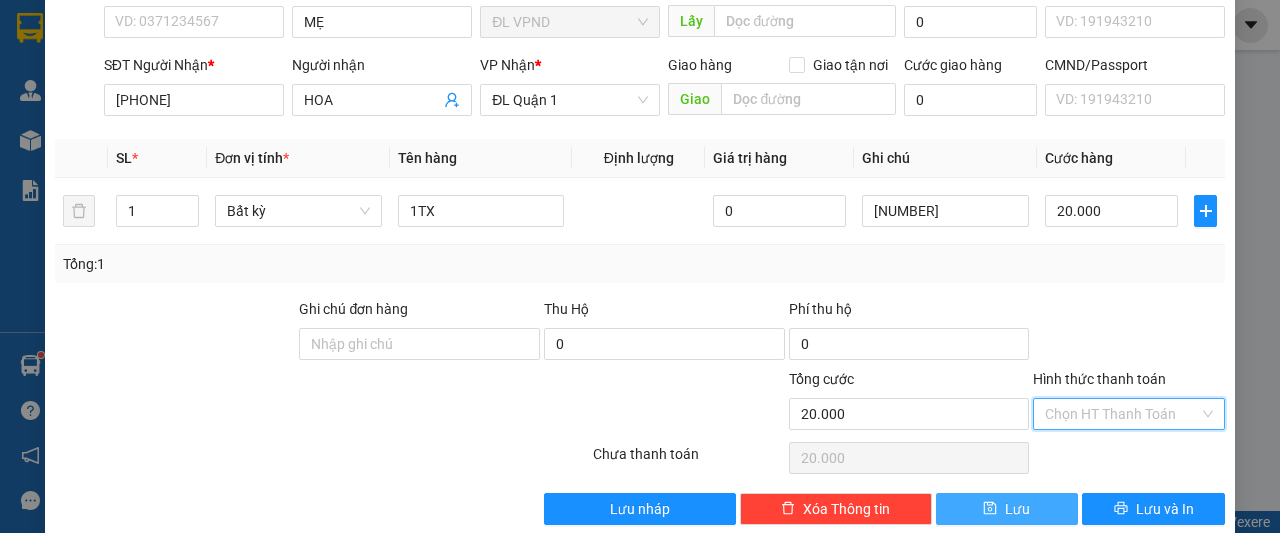 click on "Hình thức thanh toán" at bounding box center (1122, 414) 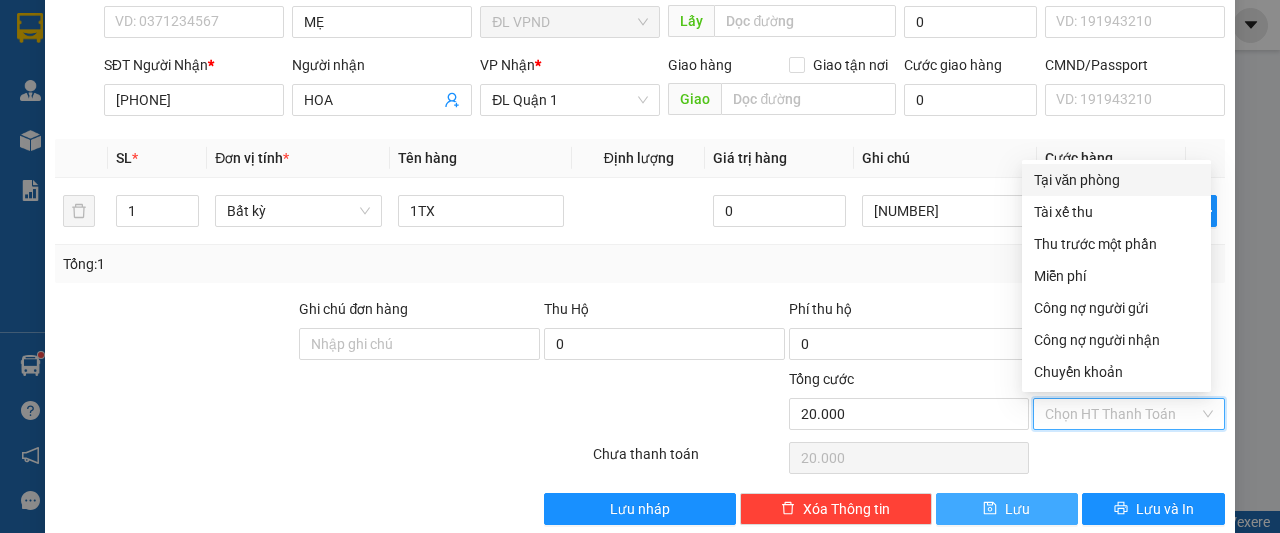 click on "Tại văn phòng" at bounding box center [1116, 180] 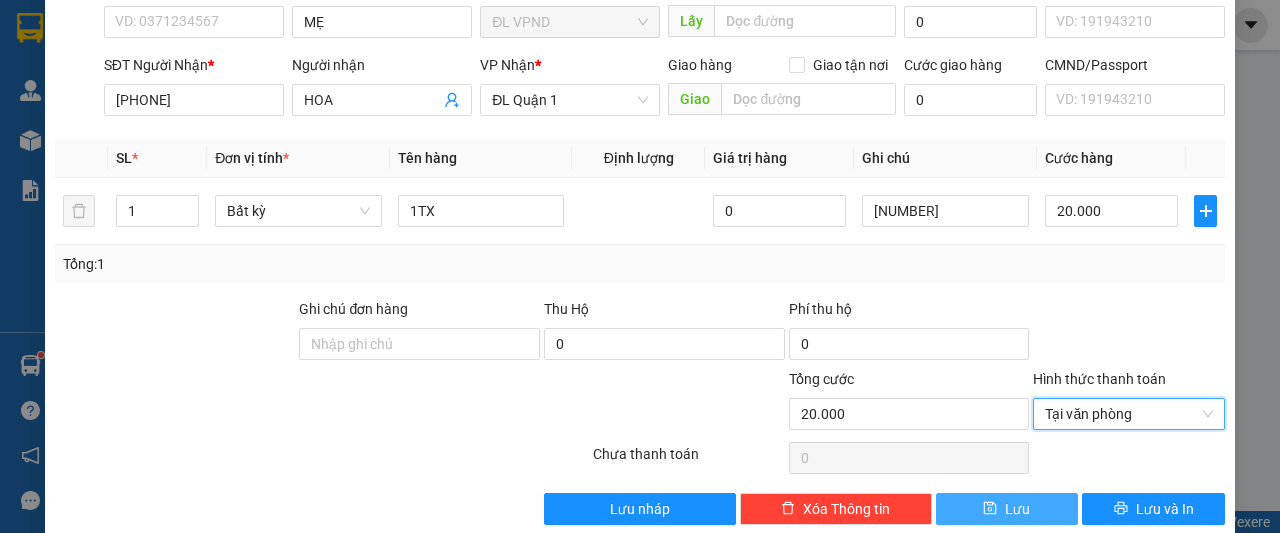 click 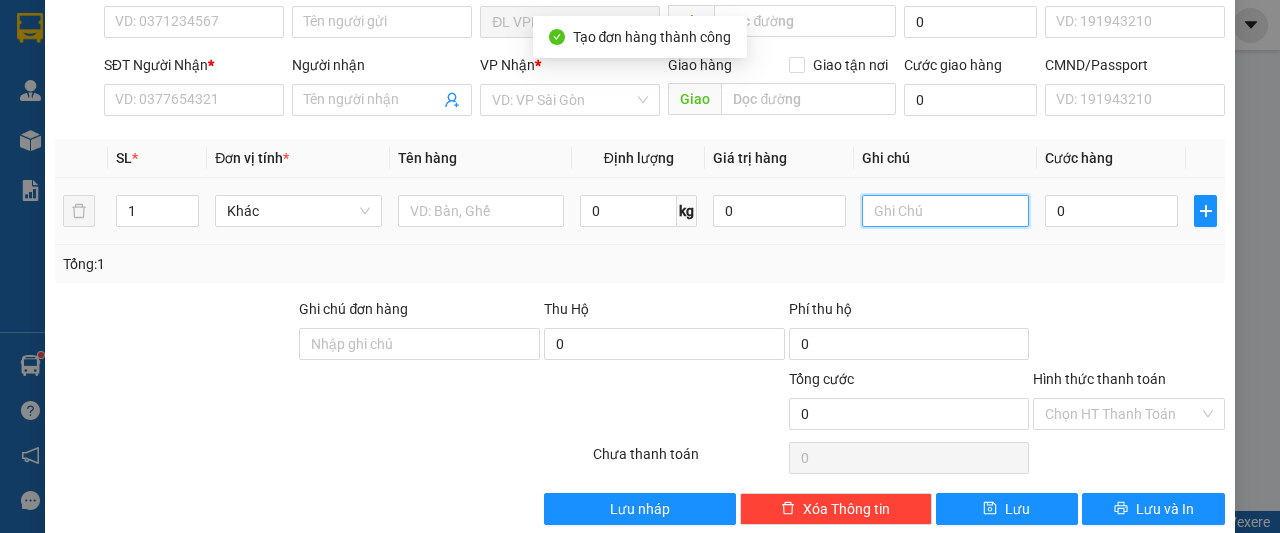 click at bounding box center (945, 211) 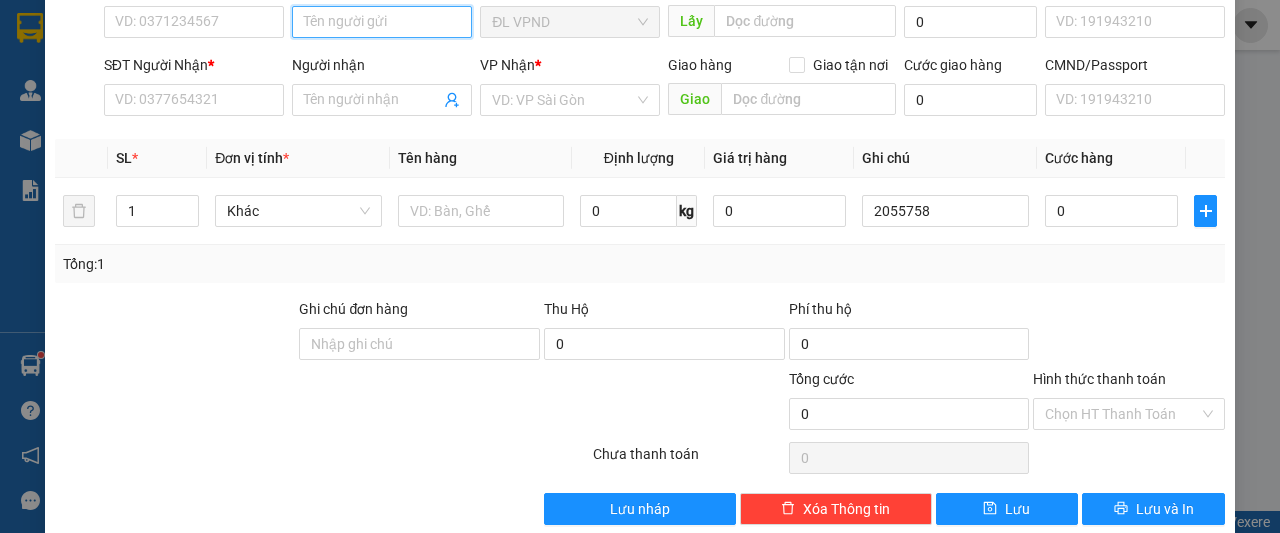 click on "Người gửi" at bounding box center (382, 22) 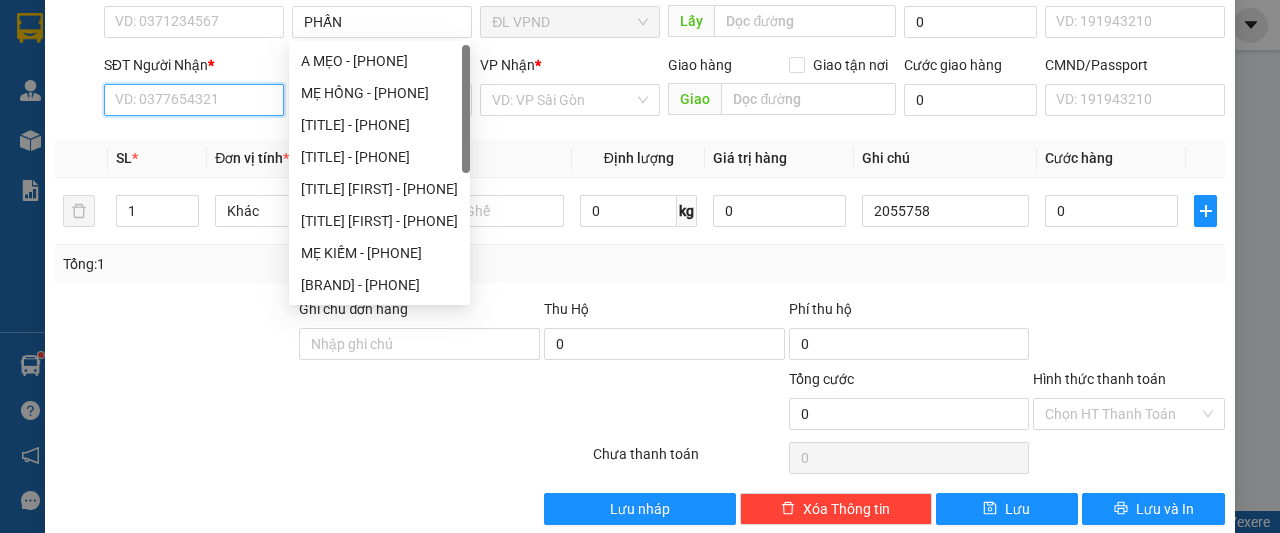 click on "SĐT Người Nhận  *" at bounding box center (194, 100) 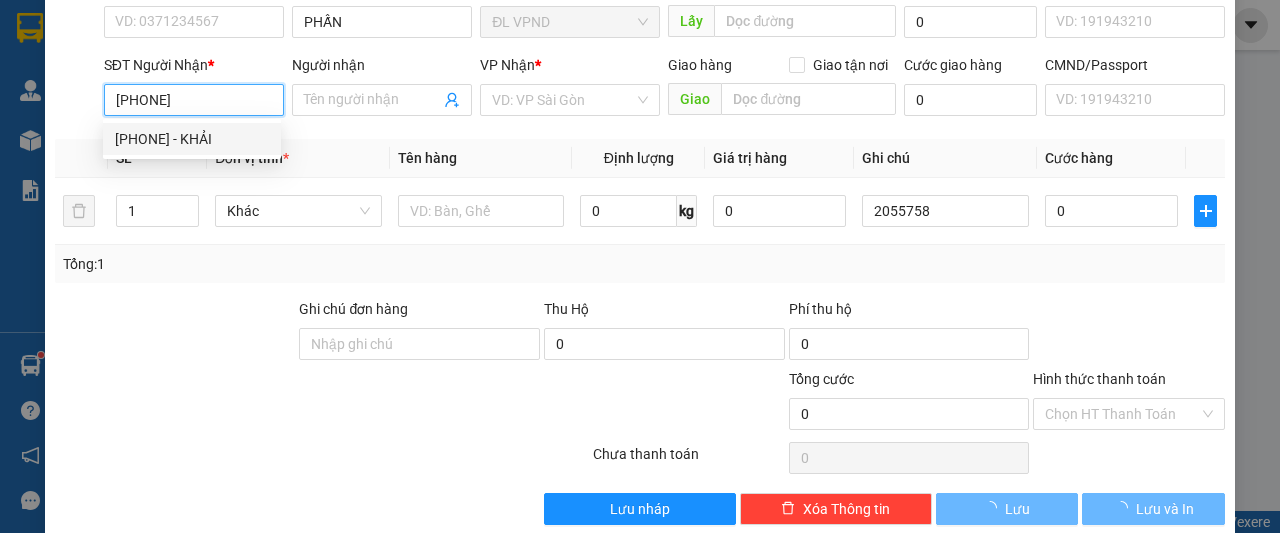 click on "[PHONE] - KHẢI" at bounding box center [192, 139] 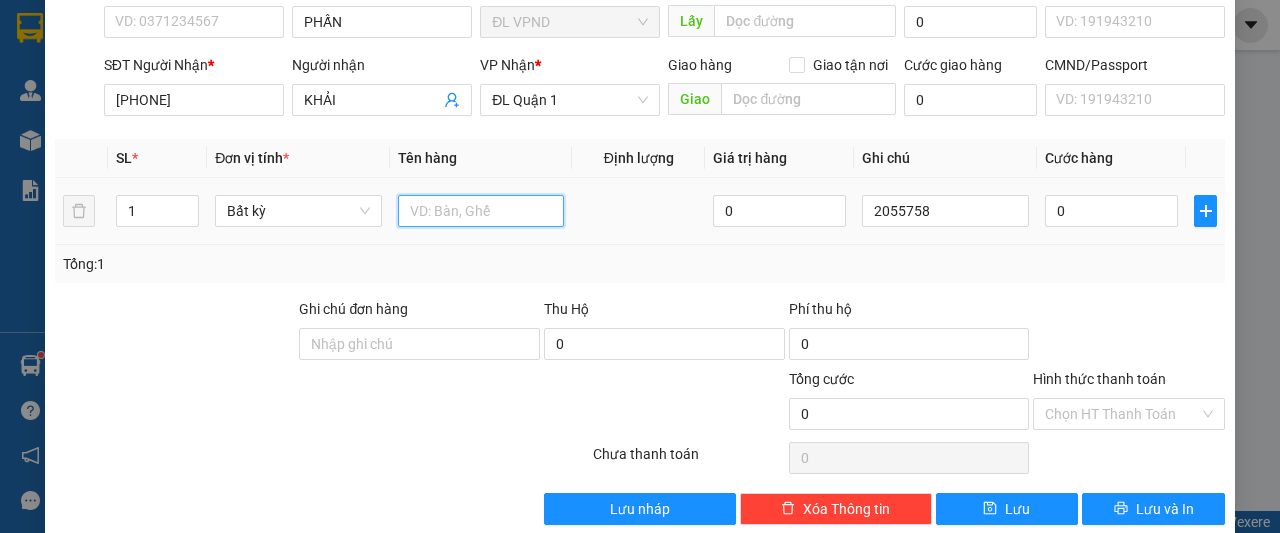 click at bounding box center [481, 211] 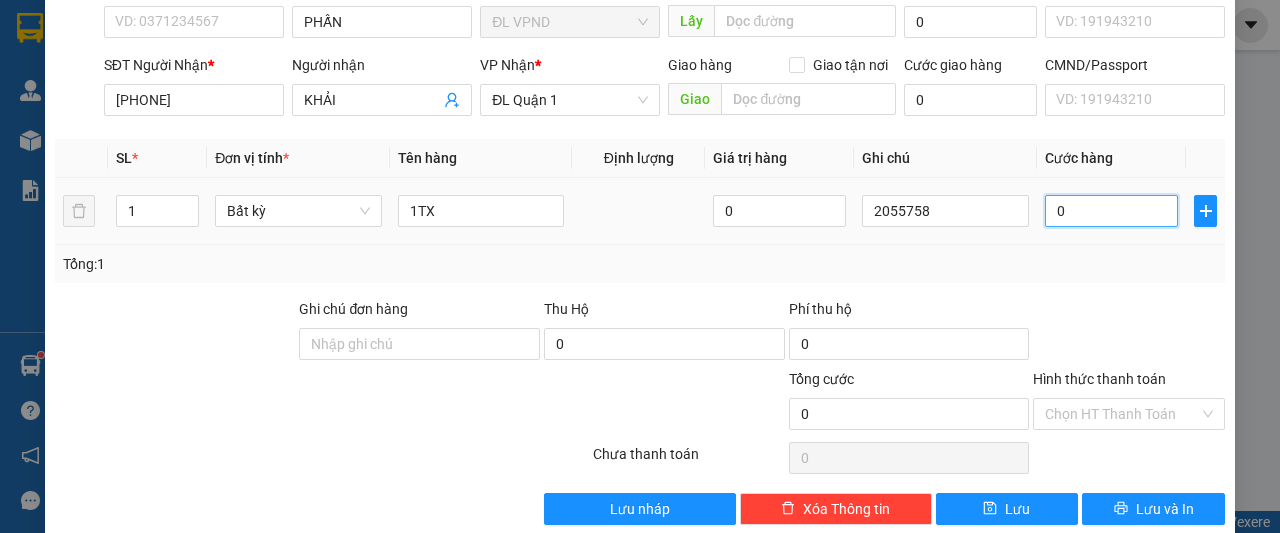 click on "0" at bounding box center (1111, 211) 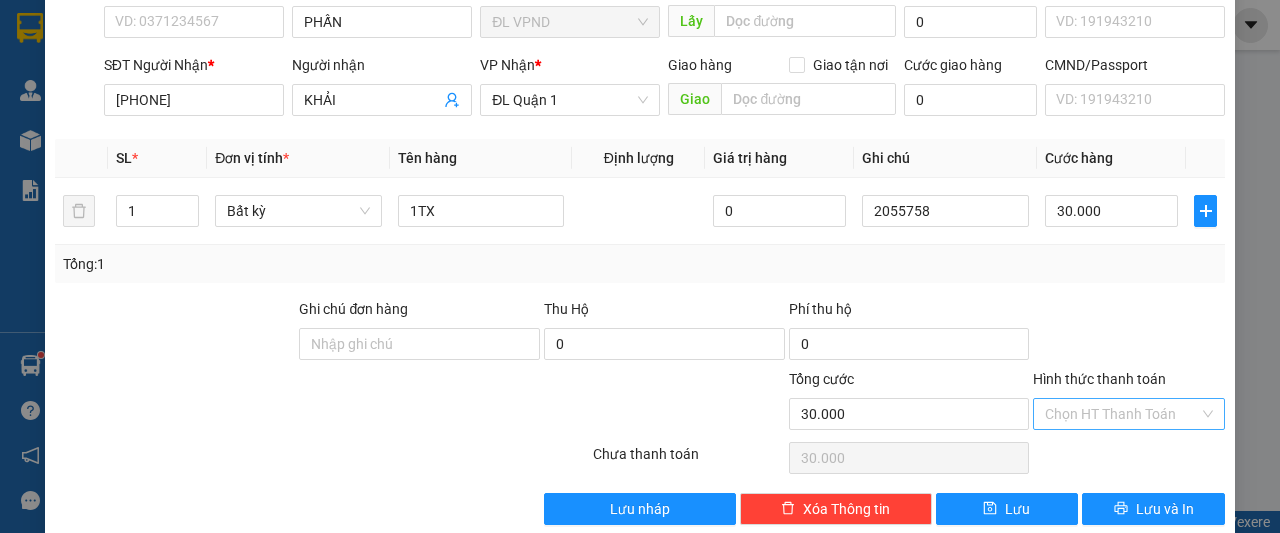 click on "Hình thức thanh toán" at bounding box center (1122, 414) 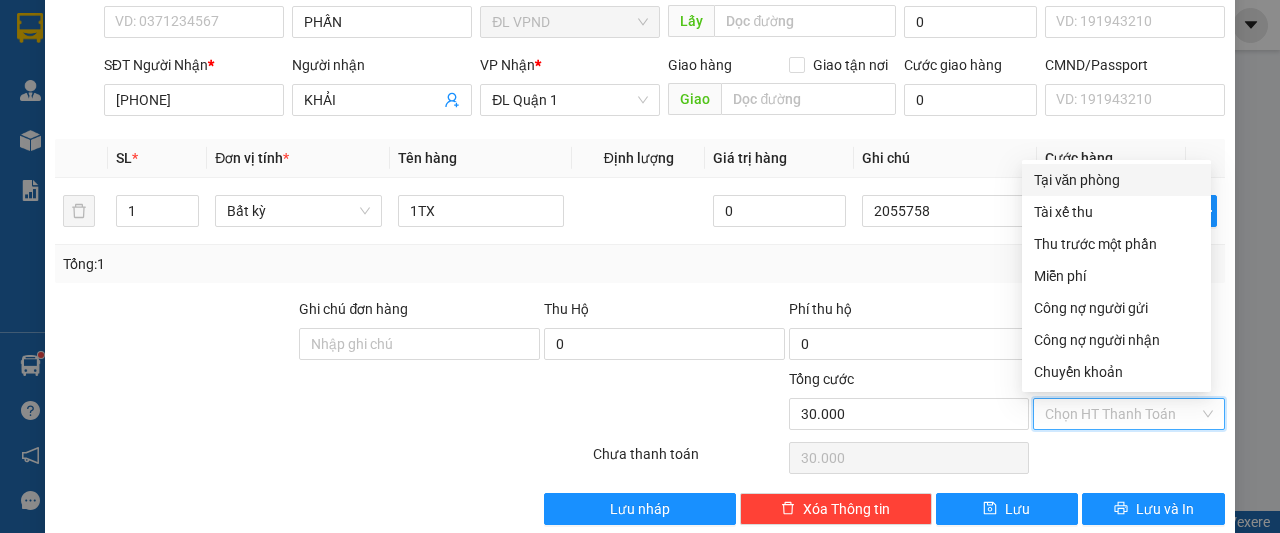 click on "Tại văn phòng" at bounding box center [1116, 180] 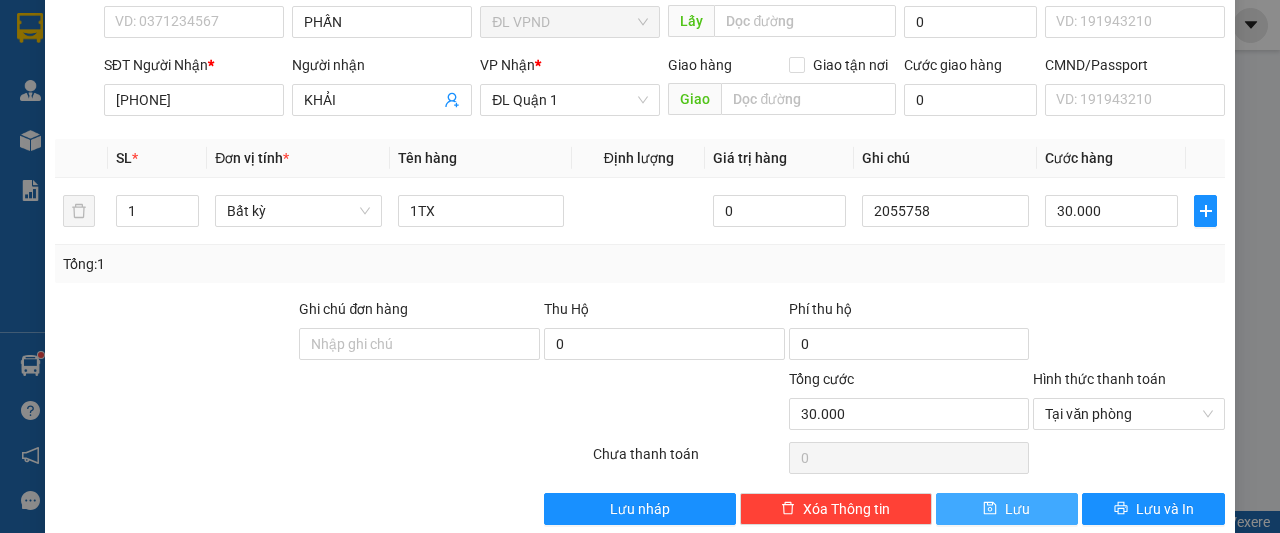 click 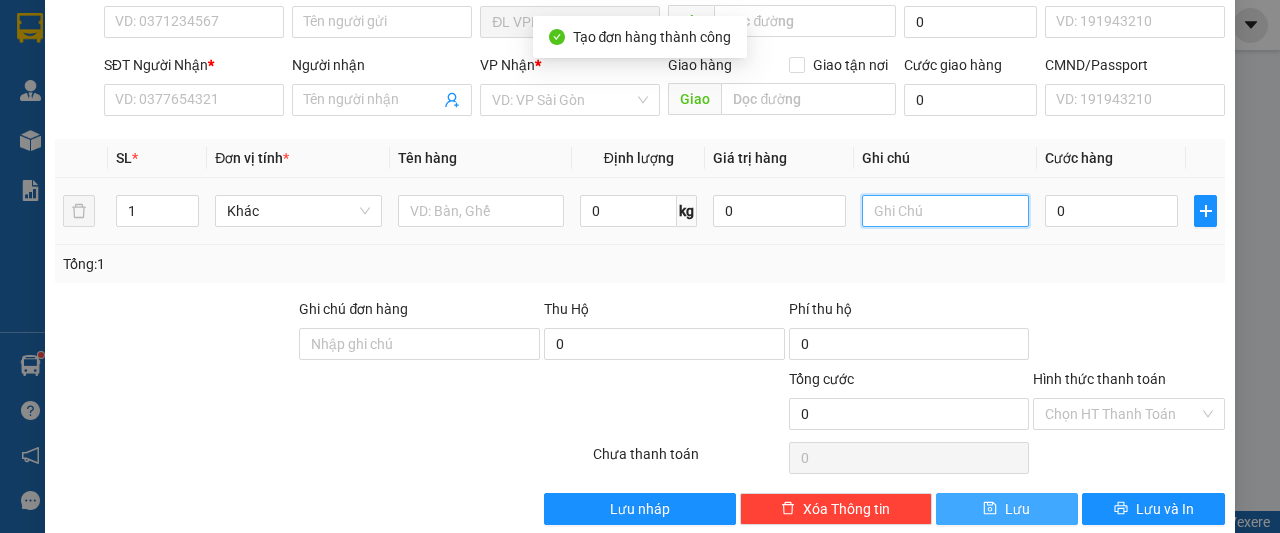 click at bounding box center [945, 211] 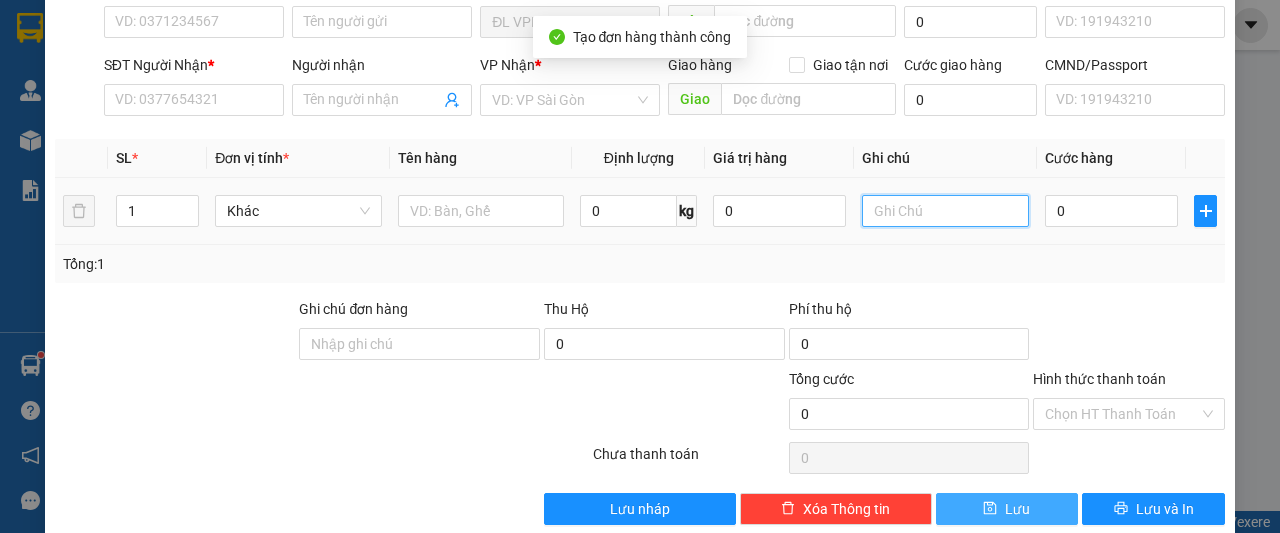 paste on "[NUMBER]" 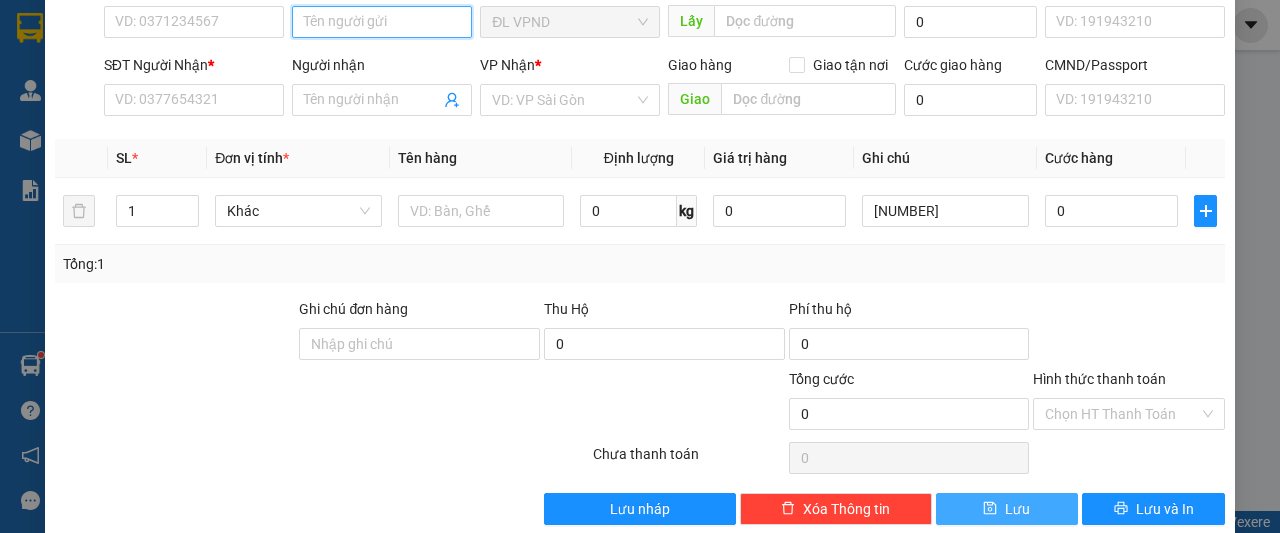 click on "Người gửi" at bounding box center (382, 22) 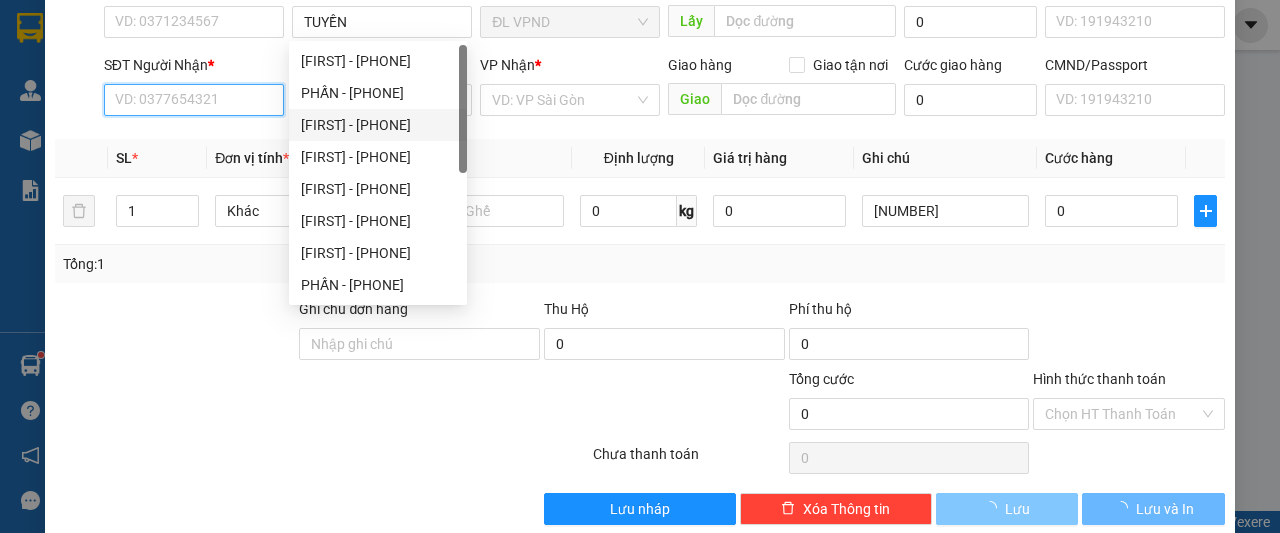 click on "SĐT Người Nhận  *" at bounding box center [194, 100] 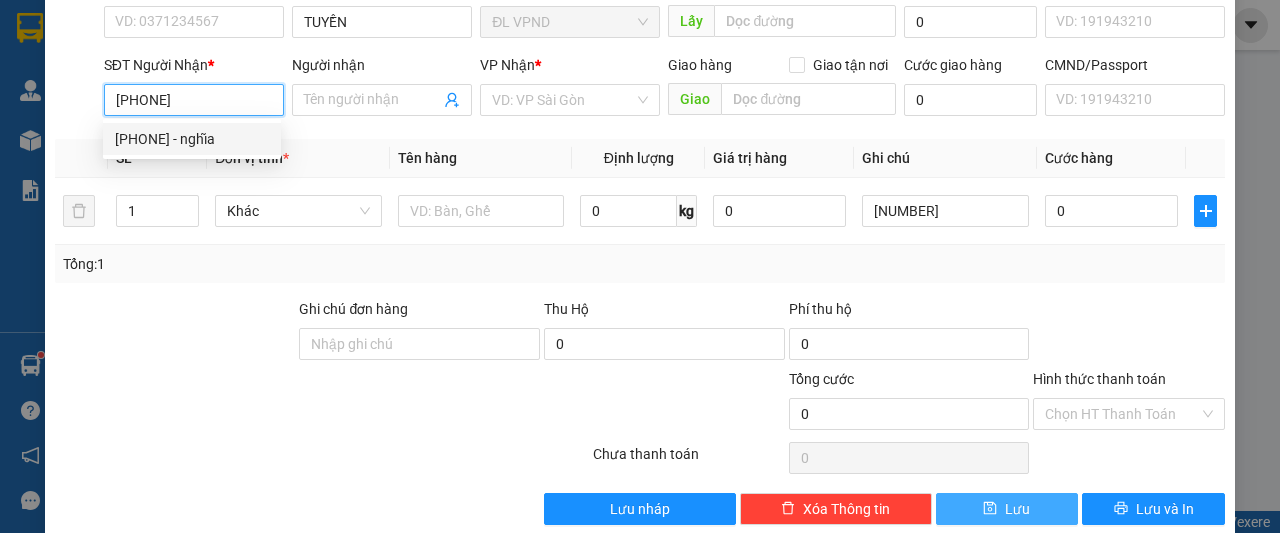 click on "[PHONE] - nghĩa" at bounding box center [192, 139] 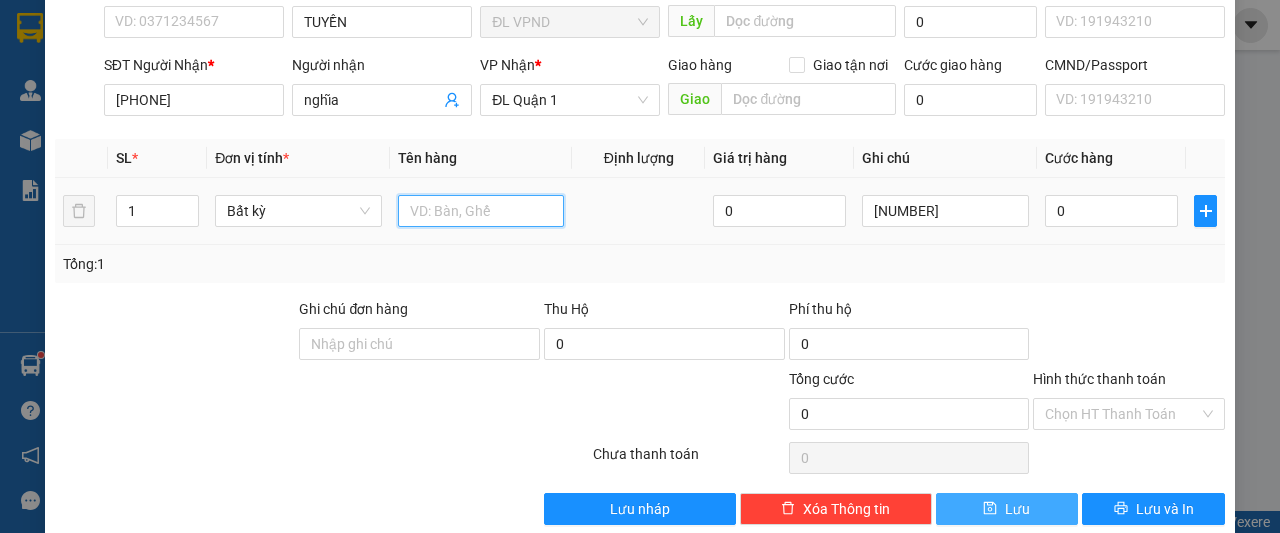 click at bounding box center (481, 211) 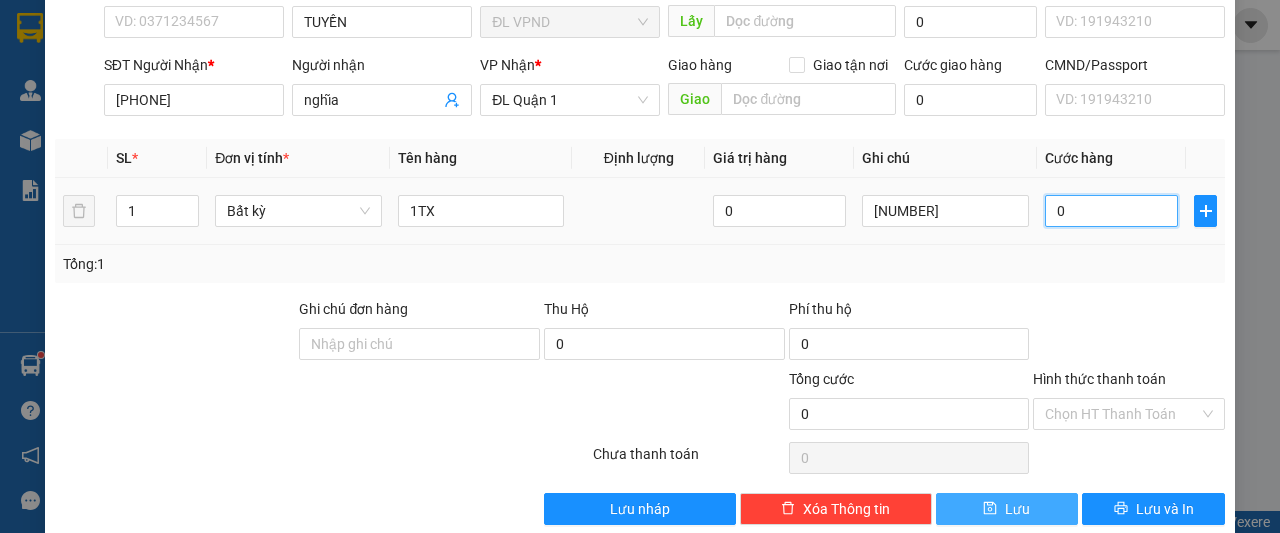 click on "0" at bounding box center [1111, 211] 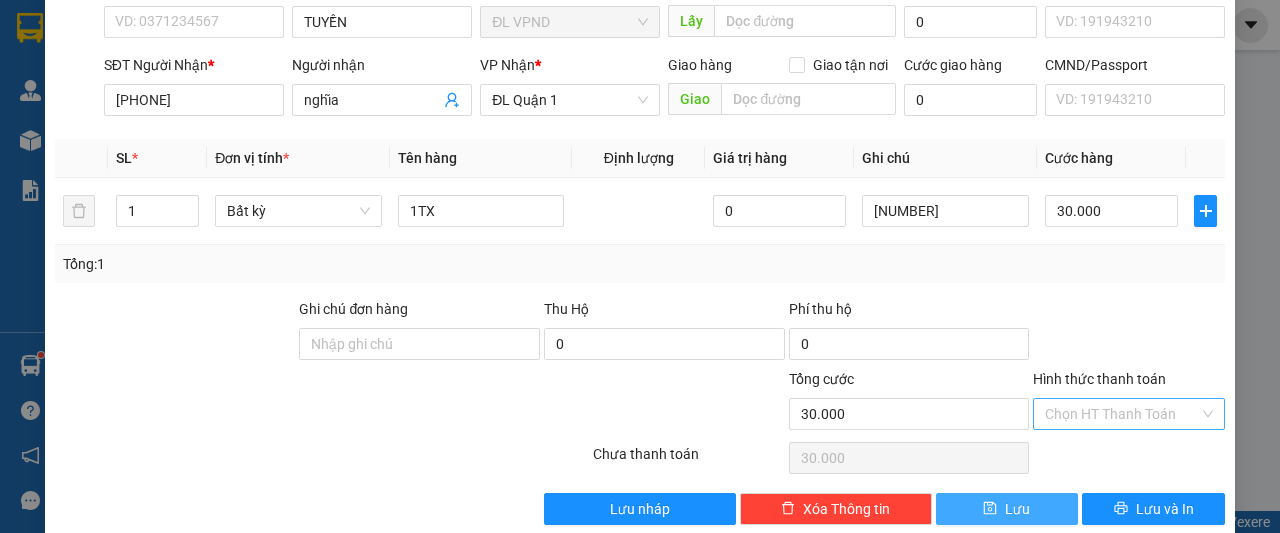 click on "Hình thức thanh toán" at bounding box center (1122, 414) 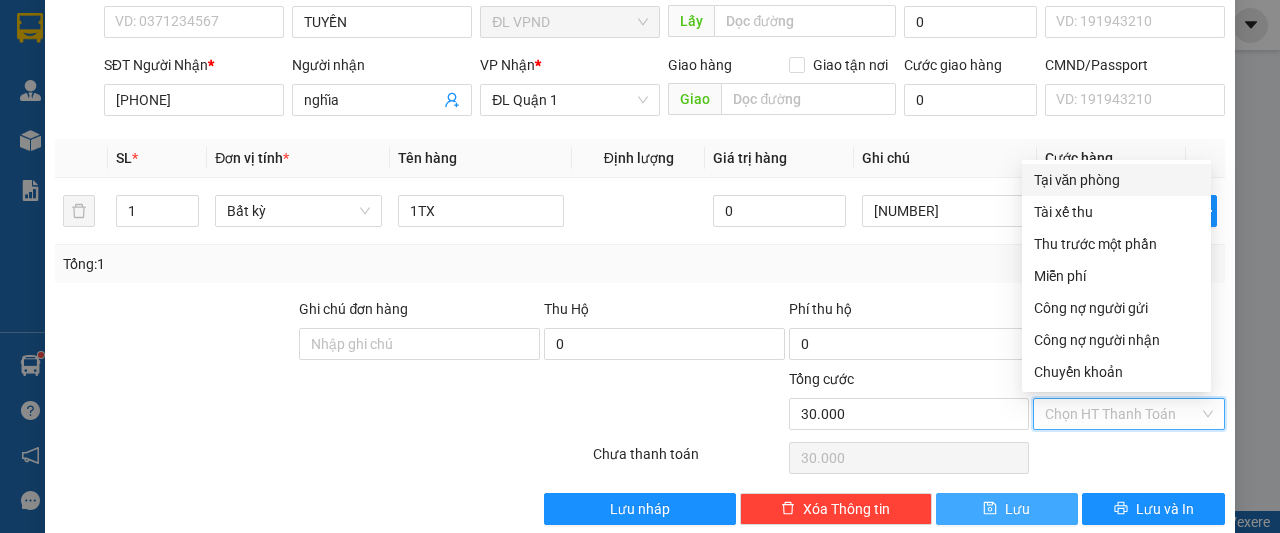 click on "Tại văn phòng" at bounding box center (1116, 180) 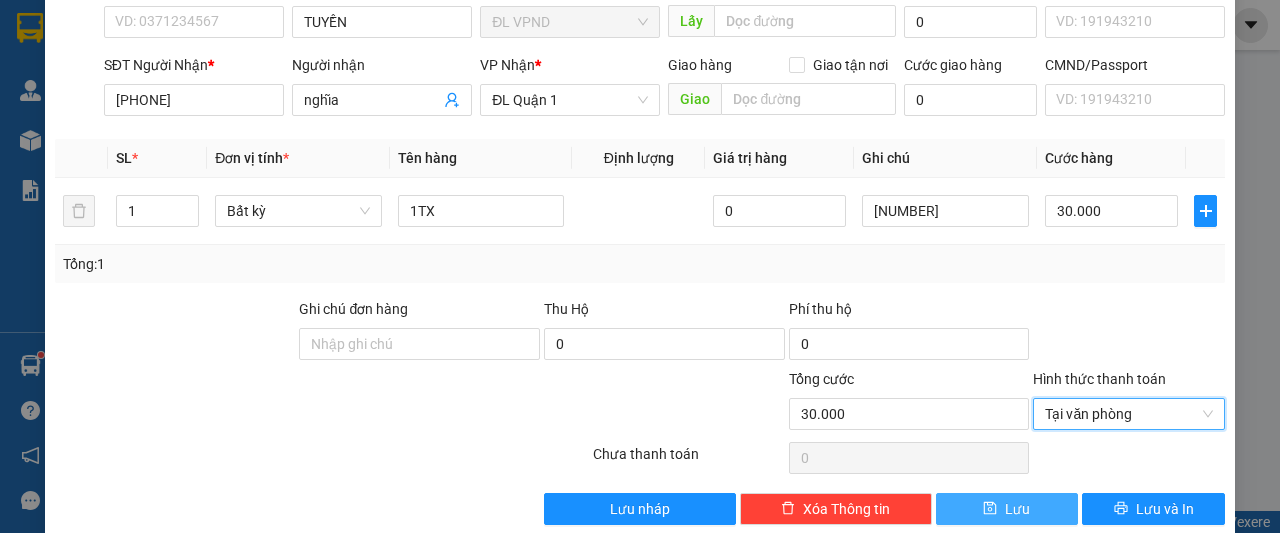 click on "Lưu" at bounding box center [1007, 509] 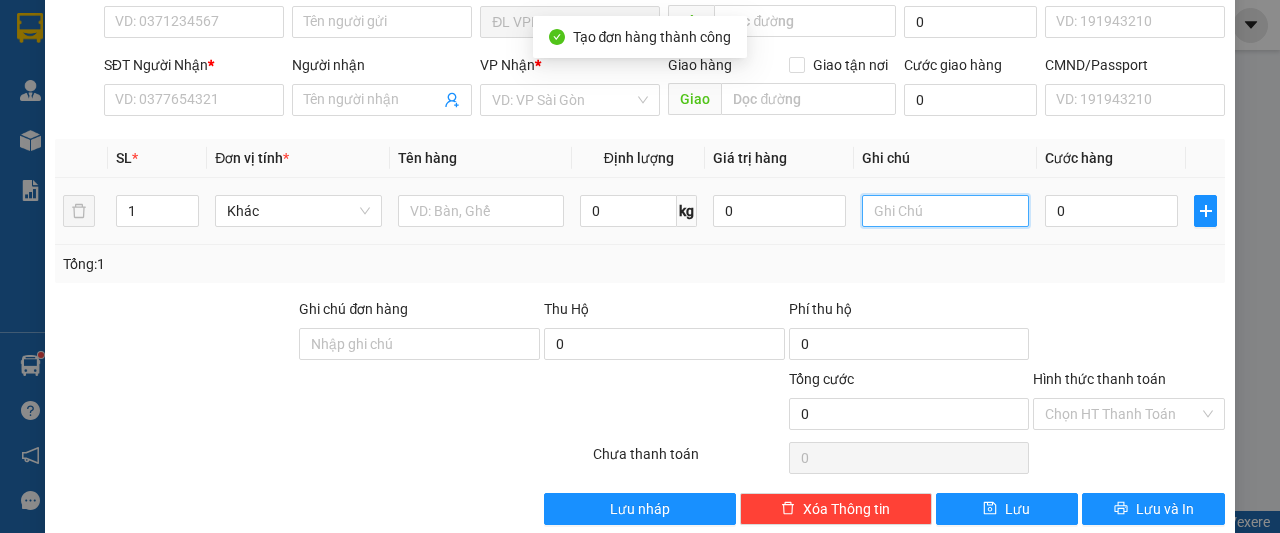 click at bounding box center [945, 211] 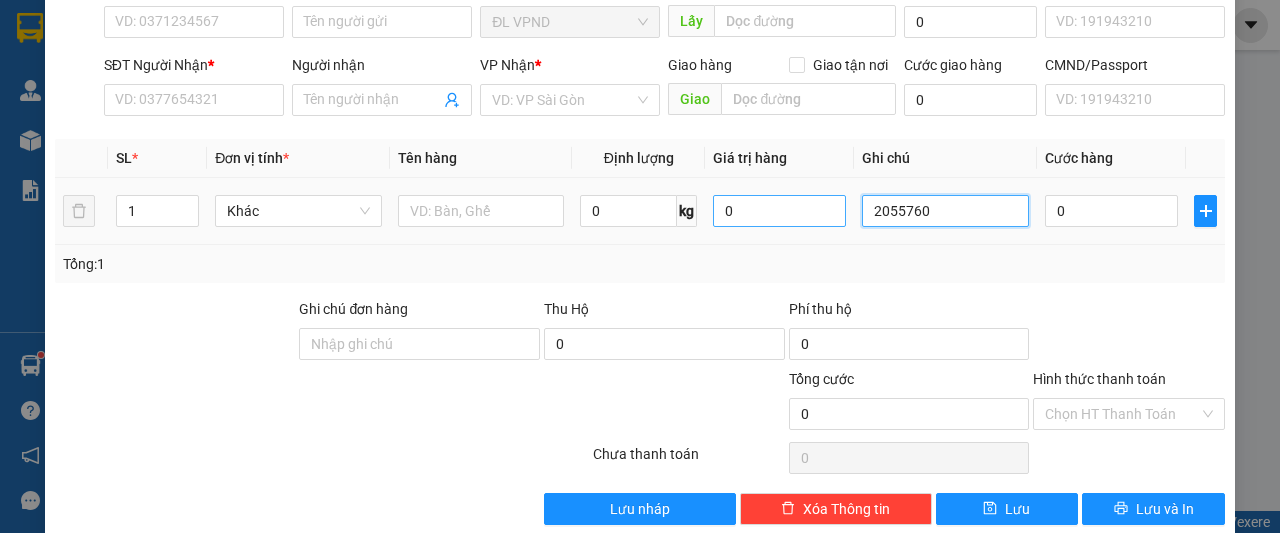 drag, startPoint x: 906, startPoint y: 210, endPoint x: 753, endPoint y: 210, distance: 153 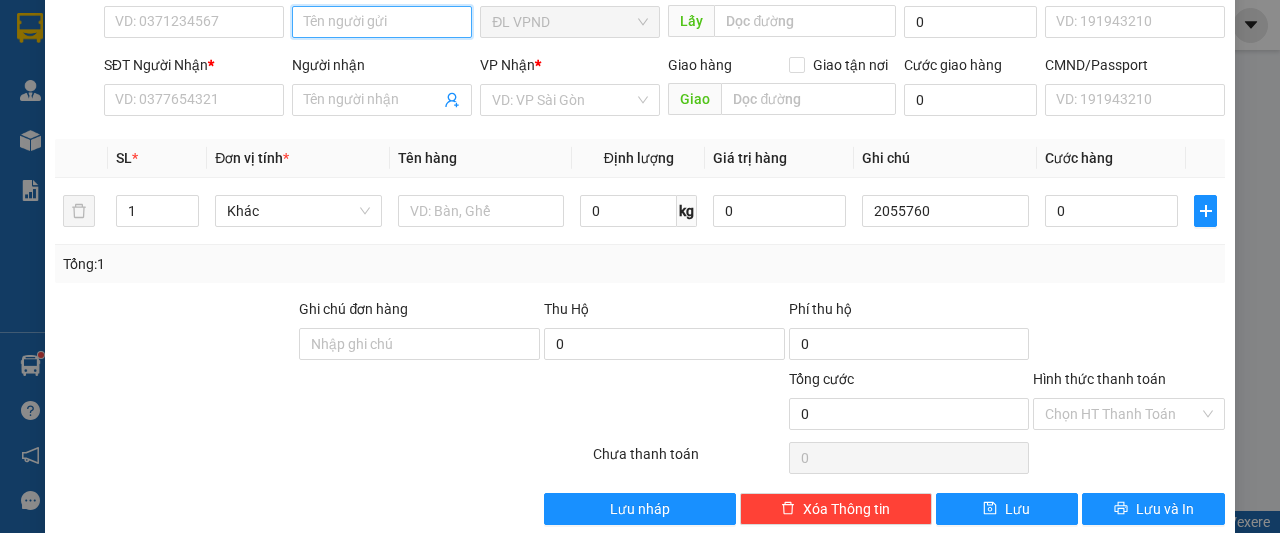 click on "Người gửi" at bounding box center (382, 22) 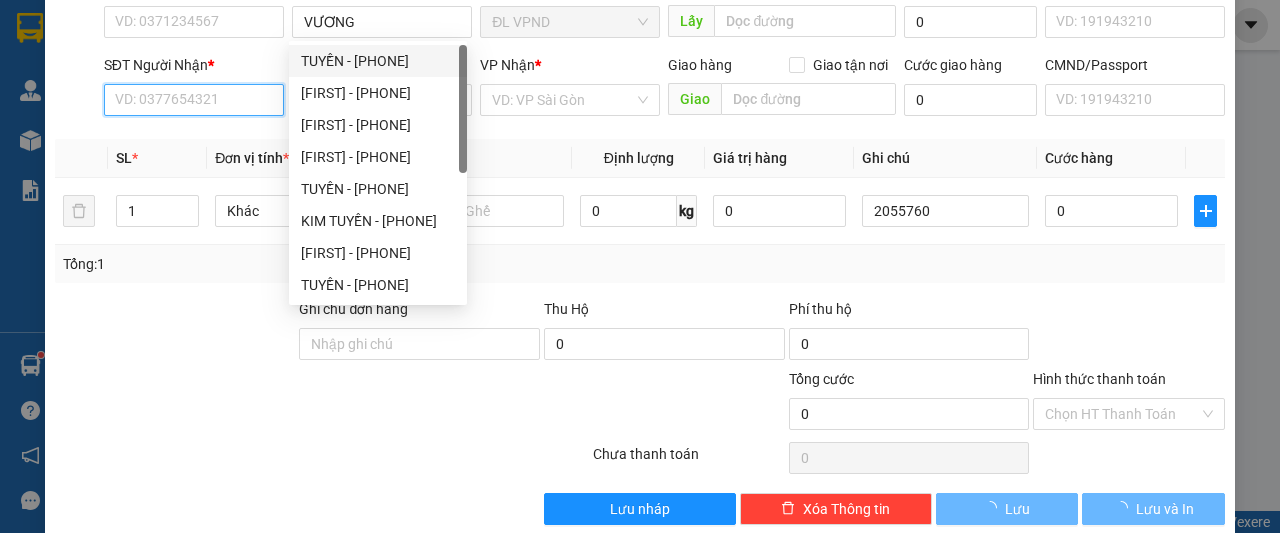 click on "SĐT Người Nhận  *" at bounding box center (194, 100) 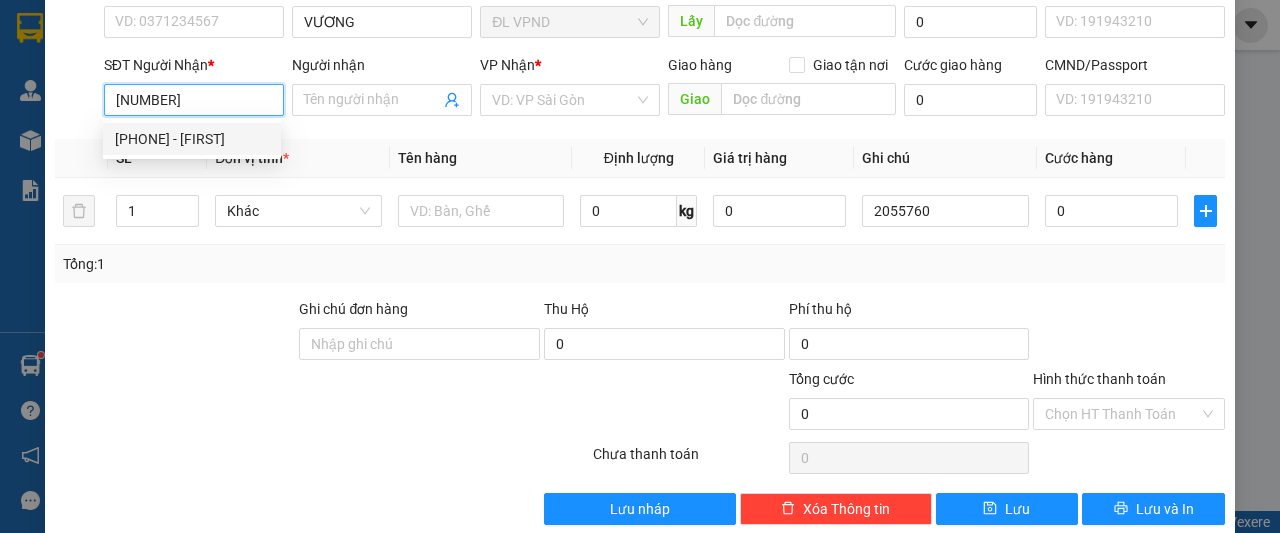 click on "[PHONE] - [FIRST]" at bounding box center (192, 139) 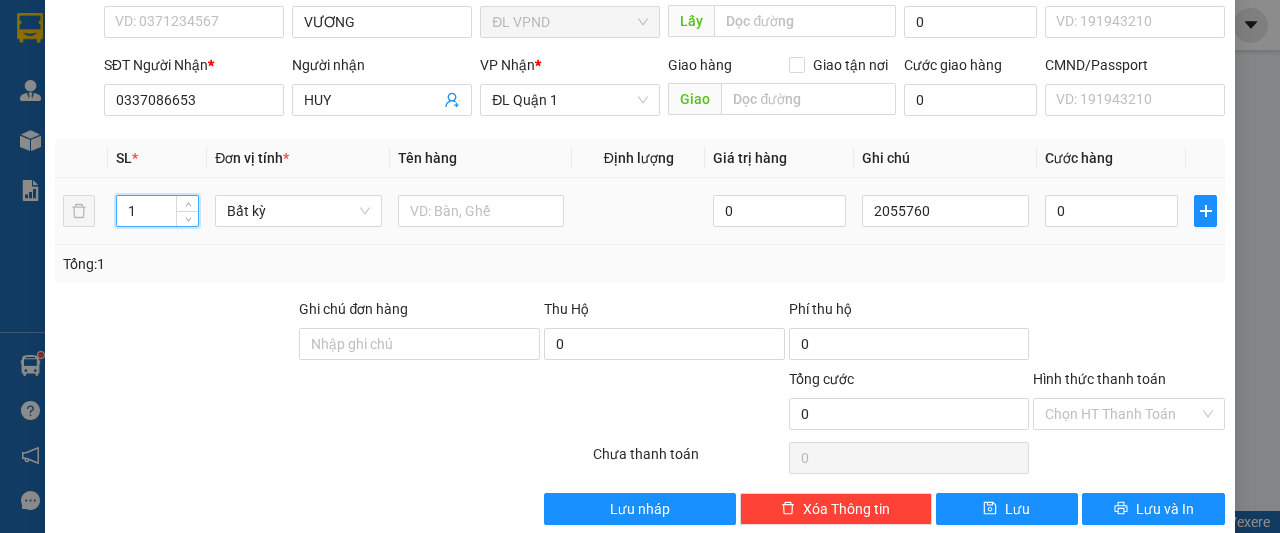 drag, startPoint x: 135, startPoint y: 208, endPoint x: 100, endPoint y: 213, distance: 35.35534 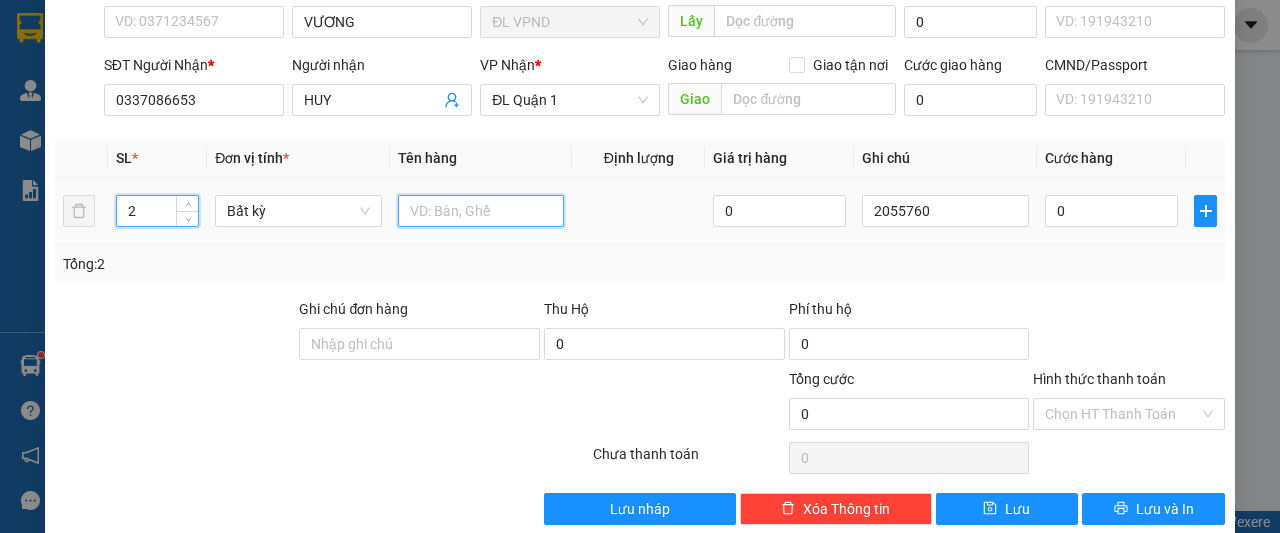 click at bounding box center [481, 211] 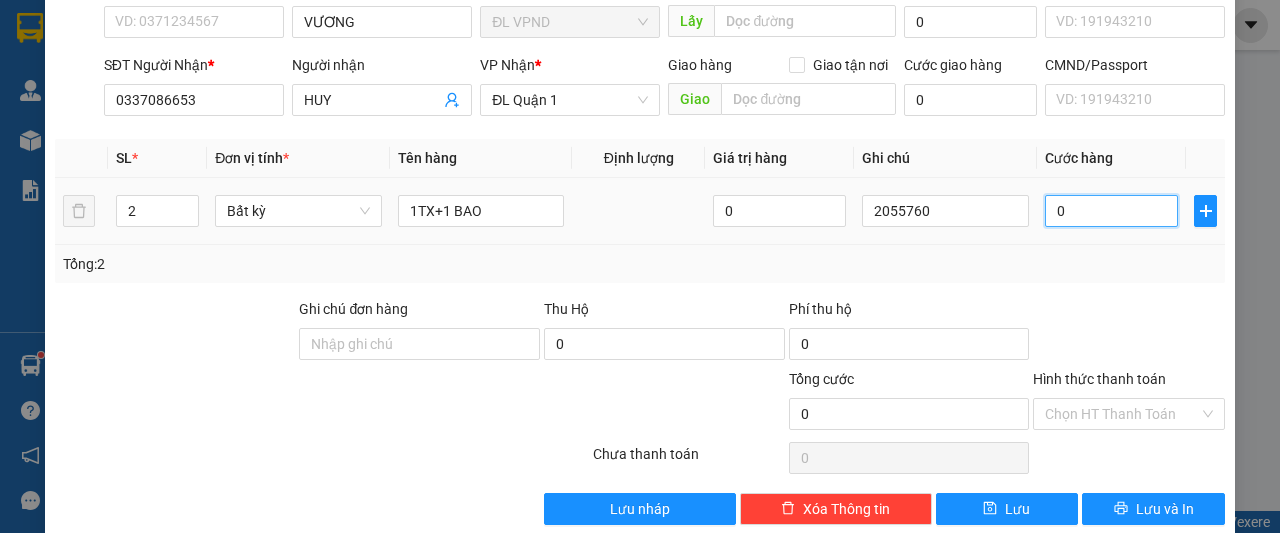 click on "0" at bounding box center [1111, 211] 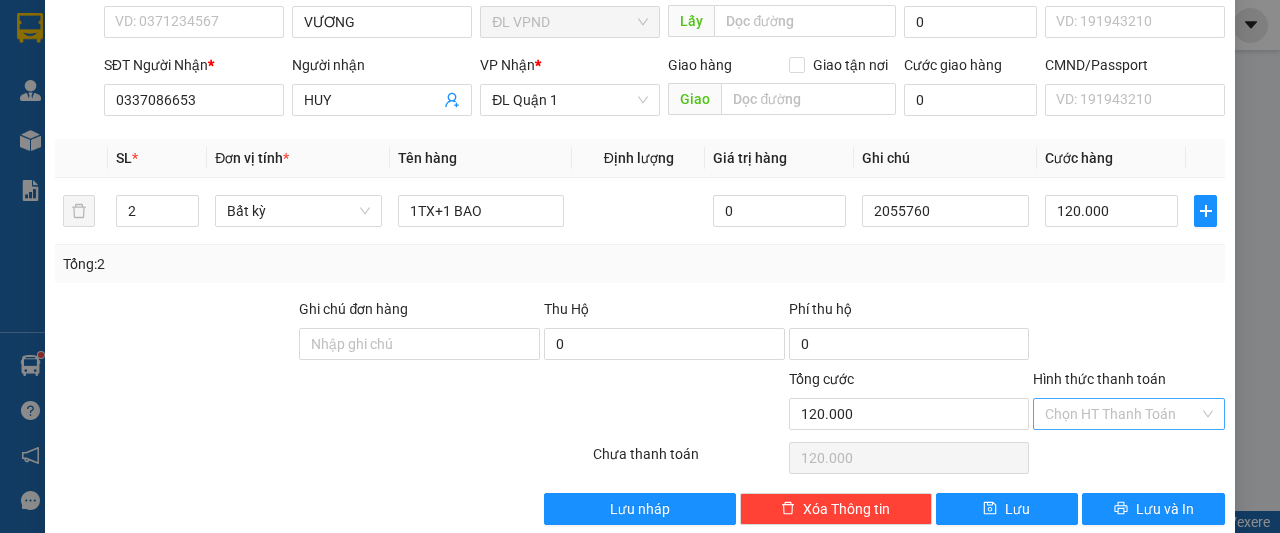 click on "Hình thức thanh toán" at bounding box center (1122, 414) 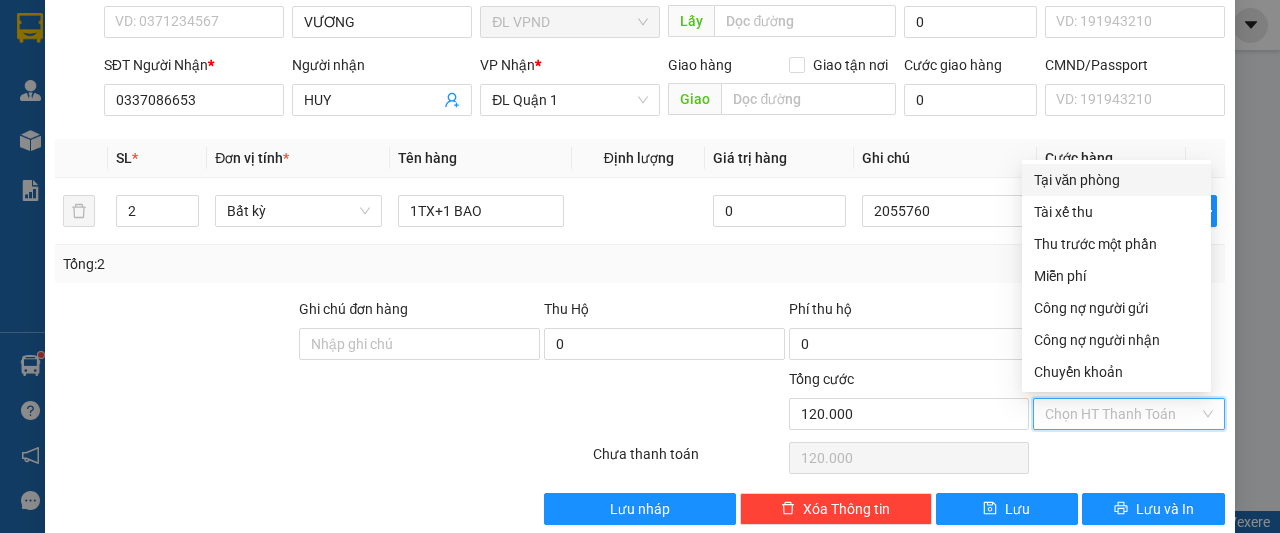 click on "Tại văn phòng" at bounding box center (1116, 180) 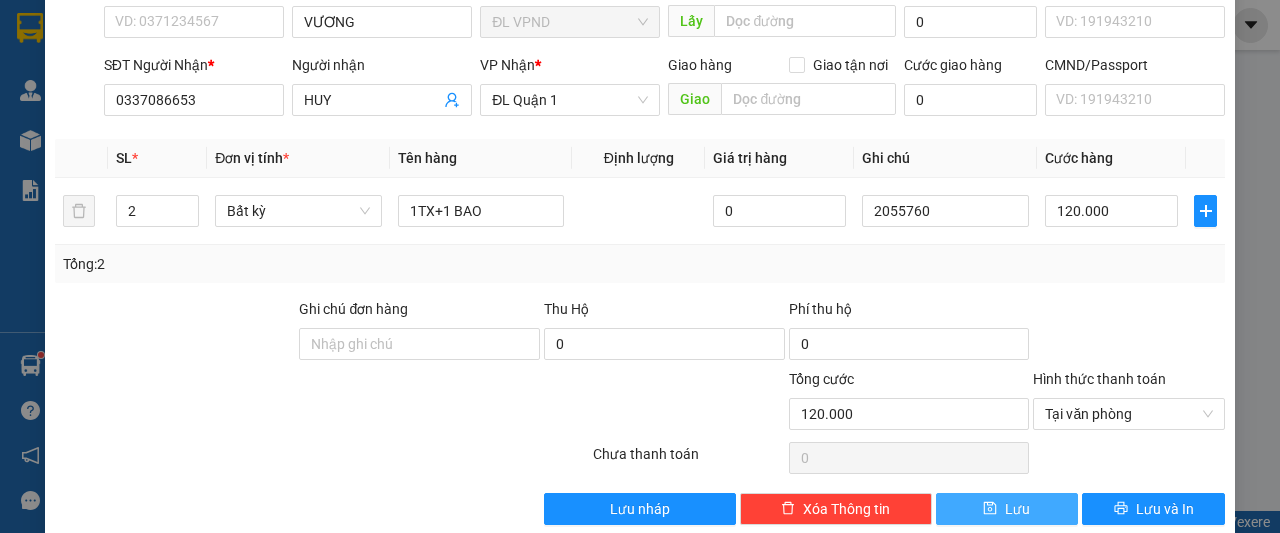 drag, startPoint x: 978, startPoint y: 491, endPoint x: 972, endPoint y: 503, distance: 13.416408 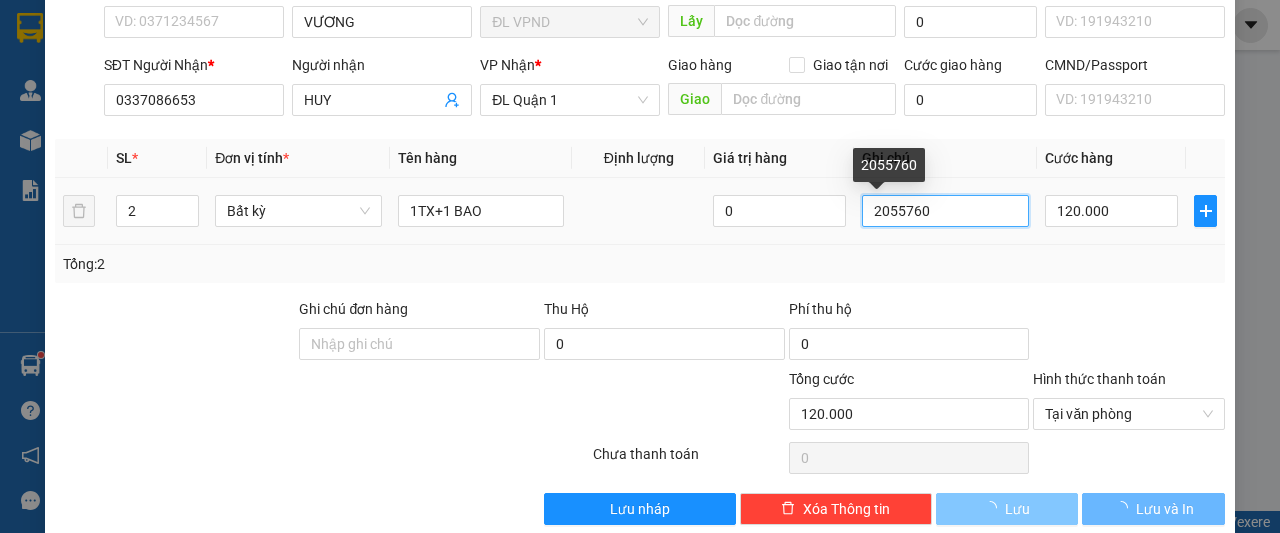 click on "2055760" at bounding box center [945, 211] 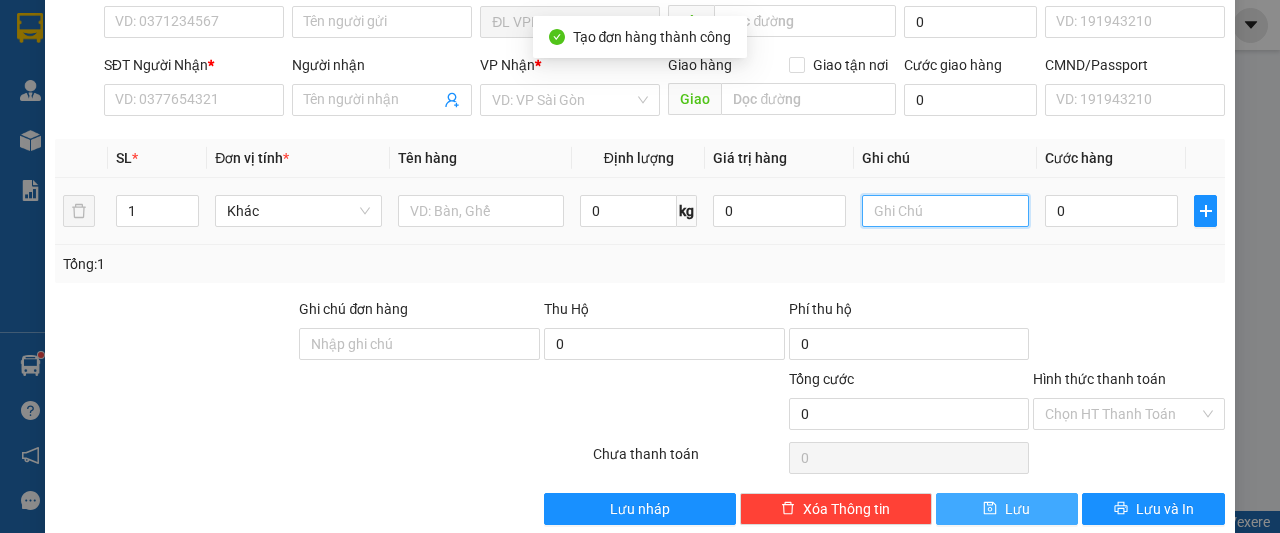 paste on "[NUMBER]" 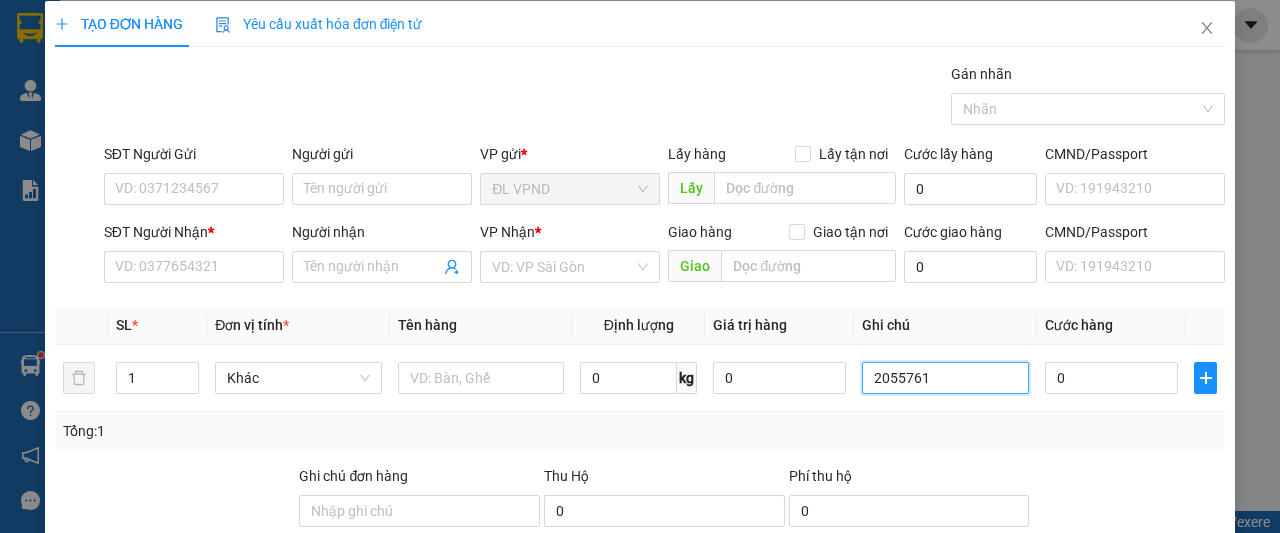 scroll, scrollTop: 0, scrollLeft: 0, axis: both 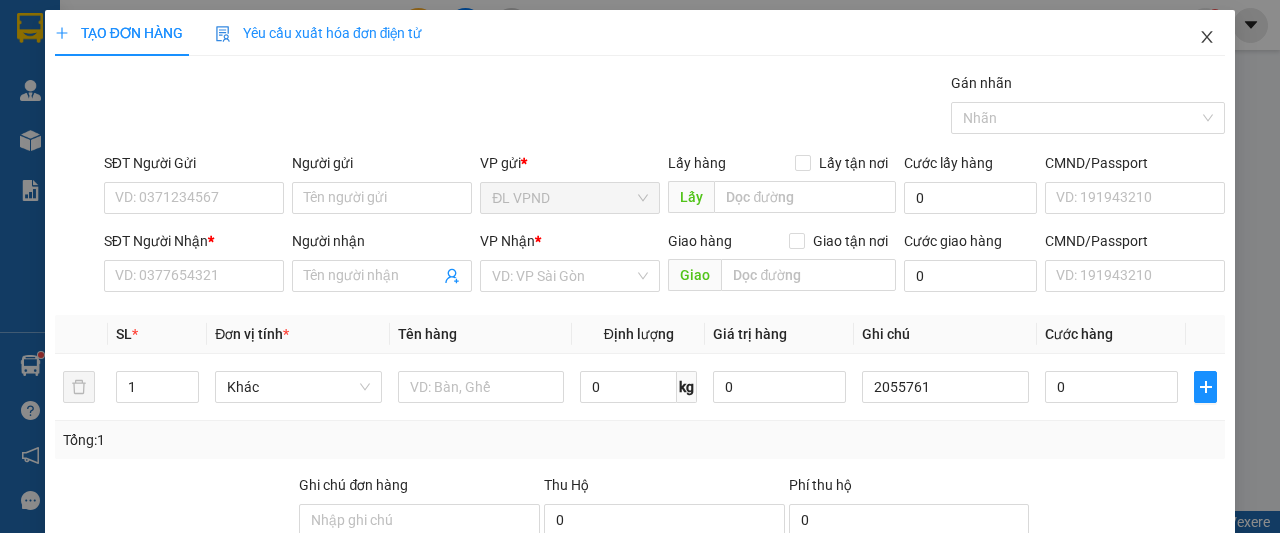click 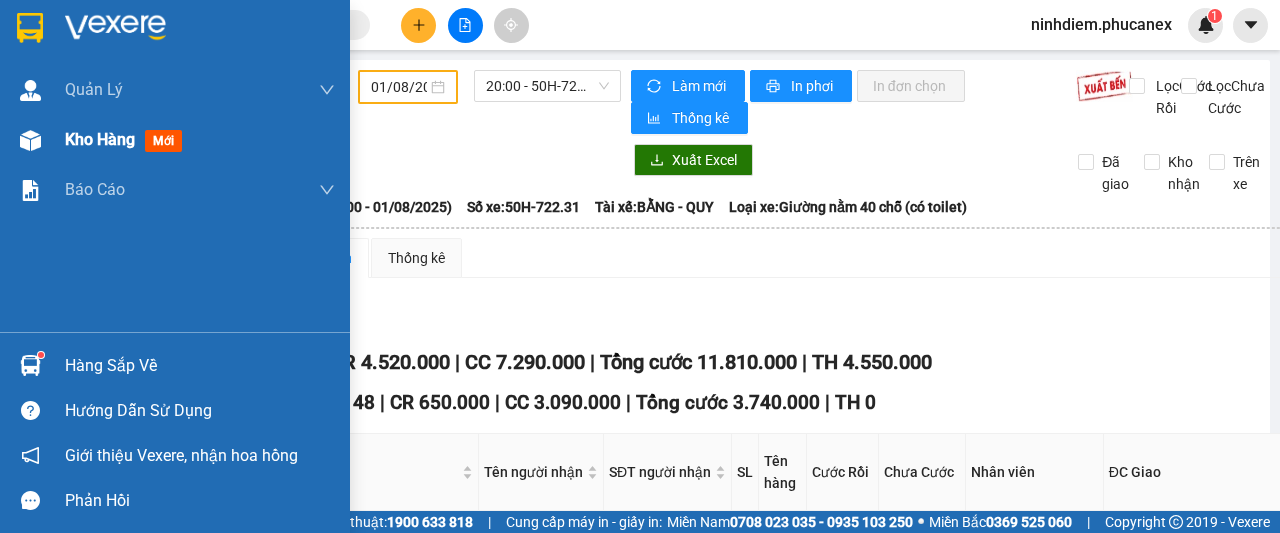 click at bounding box center [30, 140] 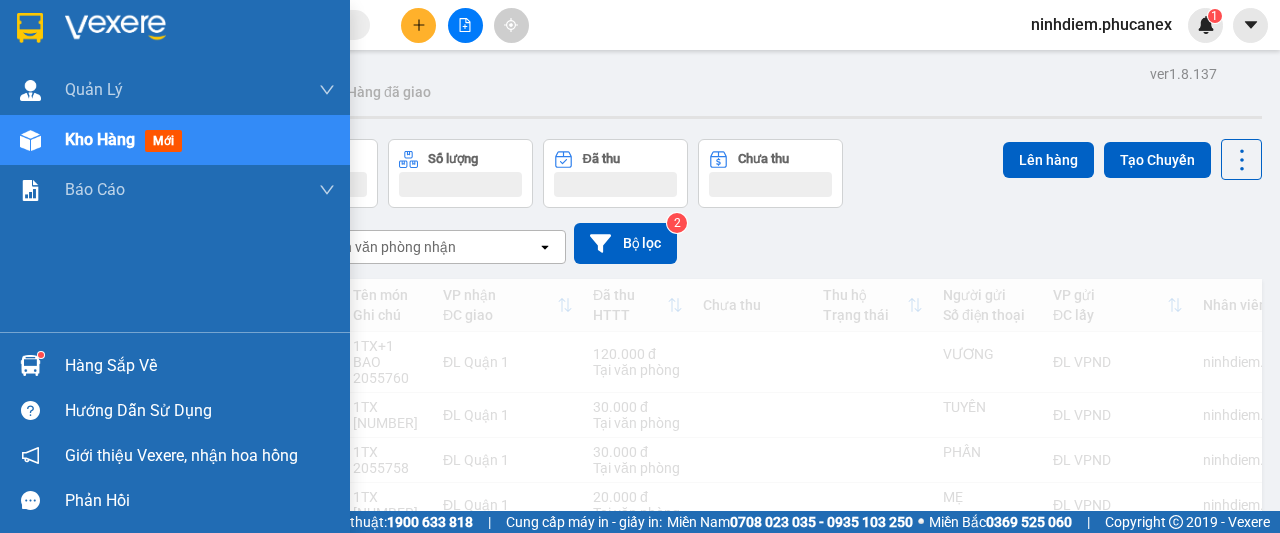 click on "Kho hàng mới" at bounding box center [175, 140] 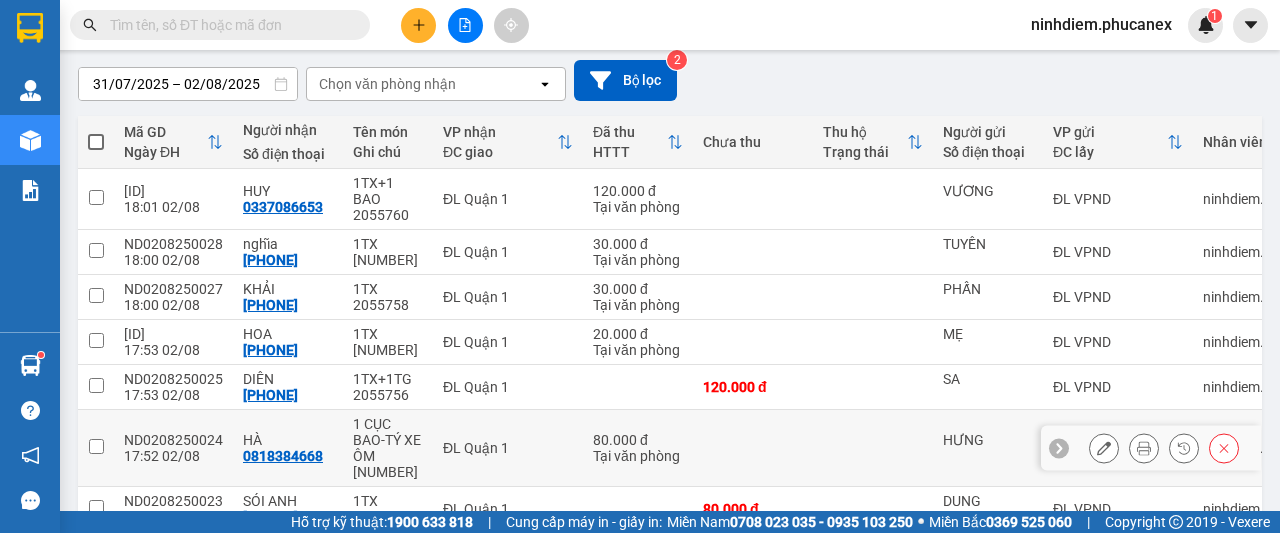 scroll, scrollTop: 400, scrollLeft: 0, axis: vertical 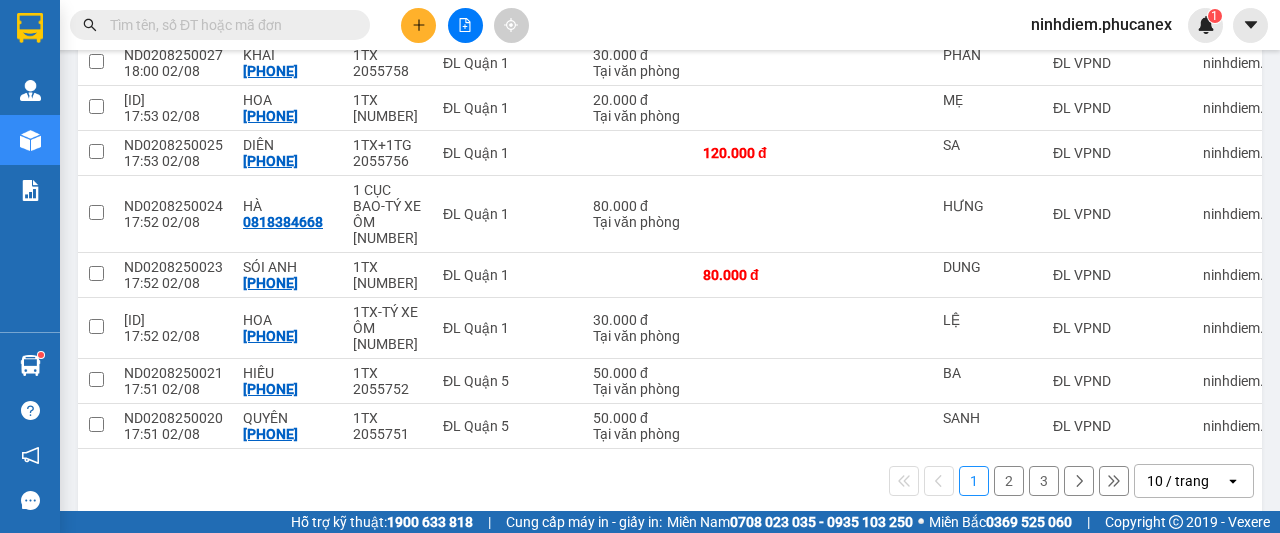 click on "10 / trang" at bounding box center (1178, 481) 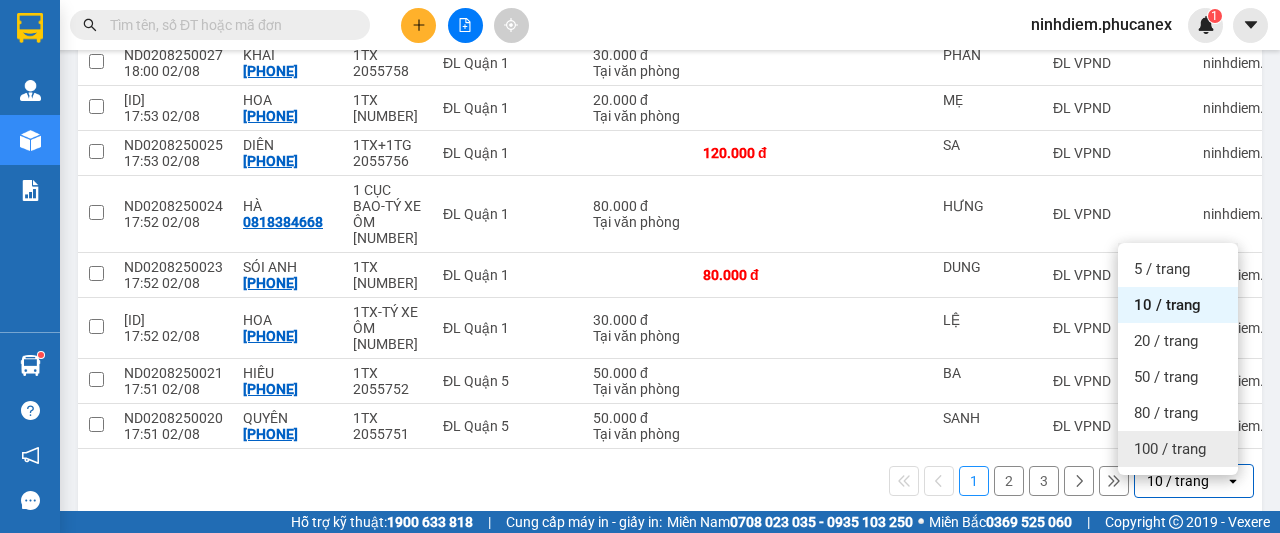 click on "100 / trang" at bounding box center [1170, 449] 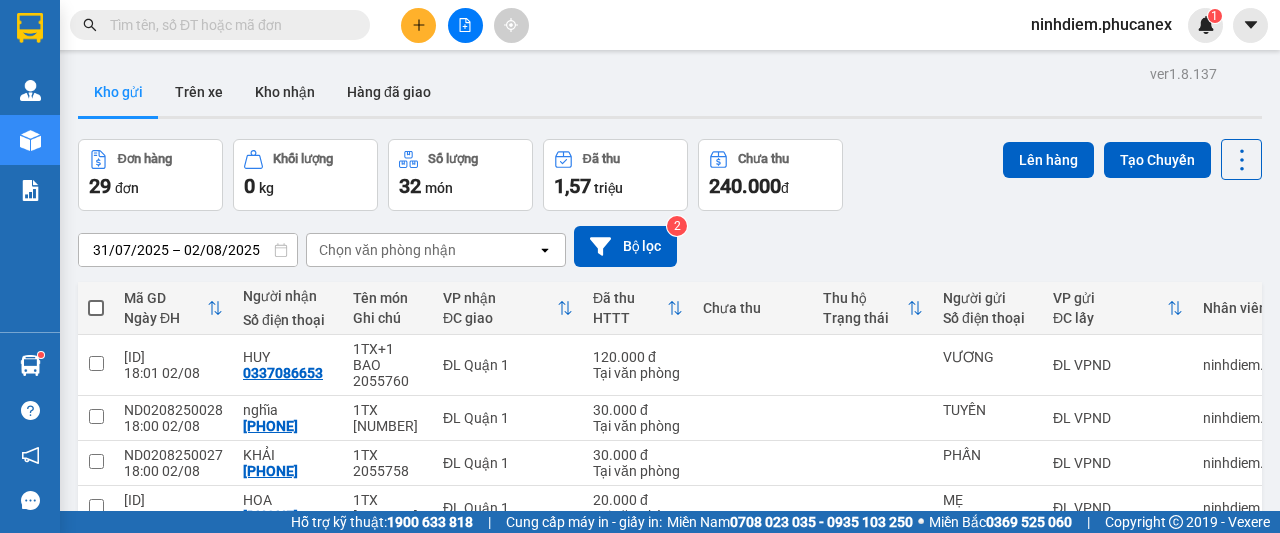 scroll, scrollTop: 100, scrollLeft: 0, axis: vertical 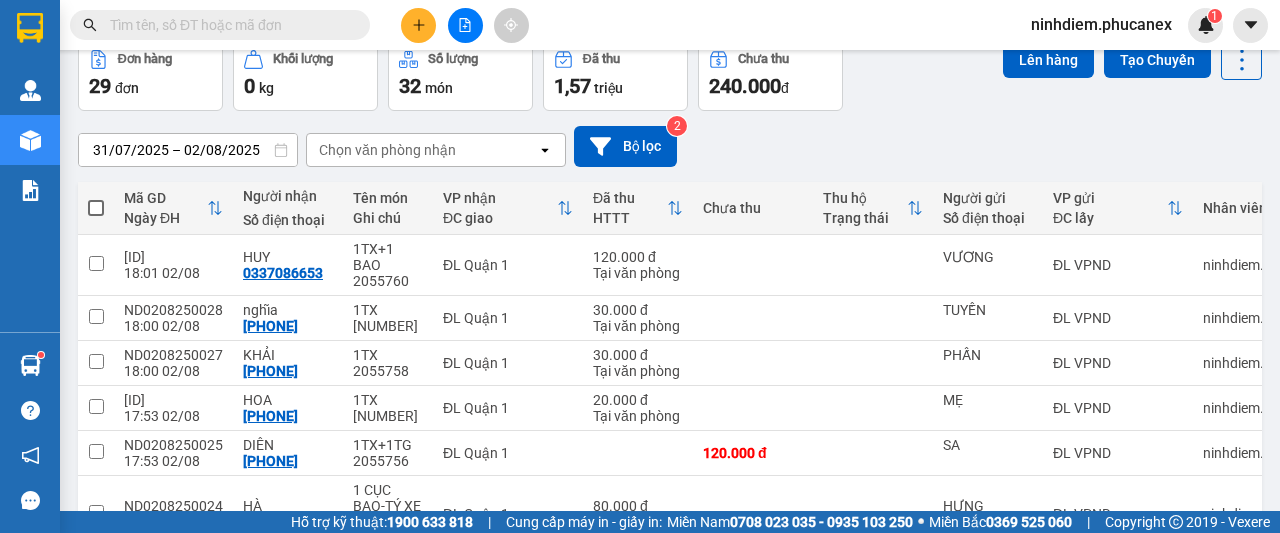 click at bounding box center [96, 208] 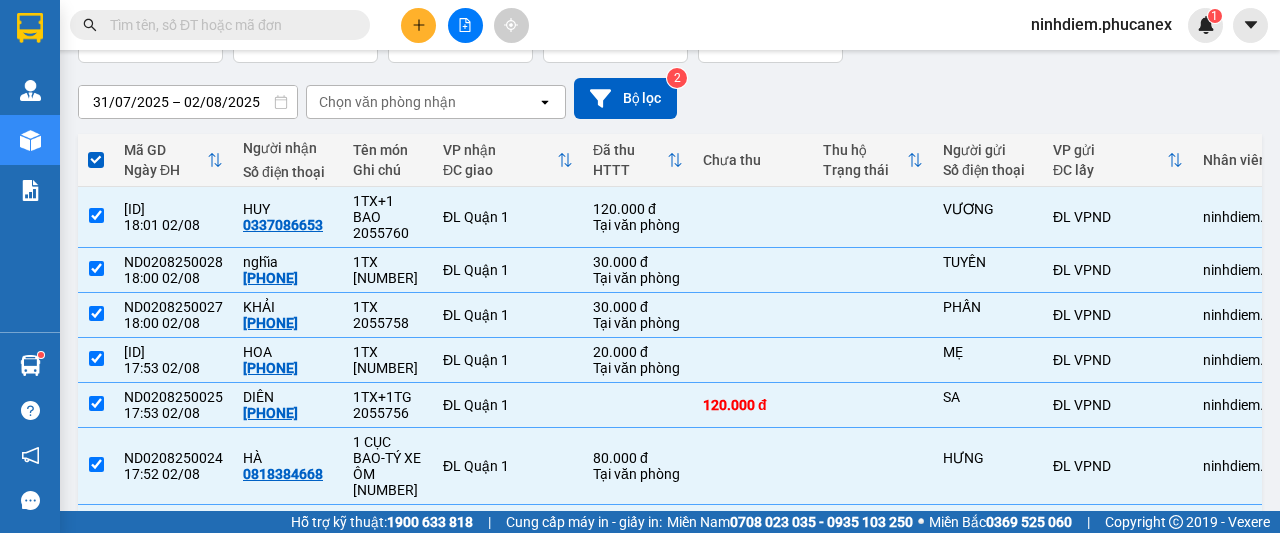 scroll, scrollTop: 0, scrollLeft: 0, axis: both 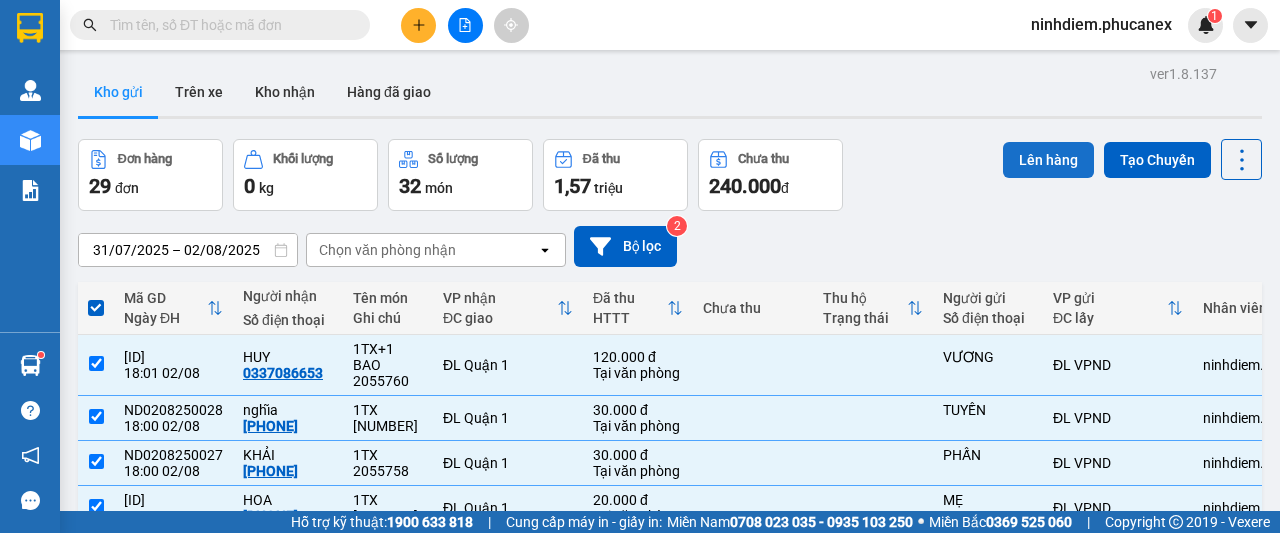 click on "Lên hàng" at bounding box center [1048, 160] 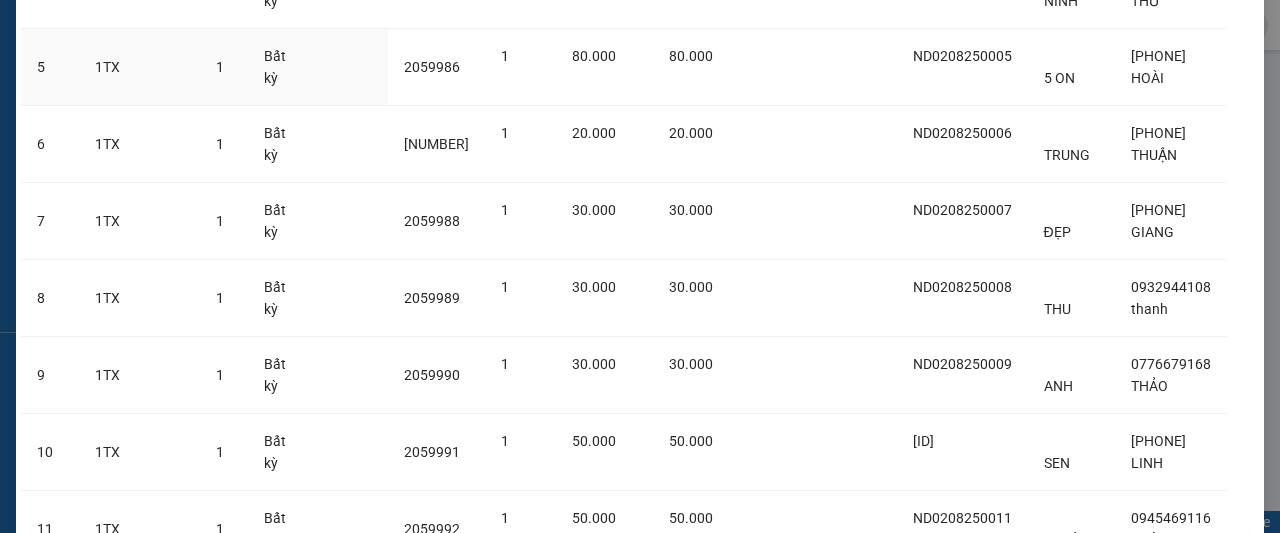 scroll, scrollTop: 0, scrollLeft: 0, axis: both 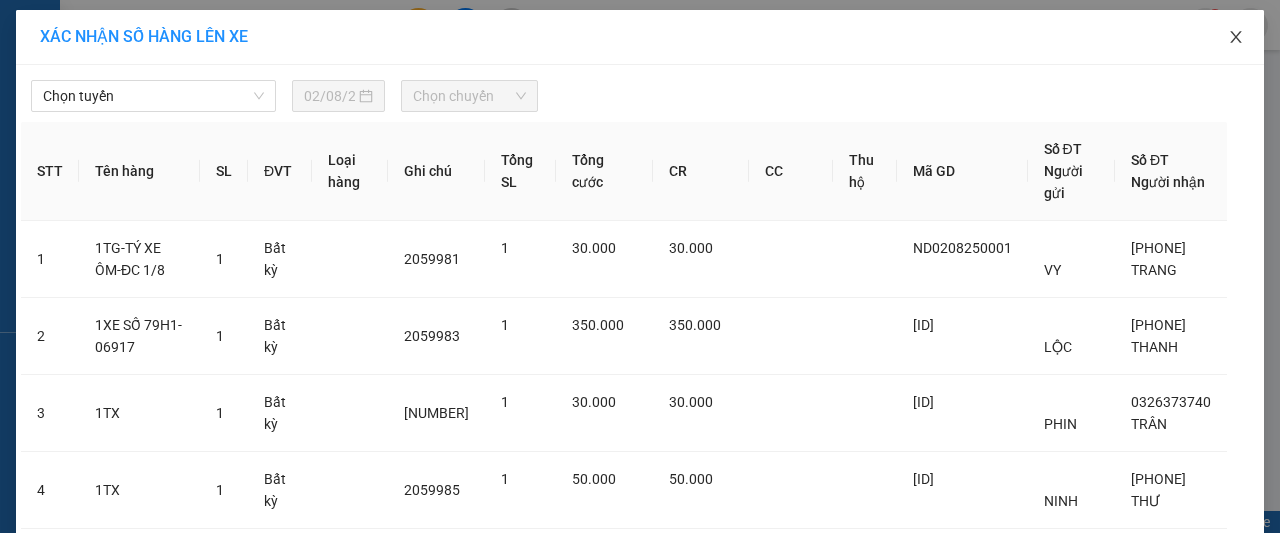 click 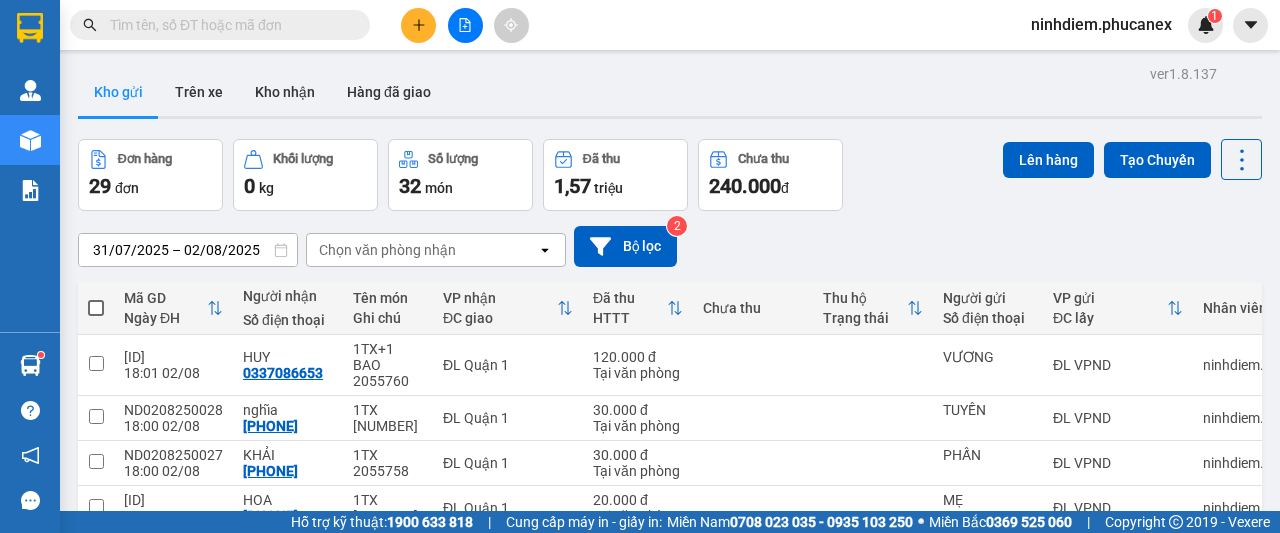 click 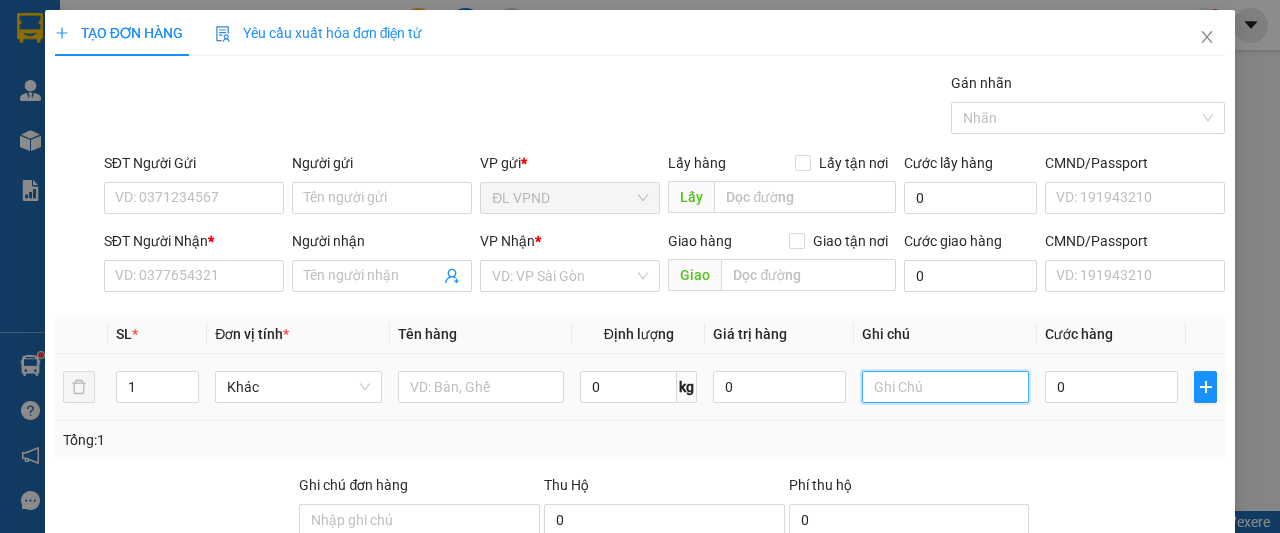 click at bounding box center [945, 387] 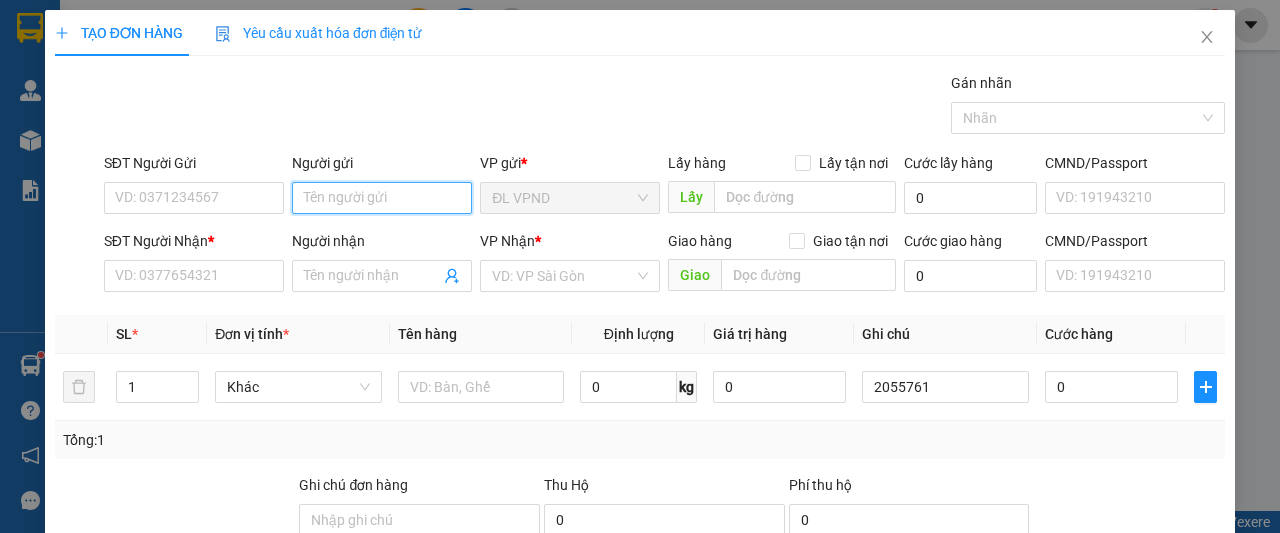 click on "Người gửi" at bounding box center (382, 198) 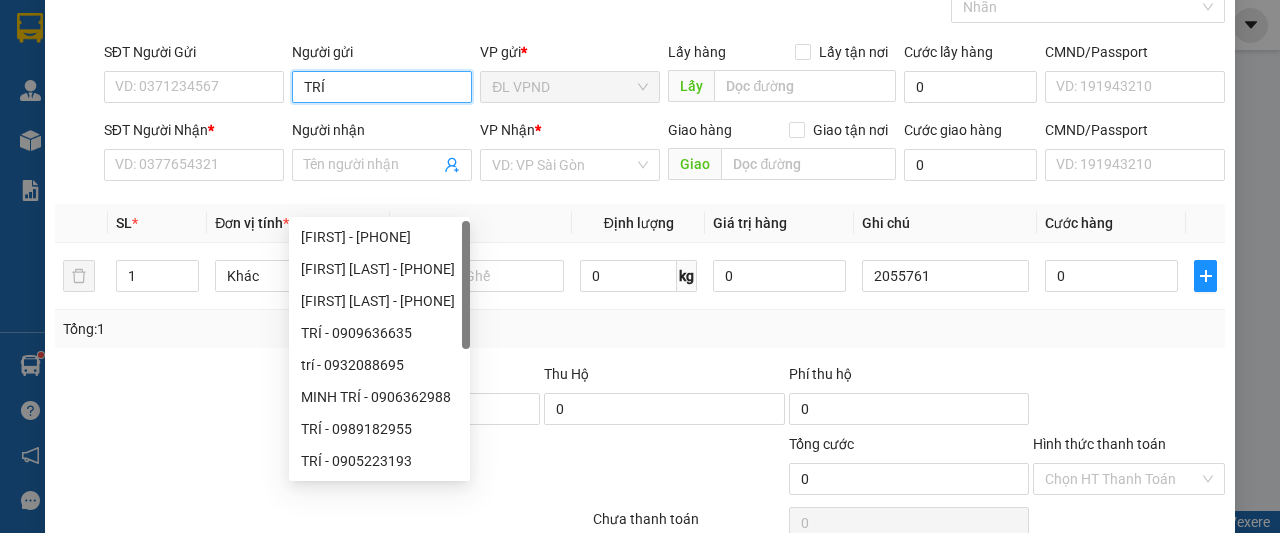 scroll, scrollTop: 204, scrollLeft: 0, axis: vertical 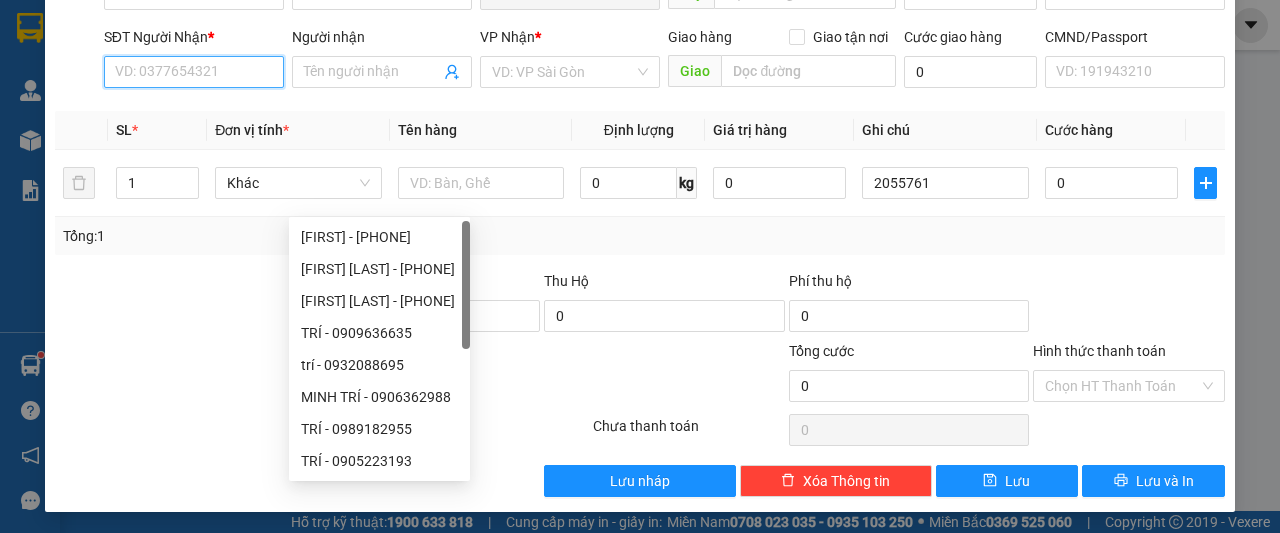 click on "SĐT Người Nhận  *" at bounding box center [194, 72] 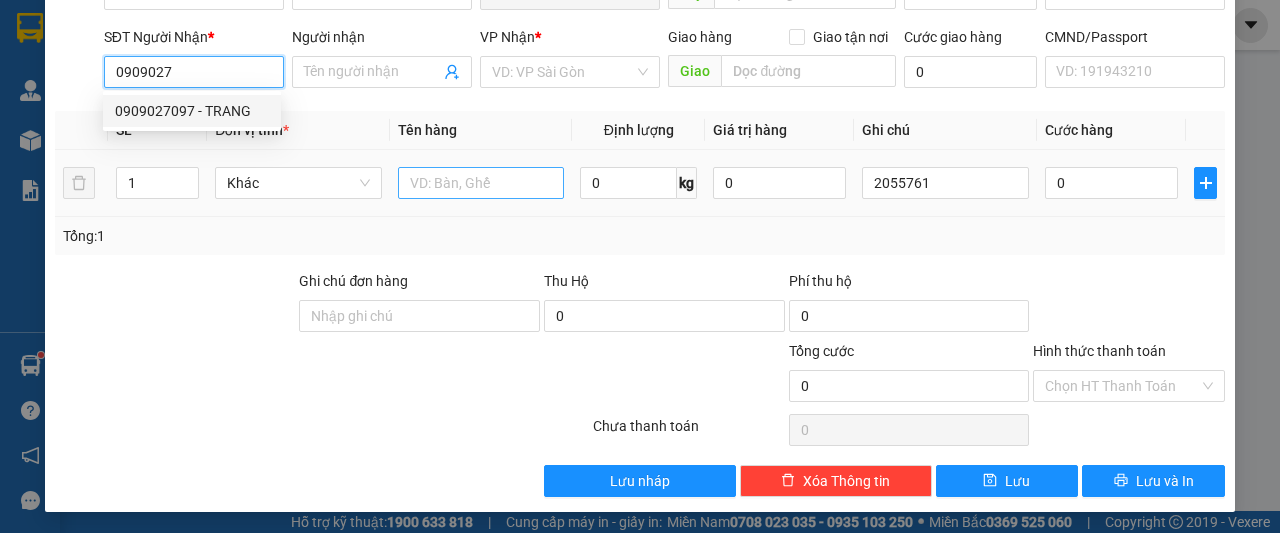 drag, startPoint x: 161, startPoint y: 117, endPoint x: 454, endPoint y: 189, distance: 301.71677 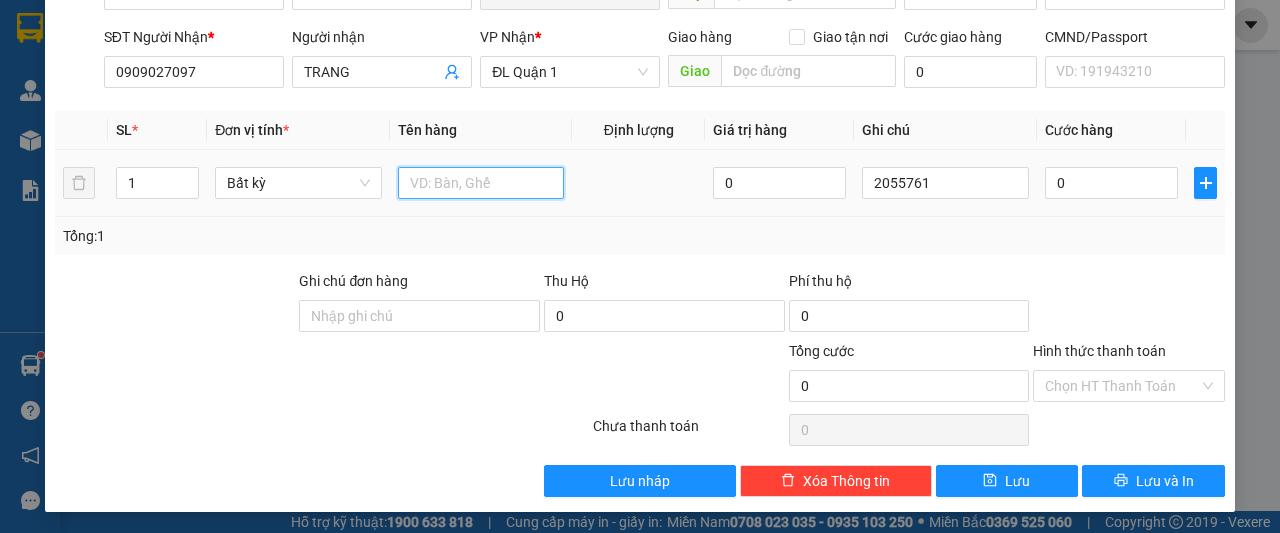 click at bounding box center [481, 183] 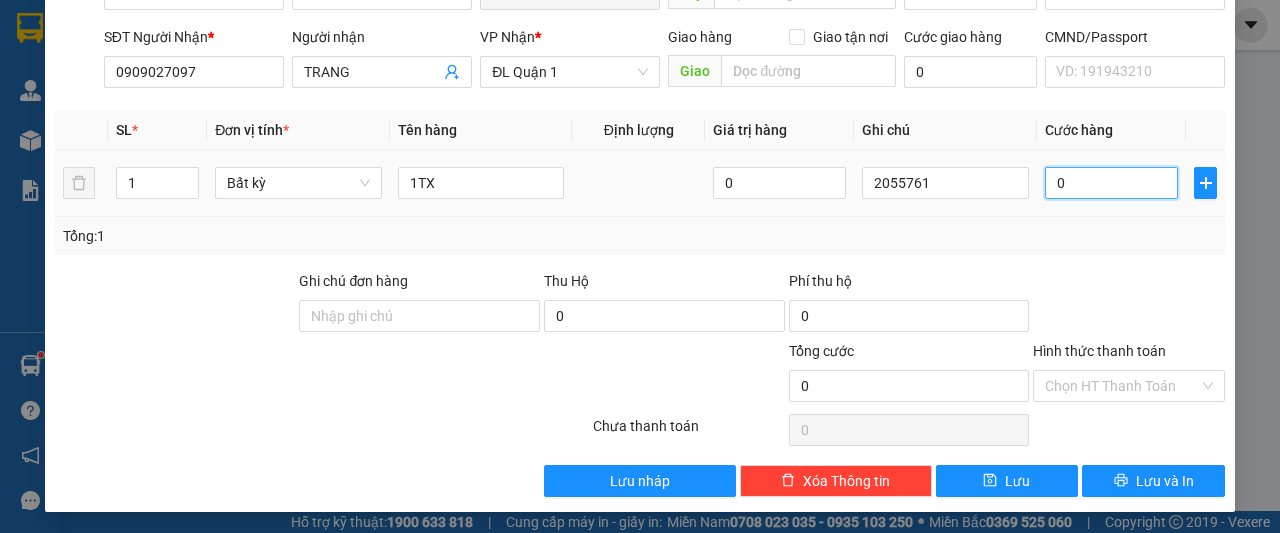 click on "0" at bounding box center (1111, 183) 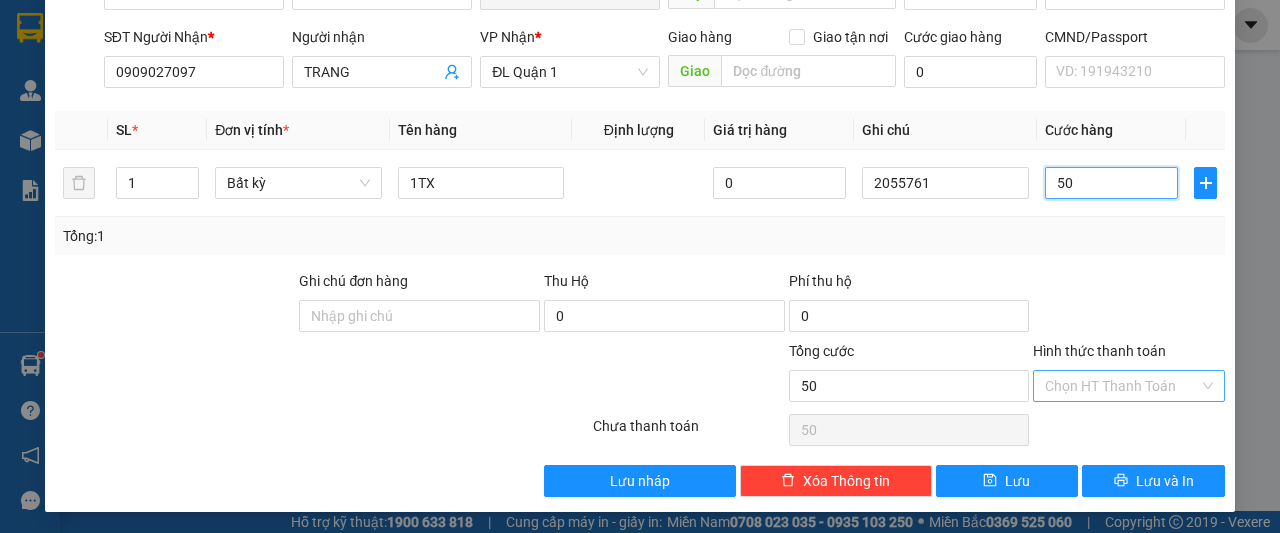 click on "Chọn HT Thanh Toán" at bounding box center [1129, 386] 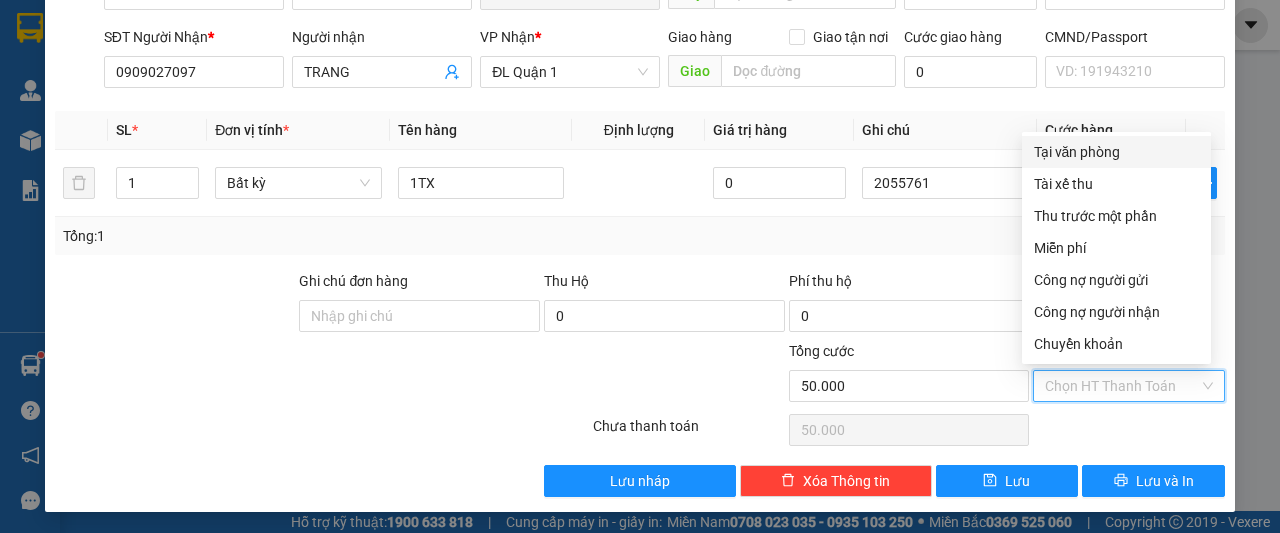 click on "Tại văn phòng" at bounding box center [1116, 152] 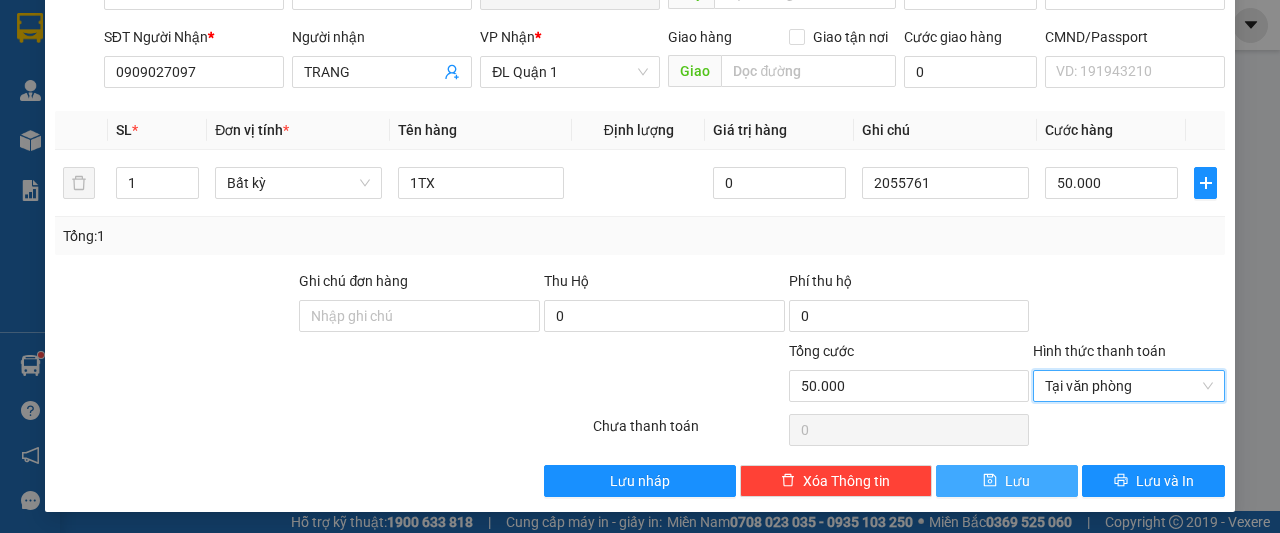 drag, startPoint x: 1009, startPoint y: 472, endPoint x: 1017, endPoint y: 436, distance: 36.878178 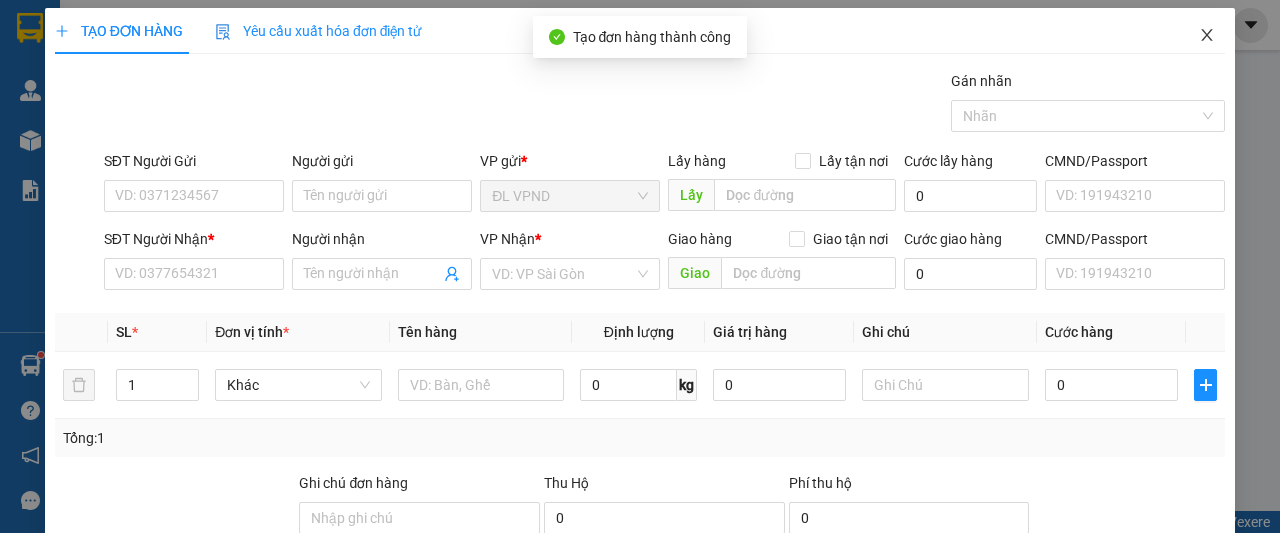 scroll, scrollTop: 0, scrollLeft: 0, axis: both 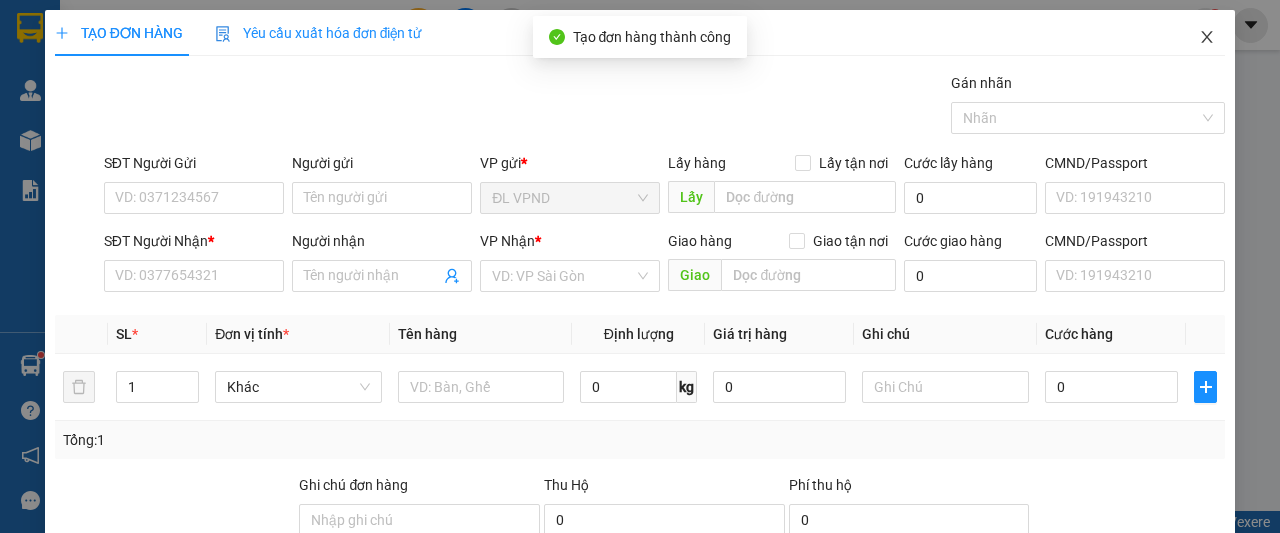 click at bounding box center (1207, 38) 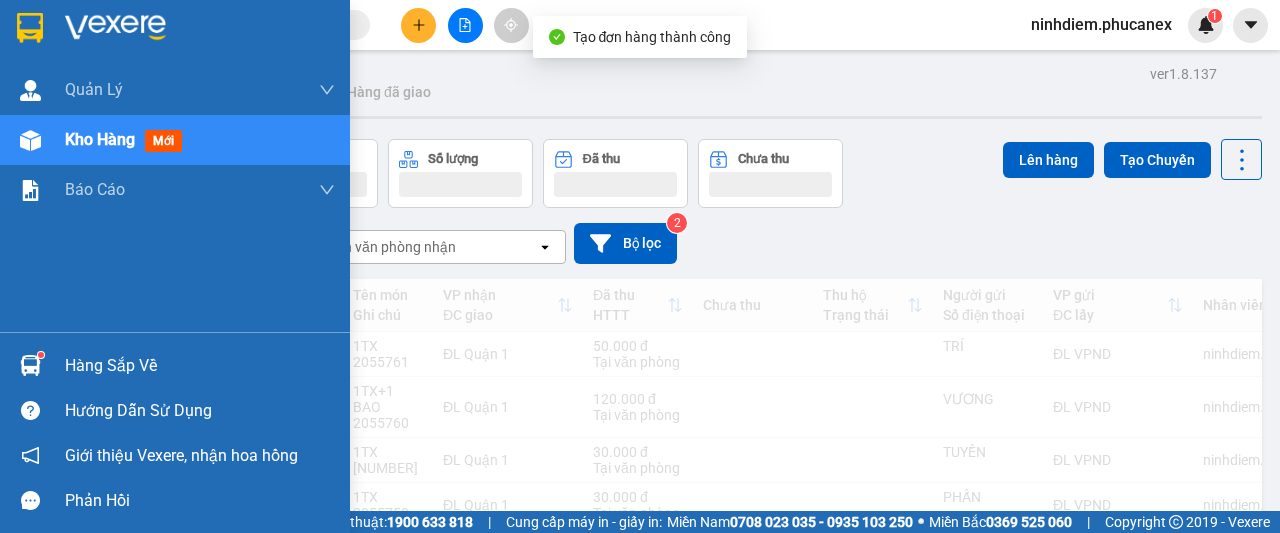click at bounding box center [30, 140] 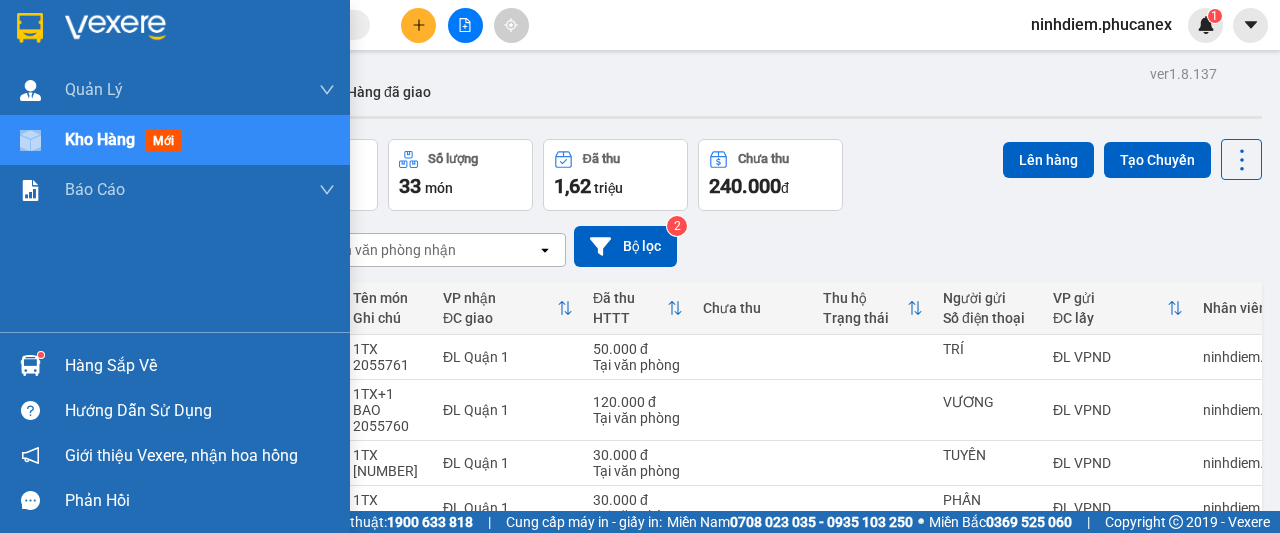 click at bounding box center (30, 140) 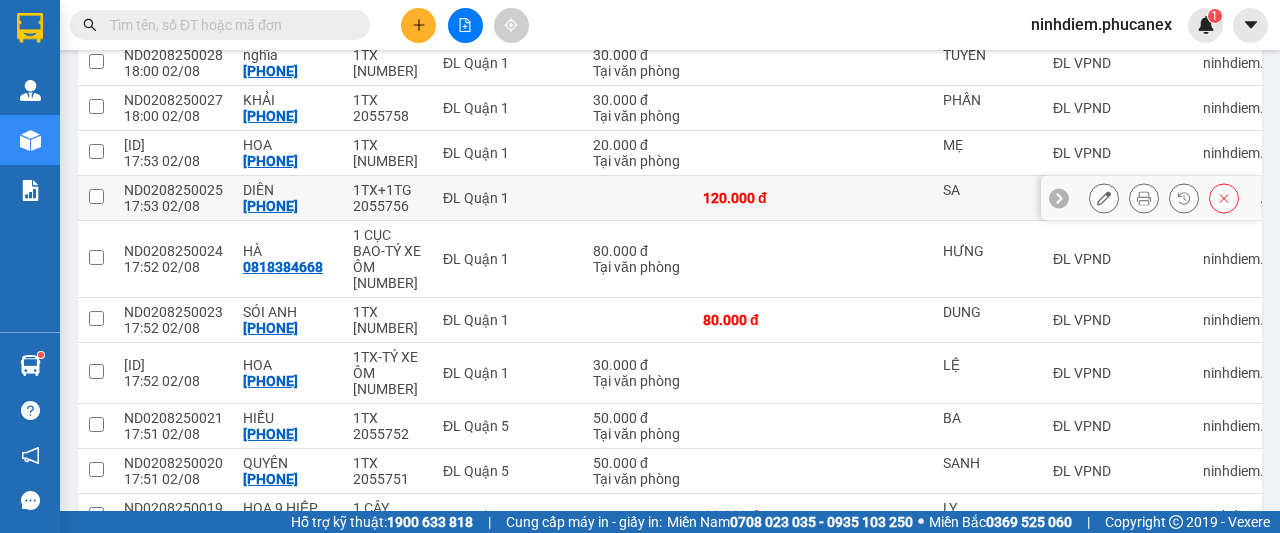 scroll, scrollTop: 100, scrollLeft: 0, axis: vertical 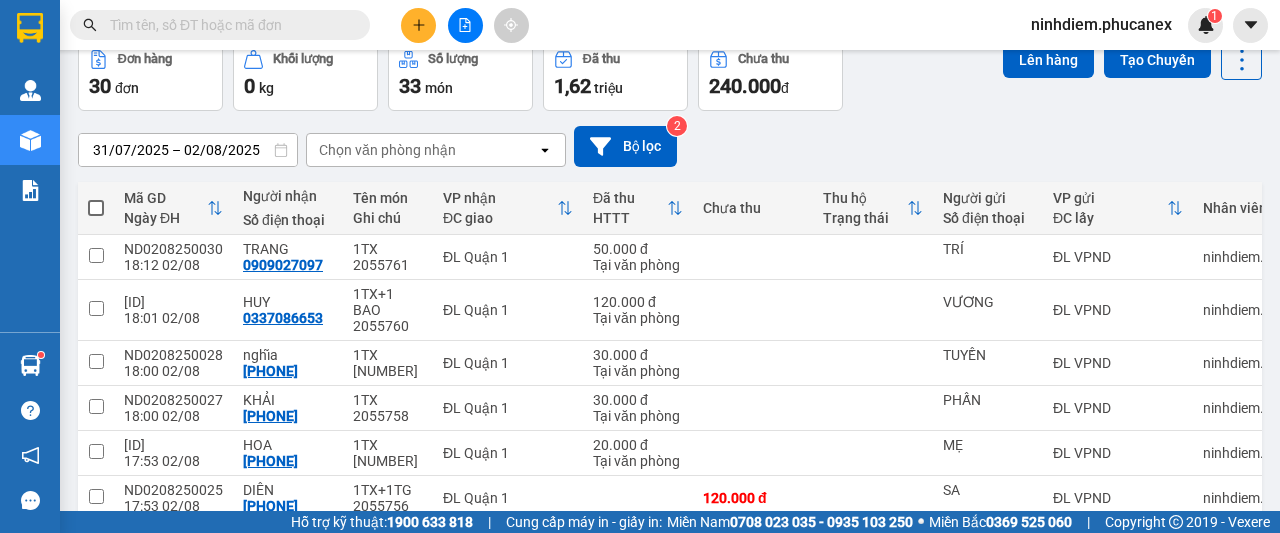 click at bounding box center (96, 208) 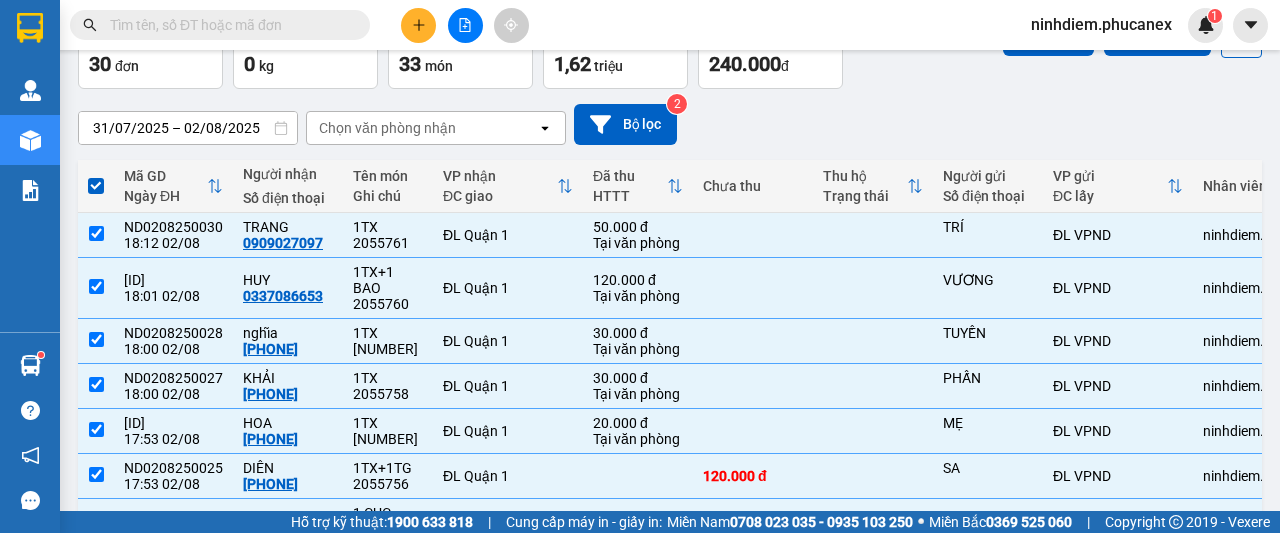 scroll, scrollTop: 0, scrollLeft: 0, axis: both 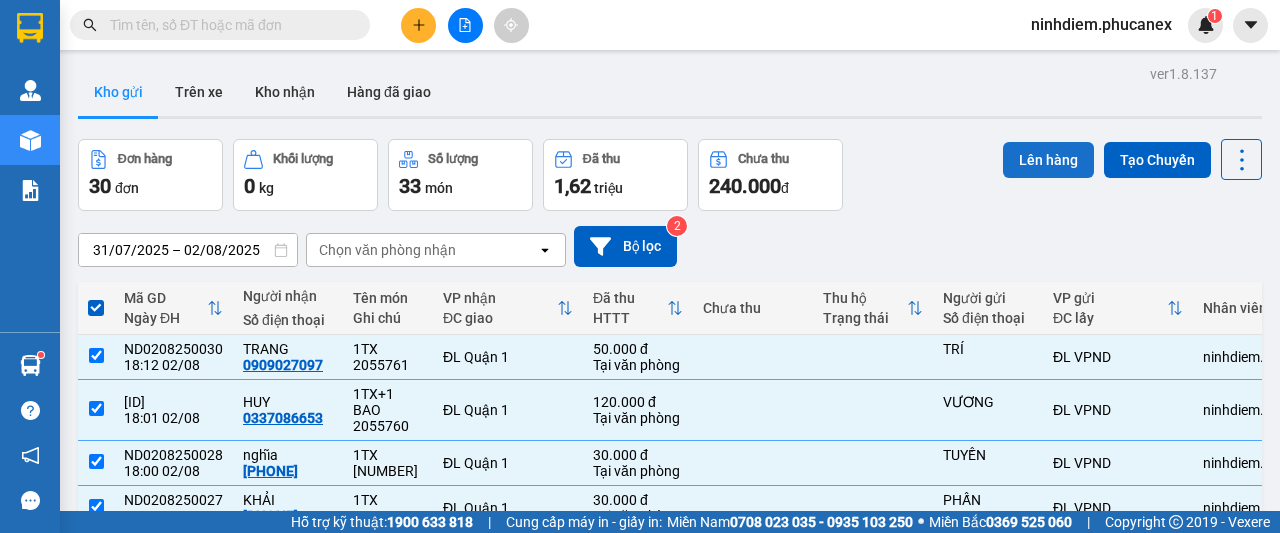 click on "Lên hàng" at bounding box center [1048, 160] 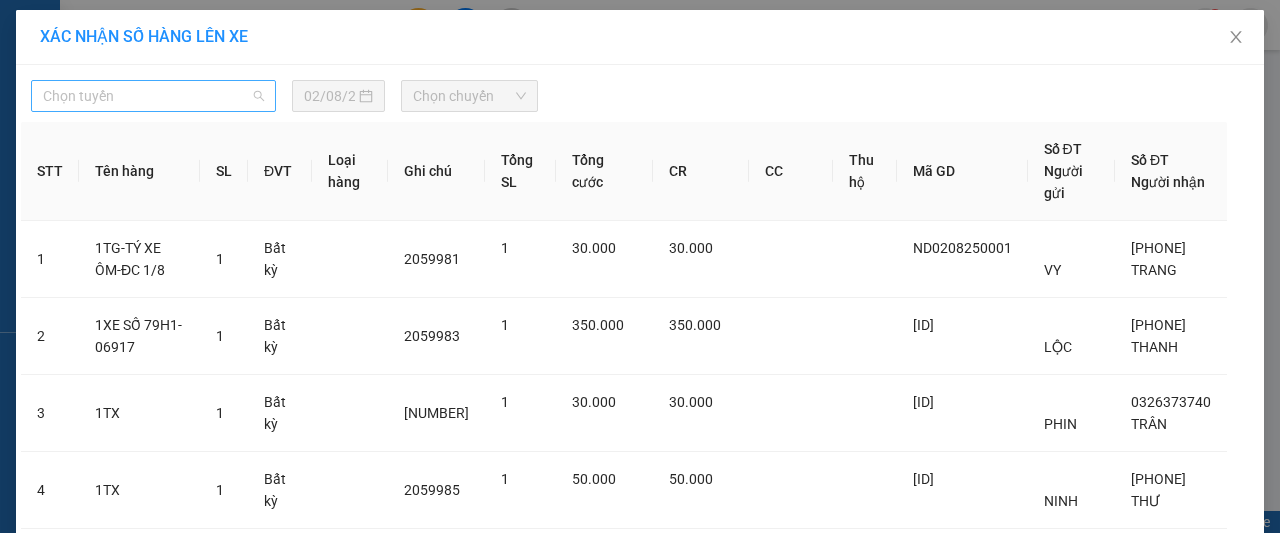 click on "Chọn tuyến" at bounding box center [153, 96] 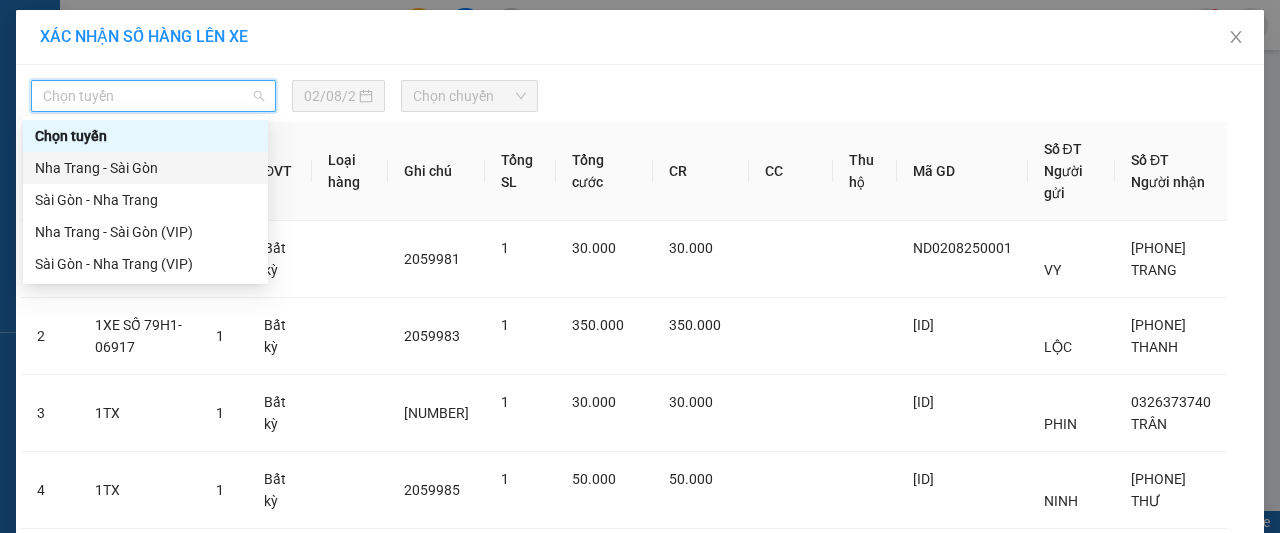 click on "Nha Trang - Sài Gòn" at bounding box center (145, 168) 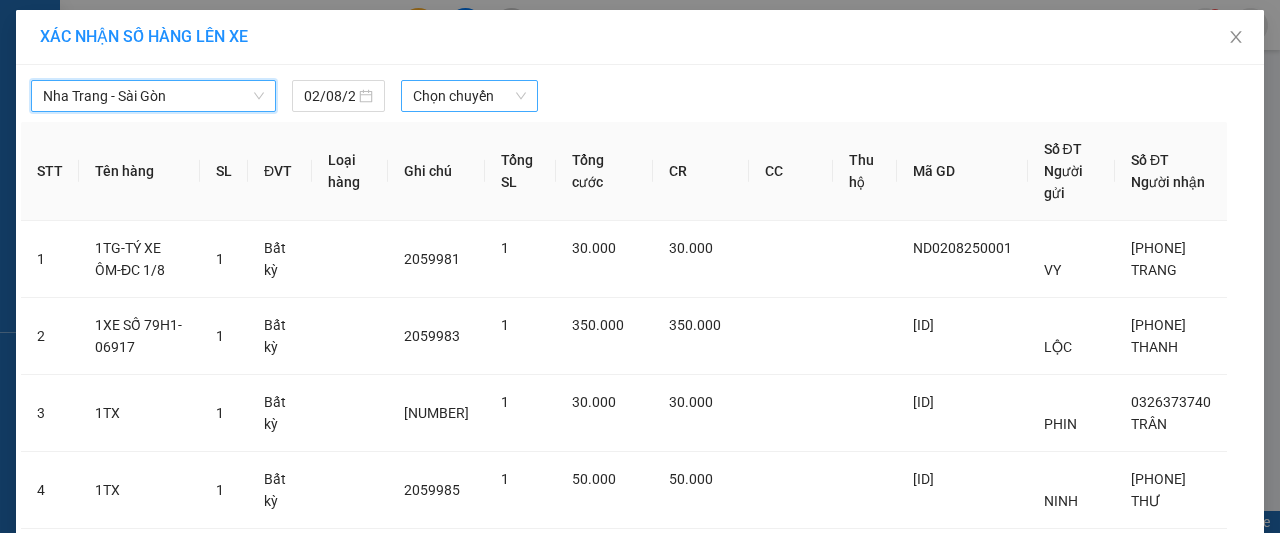 click on "Chọn chuyến" at bounding box center (469, 96) 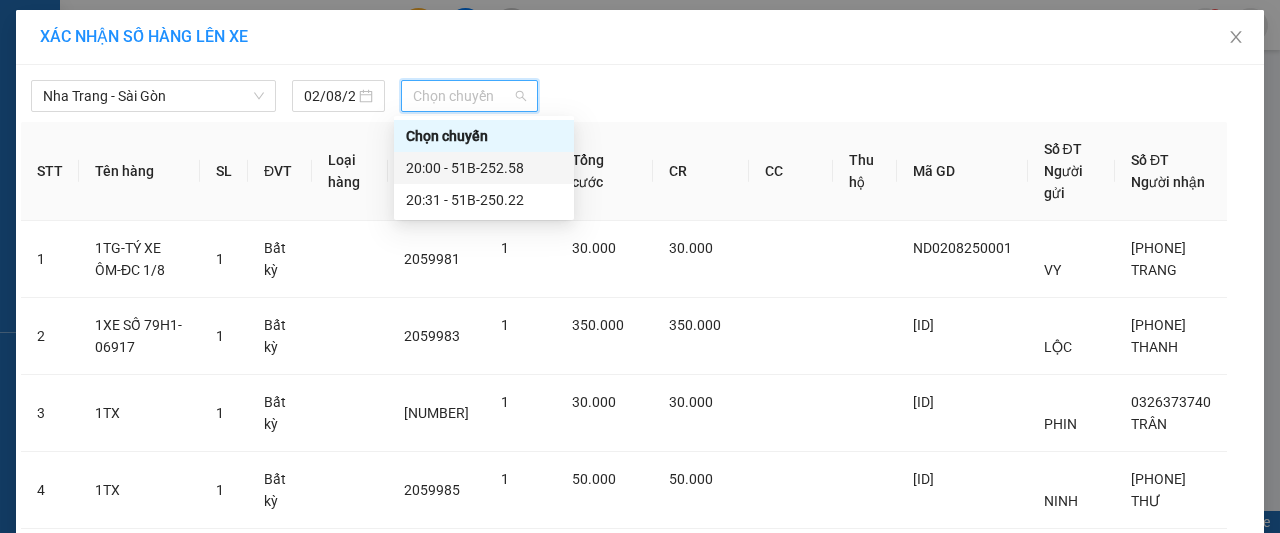 click on "20:00     - 51B-252.58" at bounding box center (484, 168) 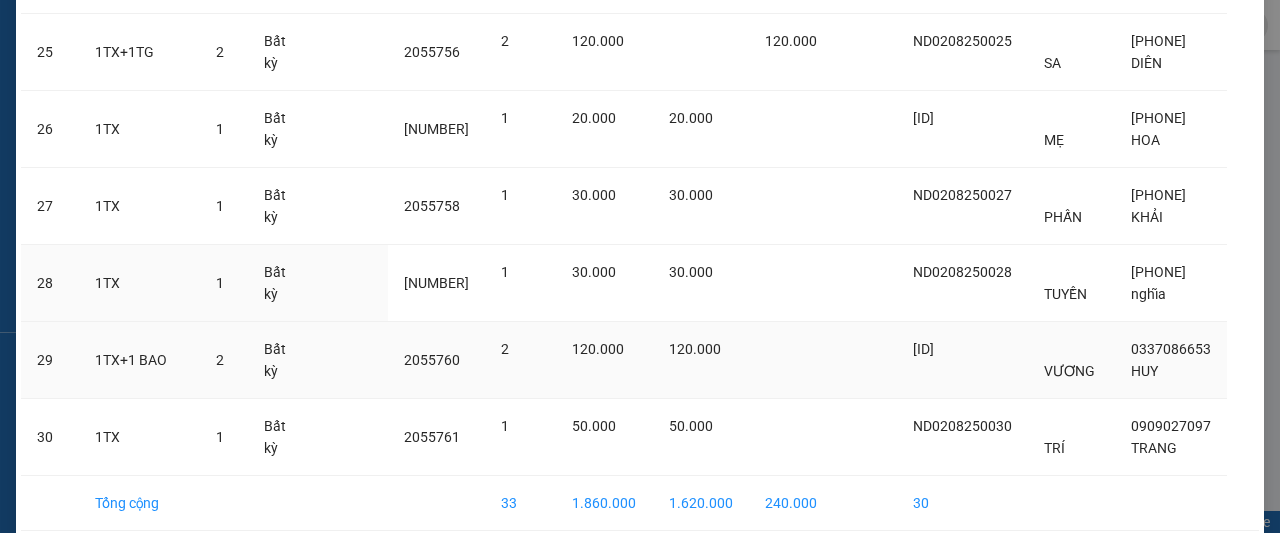 scroll, scrollTop: 2176, scrollLeft: 0, axis: vertical 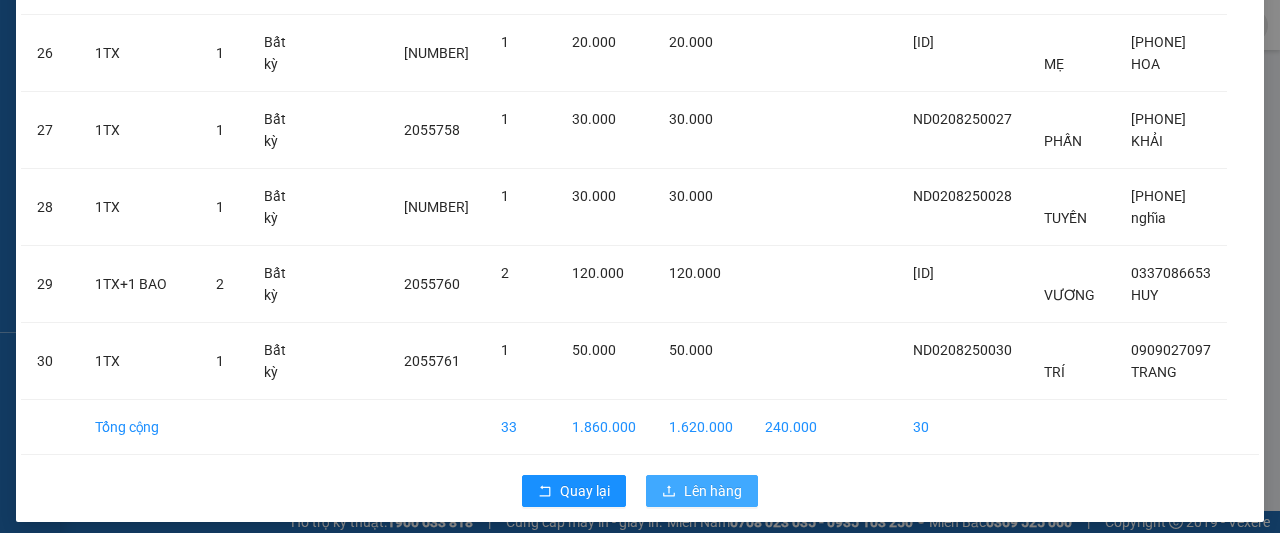 click on "Lên hàng" at bounding box center (713, 491) 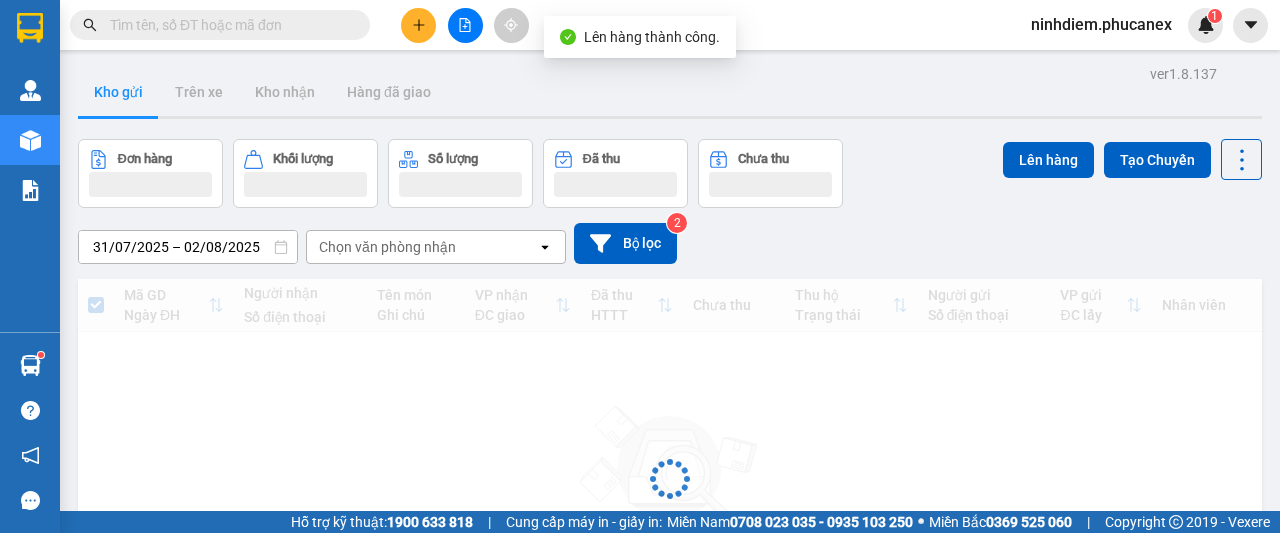 click at bounding box center (465, 25) 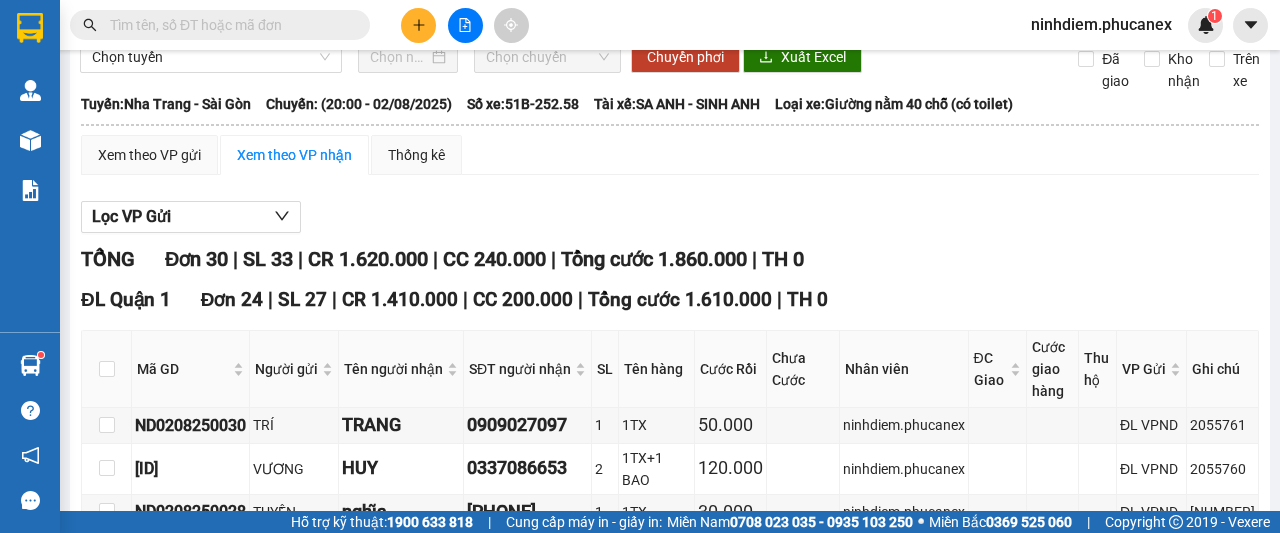 scroll, scrollTop: 300, scrollLeft: 0, axis: vertical 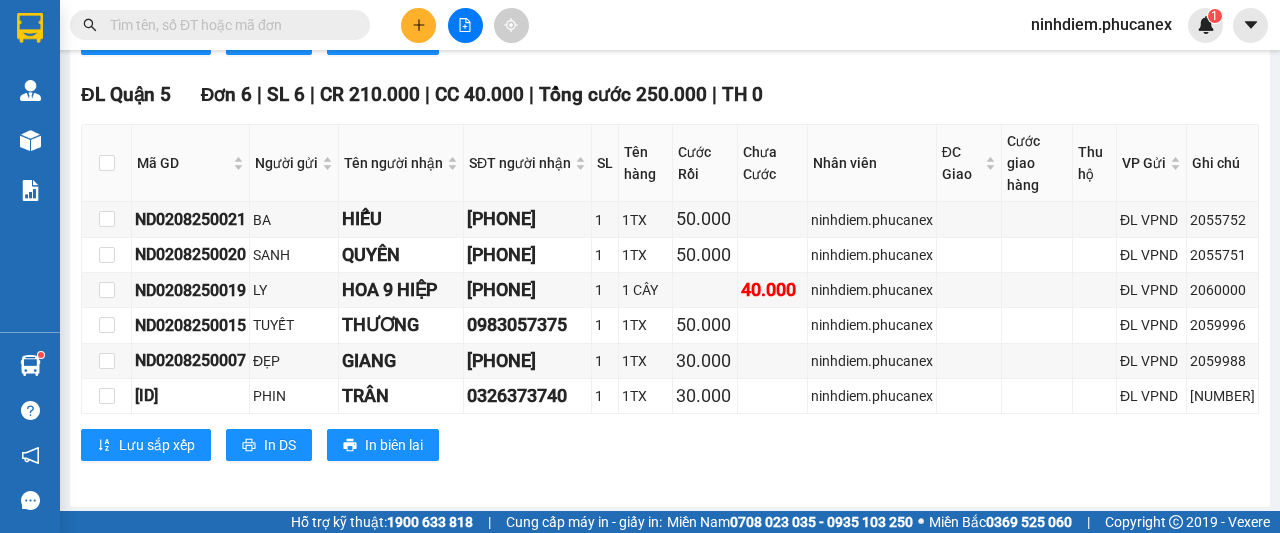 drag, startPoint x: 139, startPoint y: 226, endPoint x: 1266, endPoint y: 394, distance: 1139.4529 